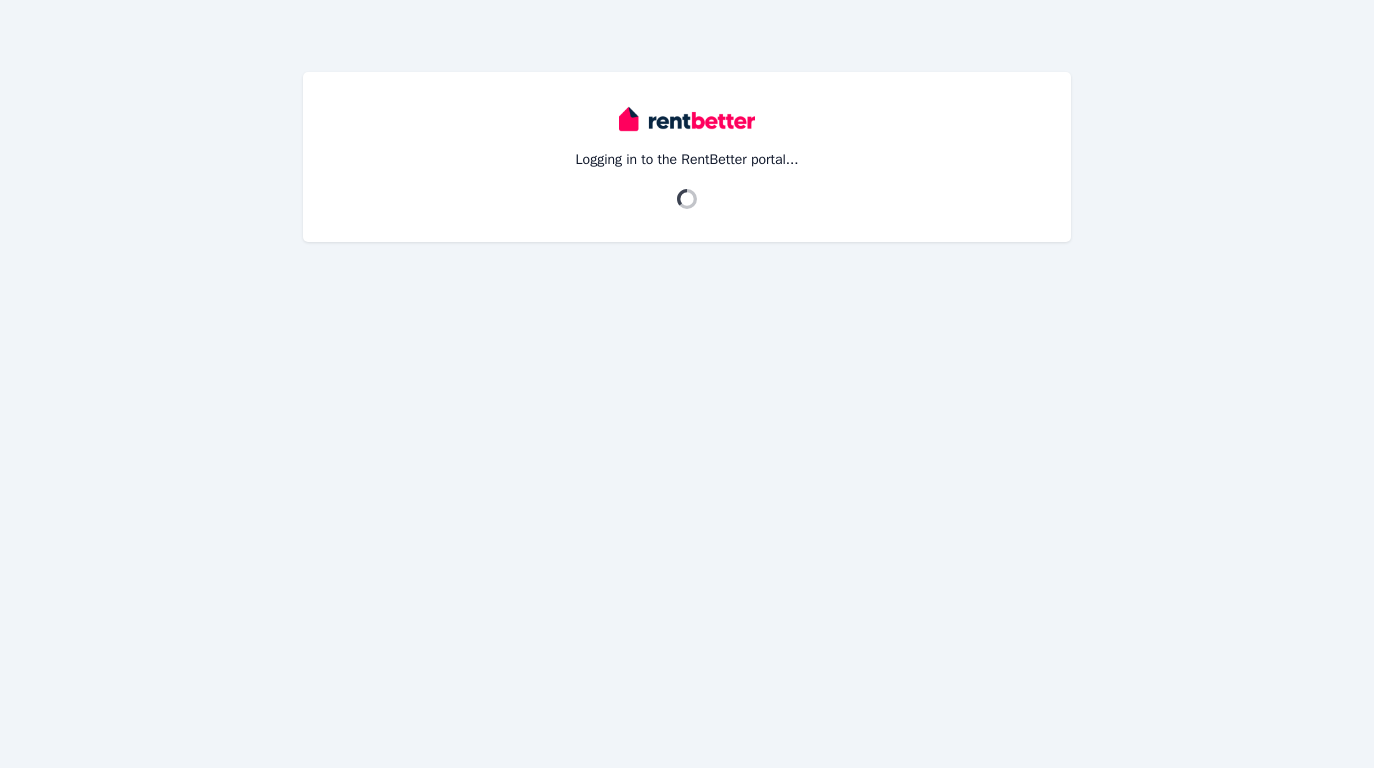 scroll, scrollTop: 0, scrollLeft: 0, axis: both 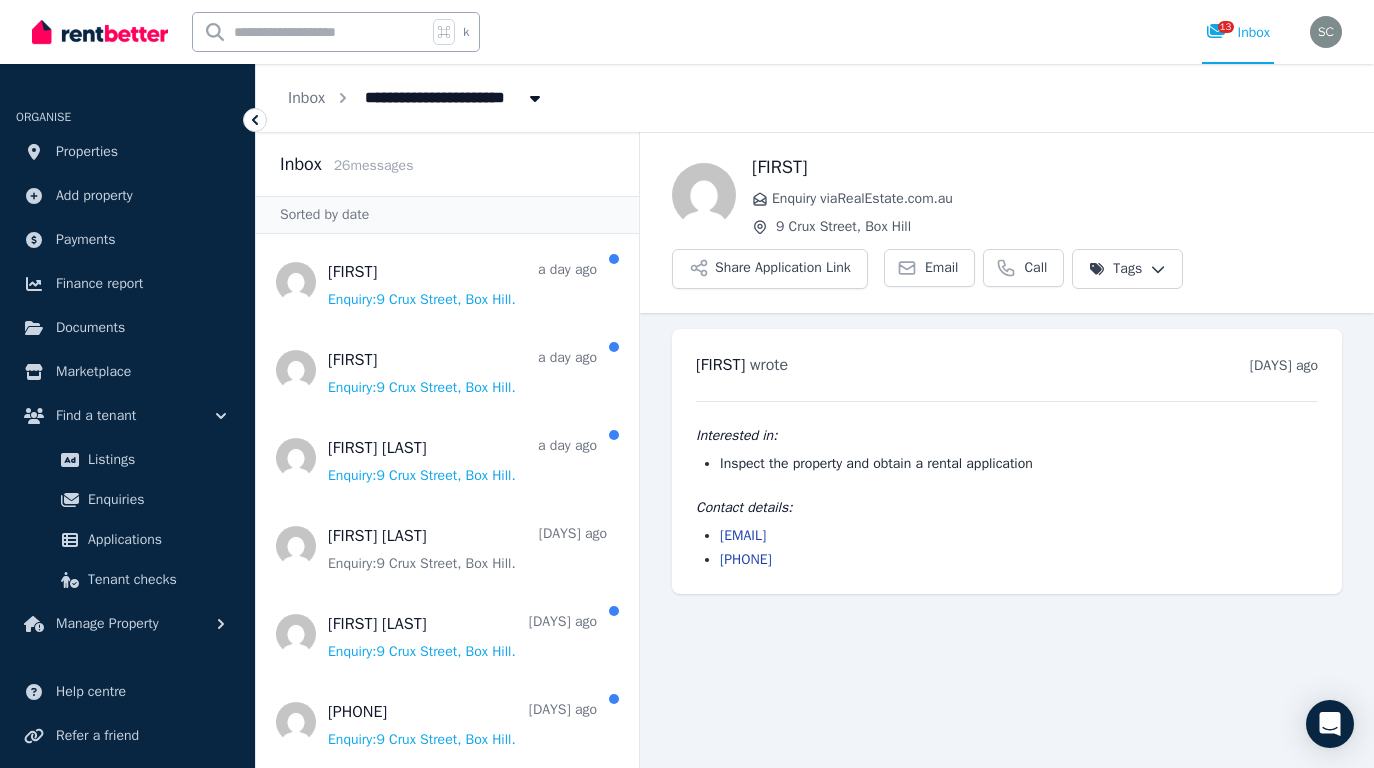 drag, startPoint x: 931, startPoint y: 533, endPoint x: 719, endPoint y: 543, distance: 212.23572 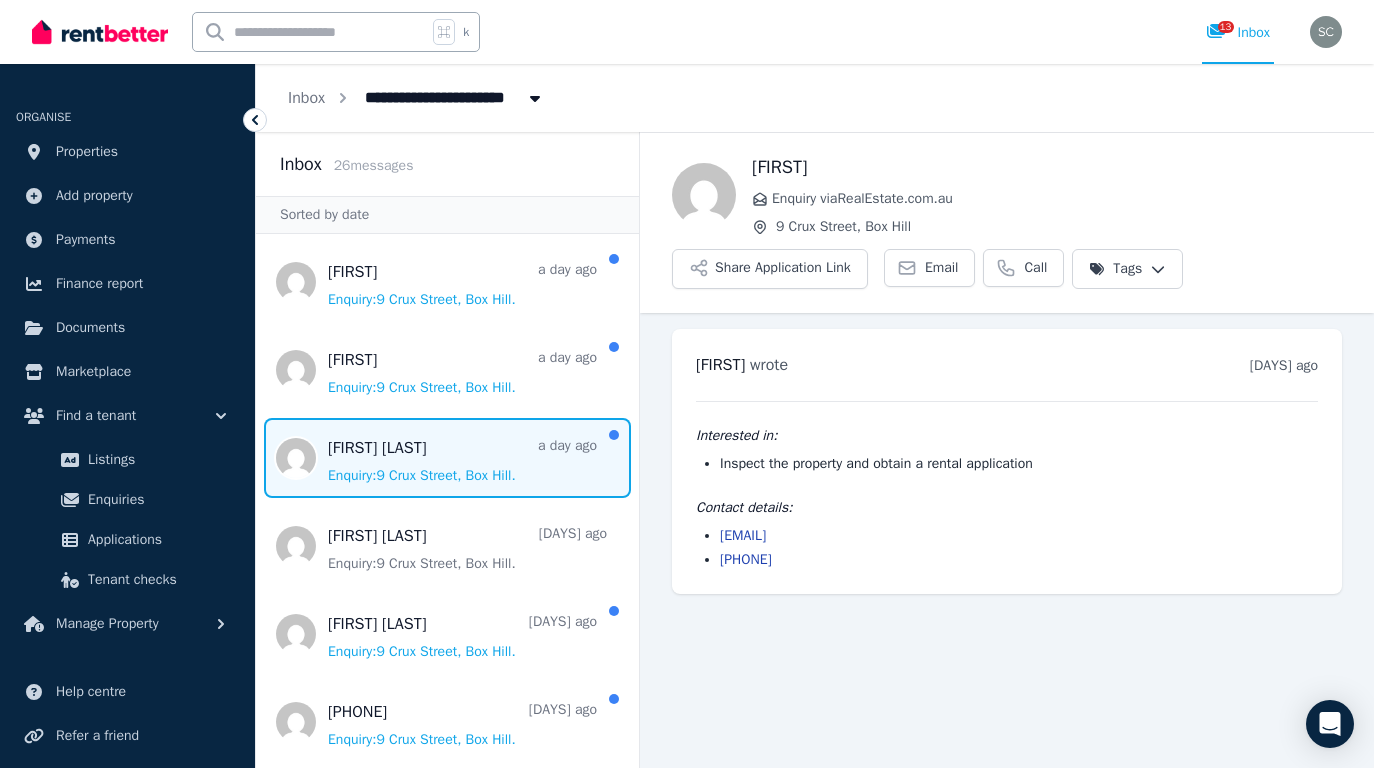 click at bounding box center [447, 458] 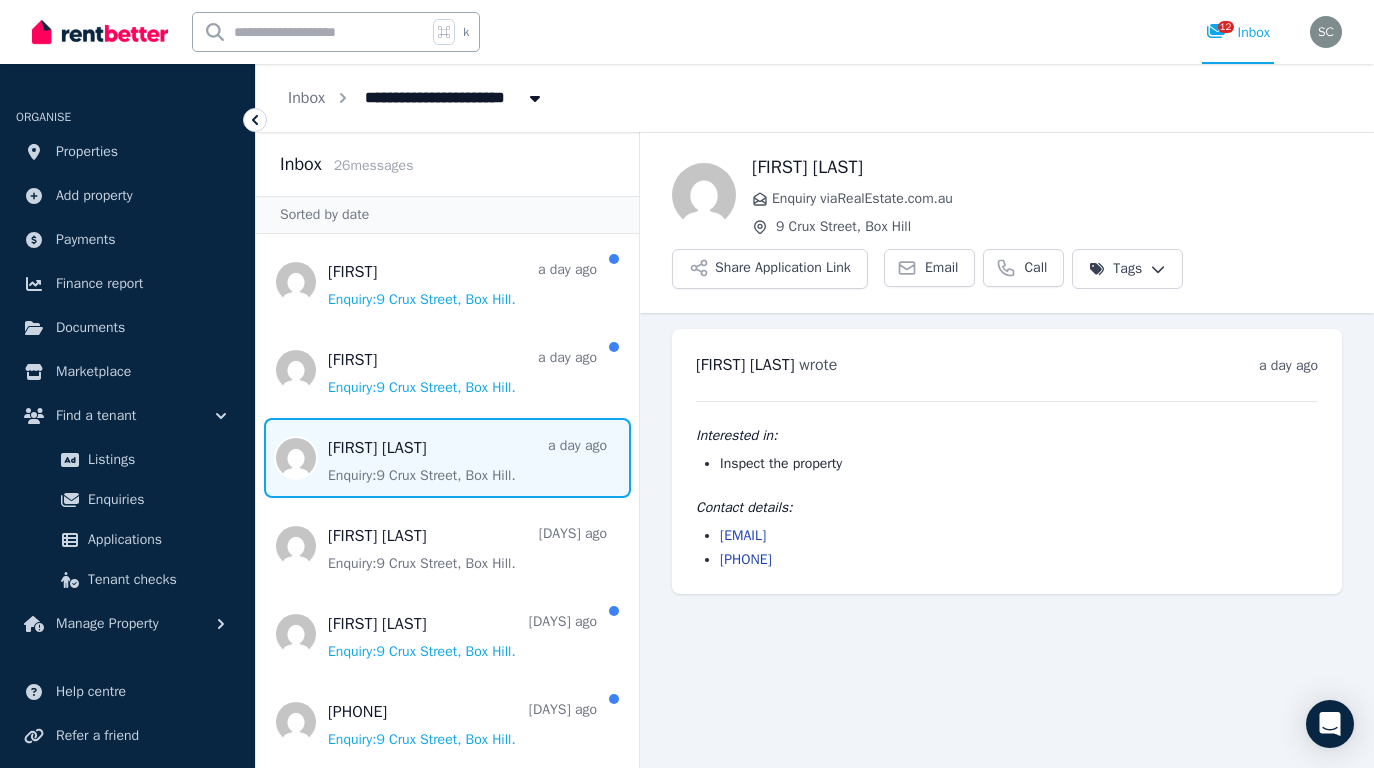 drag, startPoint x: 907, startPoint y: 536, endPoint x: 720, endPoint y: 537, distance: 187.00267 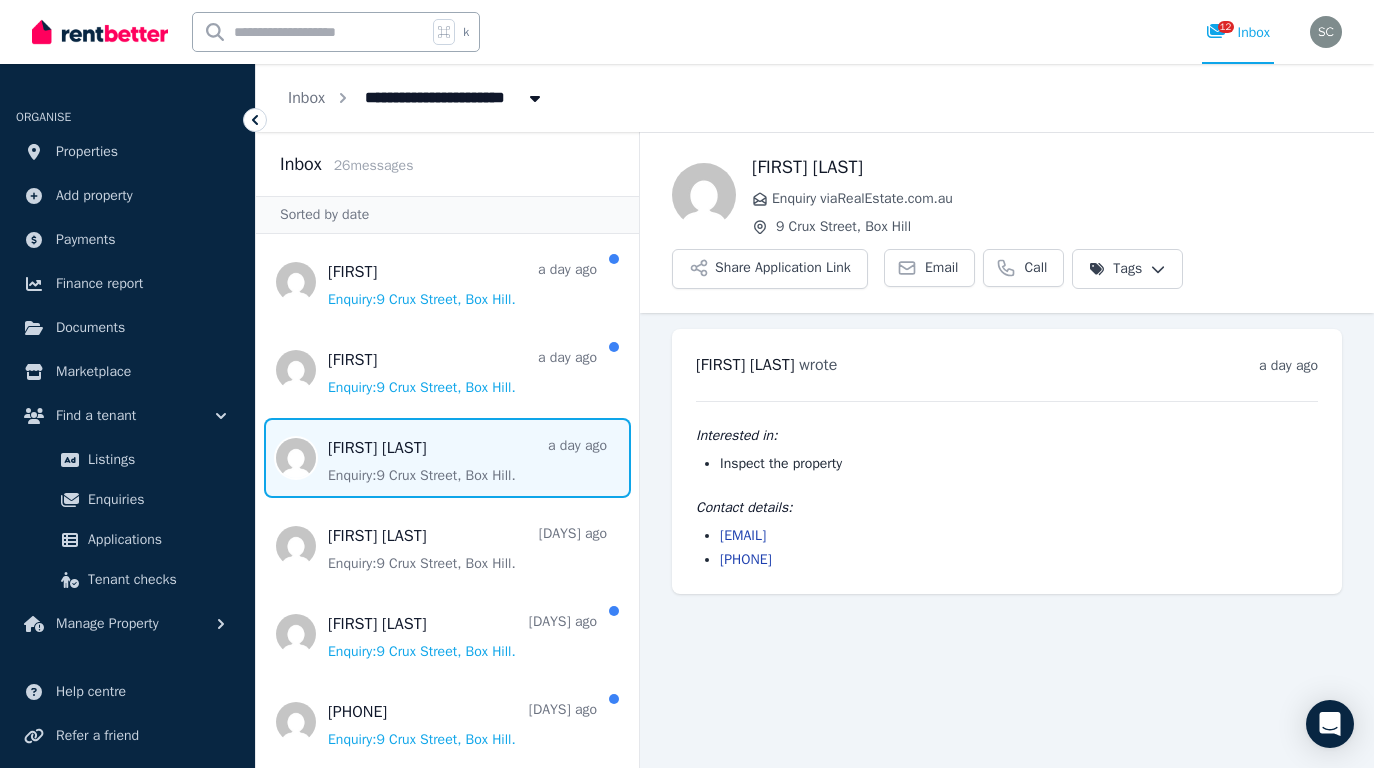 click on "[EMAIL]" at bounding box center [1019, 536] 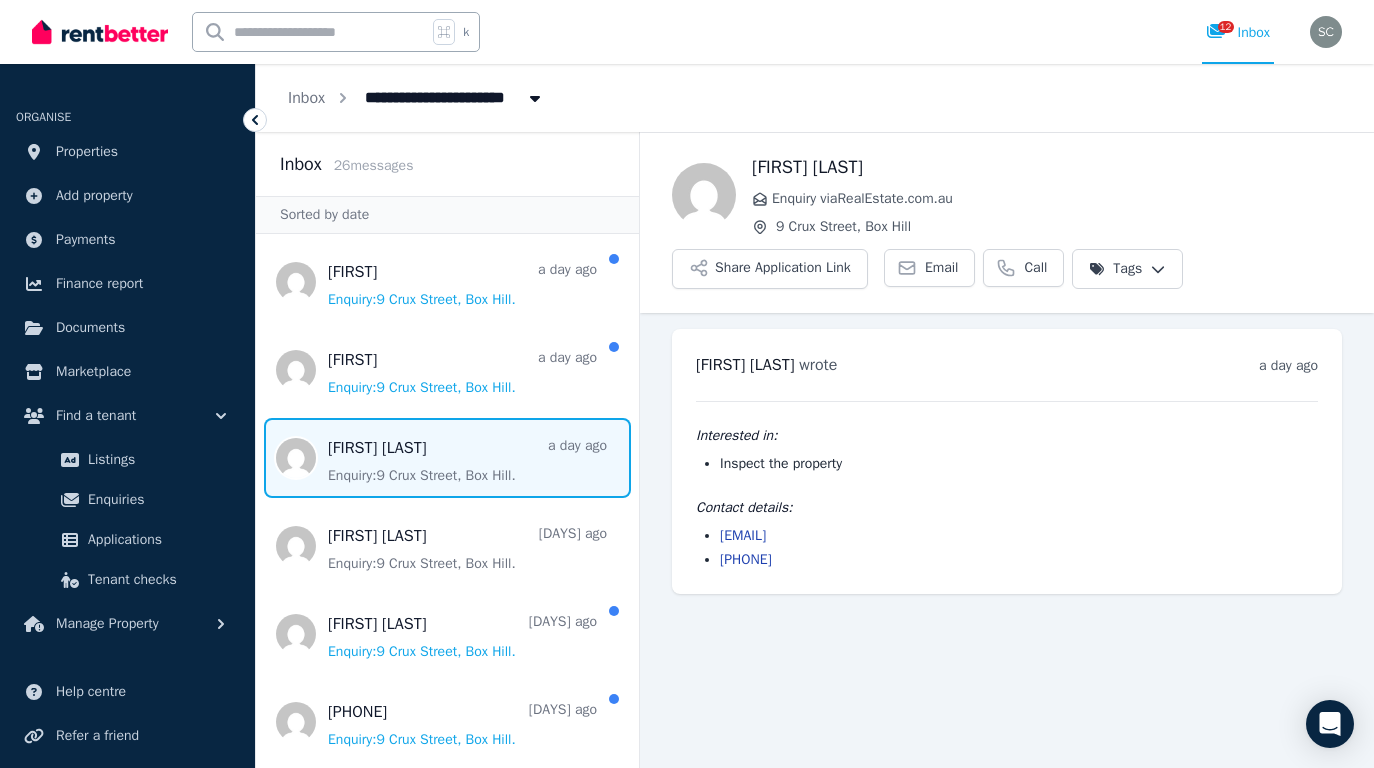 scroll, scrollTop: 156, scrollLeft: 0, axis: vertical 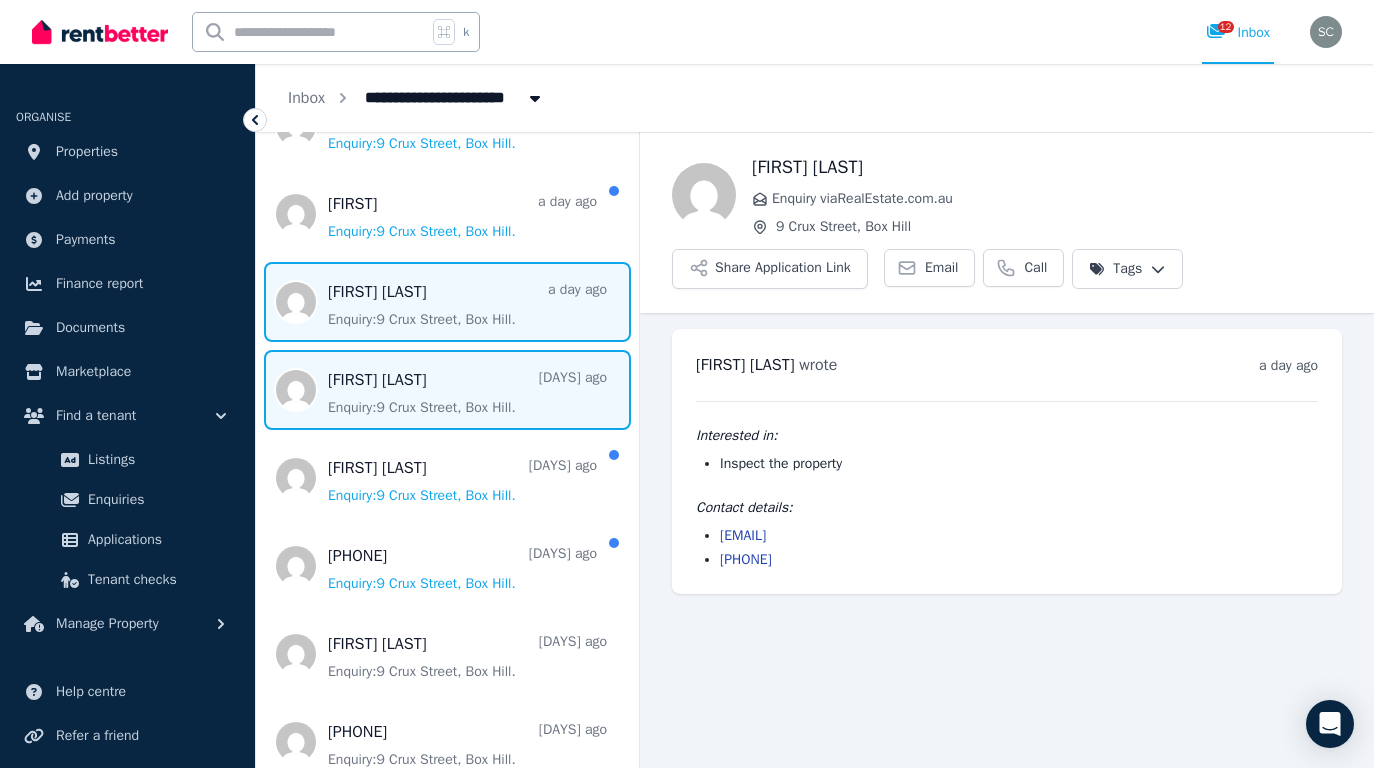 click at bounding box center (447, 390) 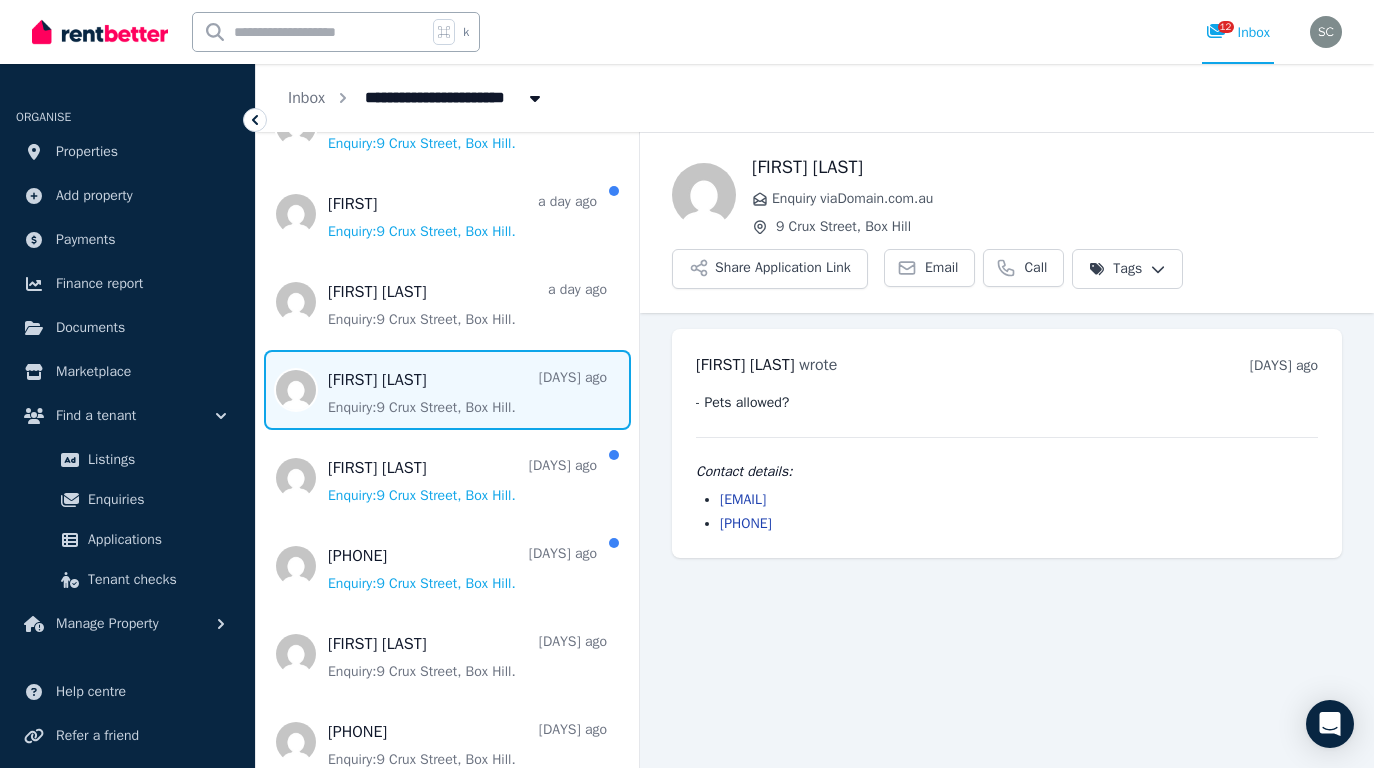 drag, startPoint x: 905, startPoint y: 500, endPoint x: 721, endPoint y: 500, distance: 184 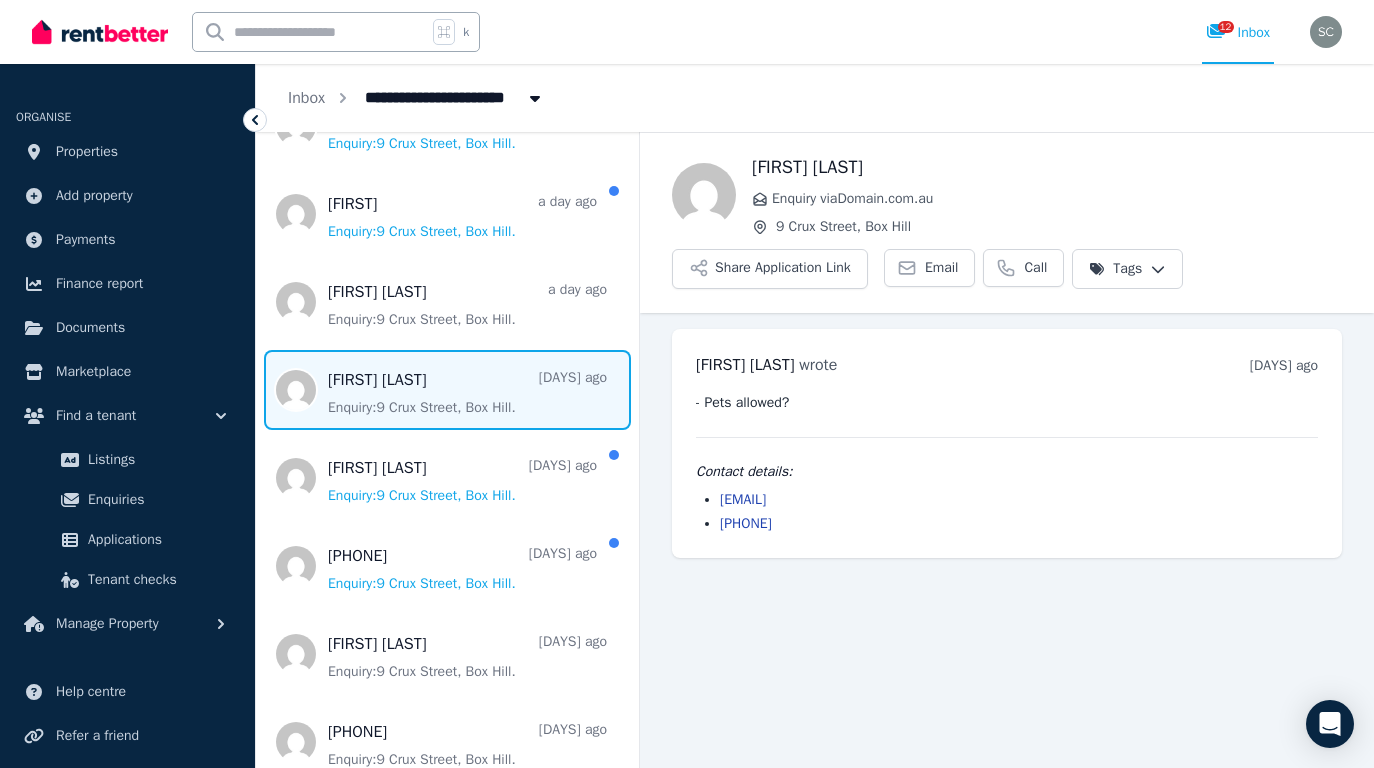 click on "[EMAIL]" at bounding box center [1019, 500] 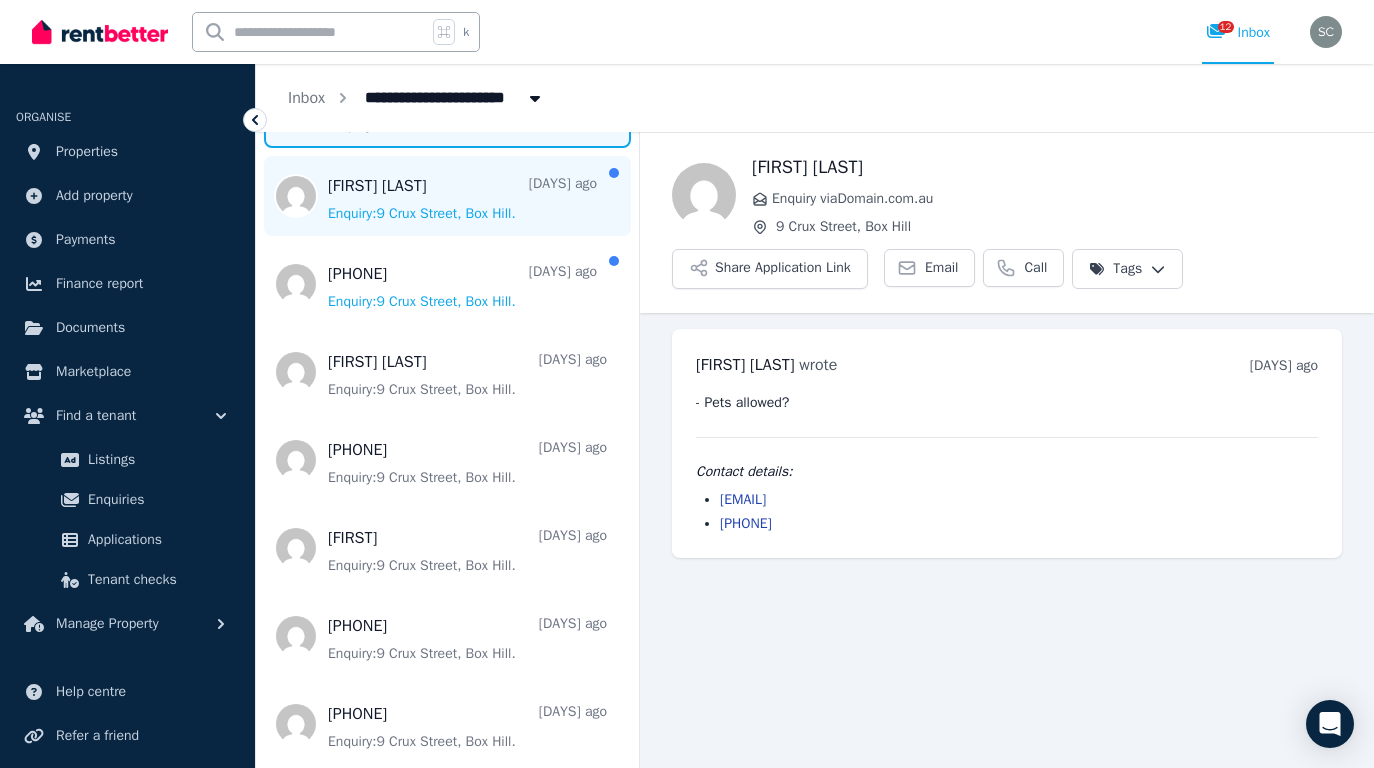 scroll, scrollTop: 443, scrollLeft: 0, axis: vertical 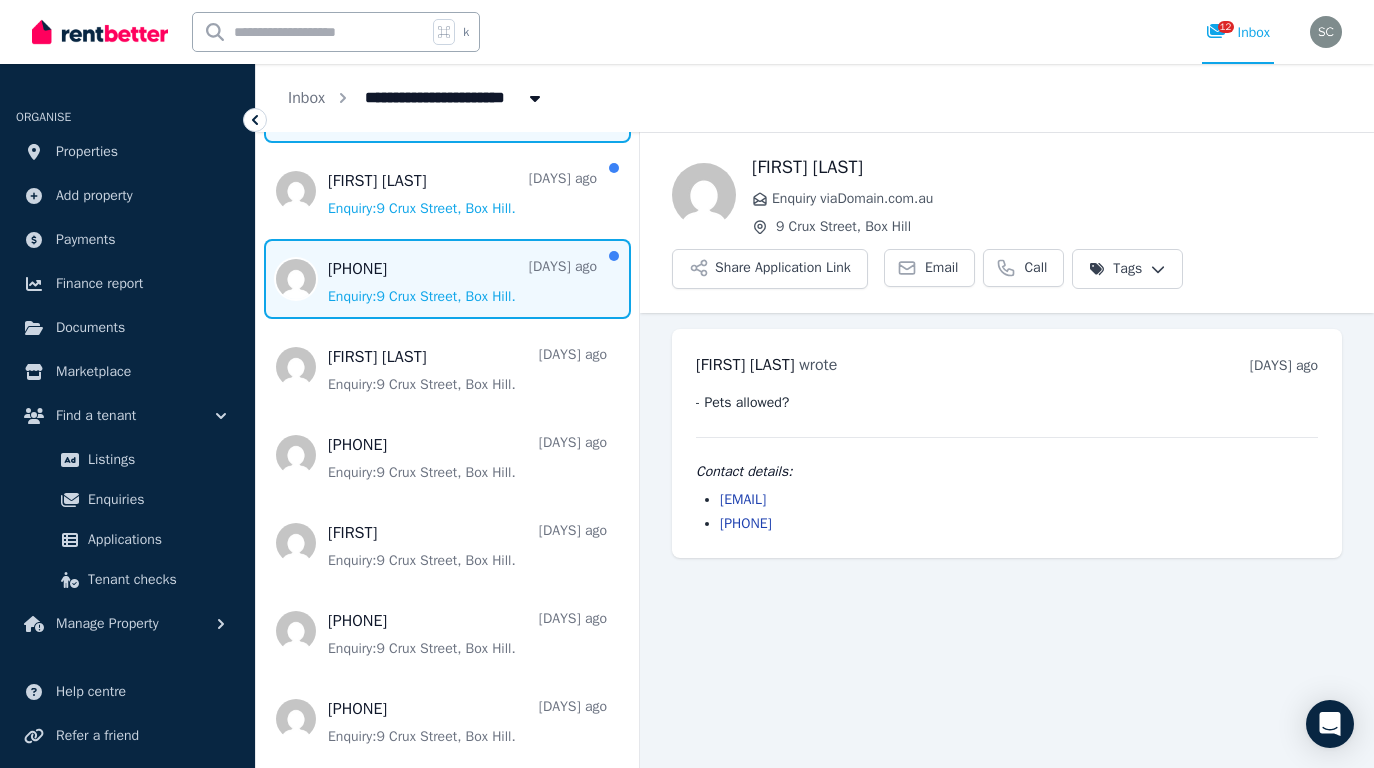 click at bounding box center [447, 279] 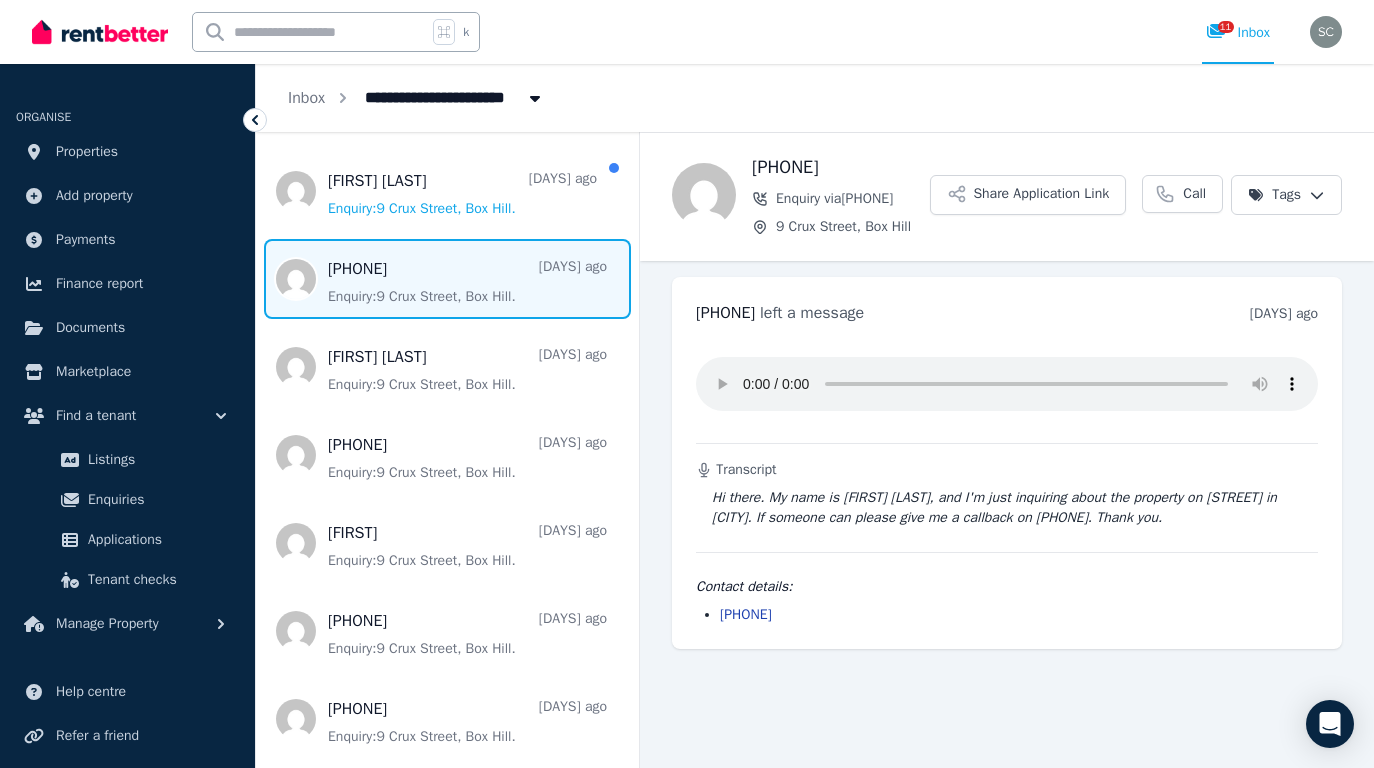 click on "[PHONE]   left a message [DAYS] ago [TIME] on [DAY], [DATE] [YEAR]" at bounding box center (1007, 313) 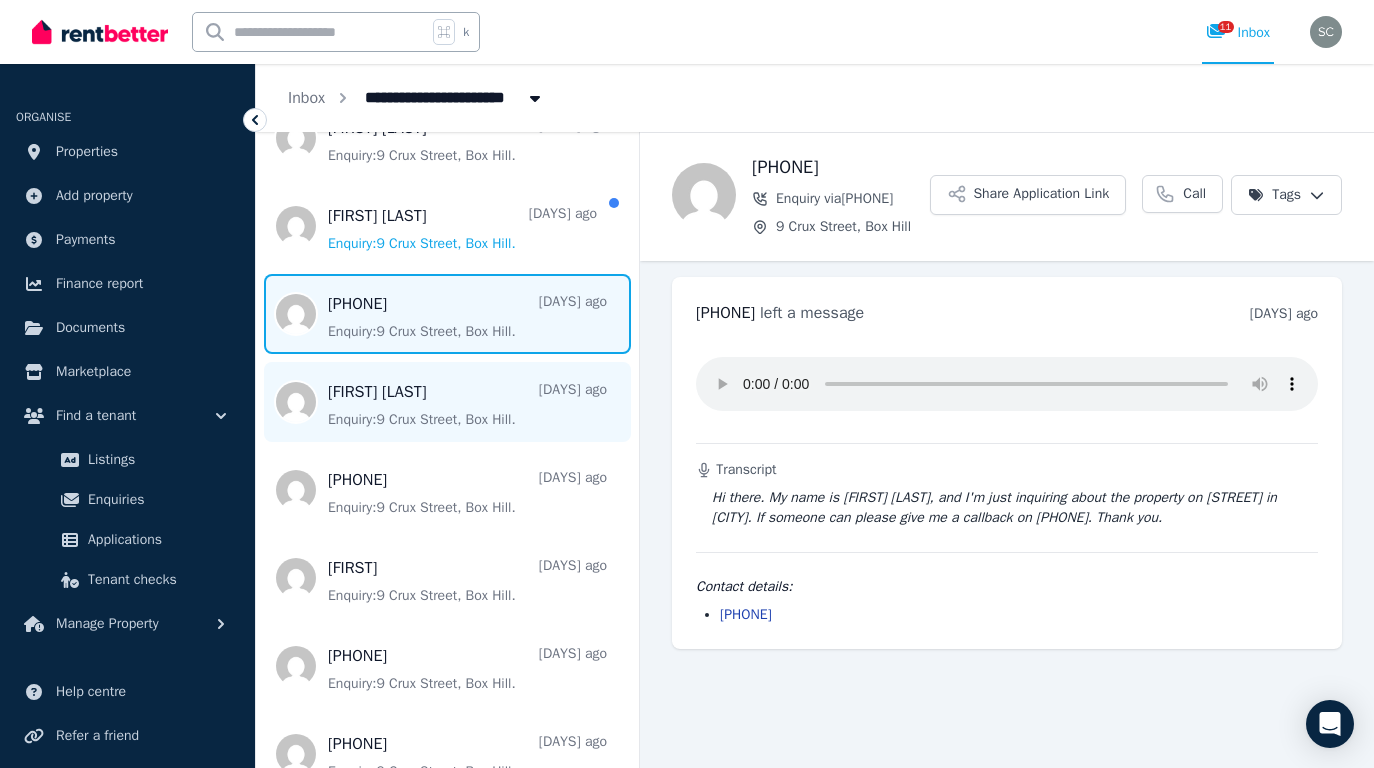 scroll, scrollTop: 419, scrollLeft: 0, axis: vertical 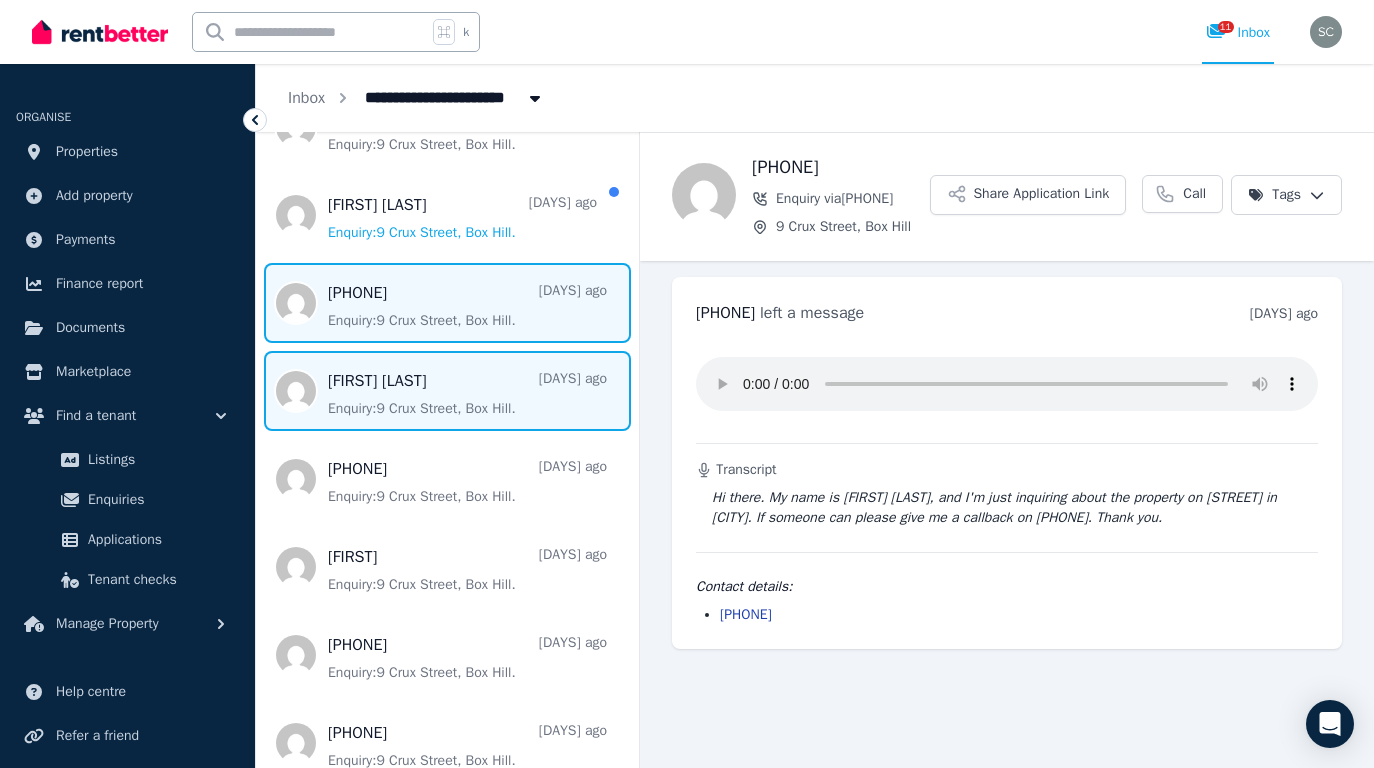 click at bounding box center [447, 391] 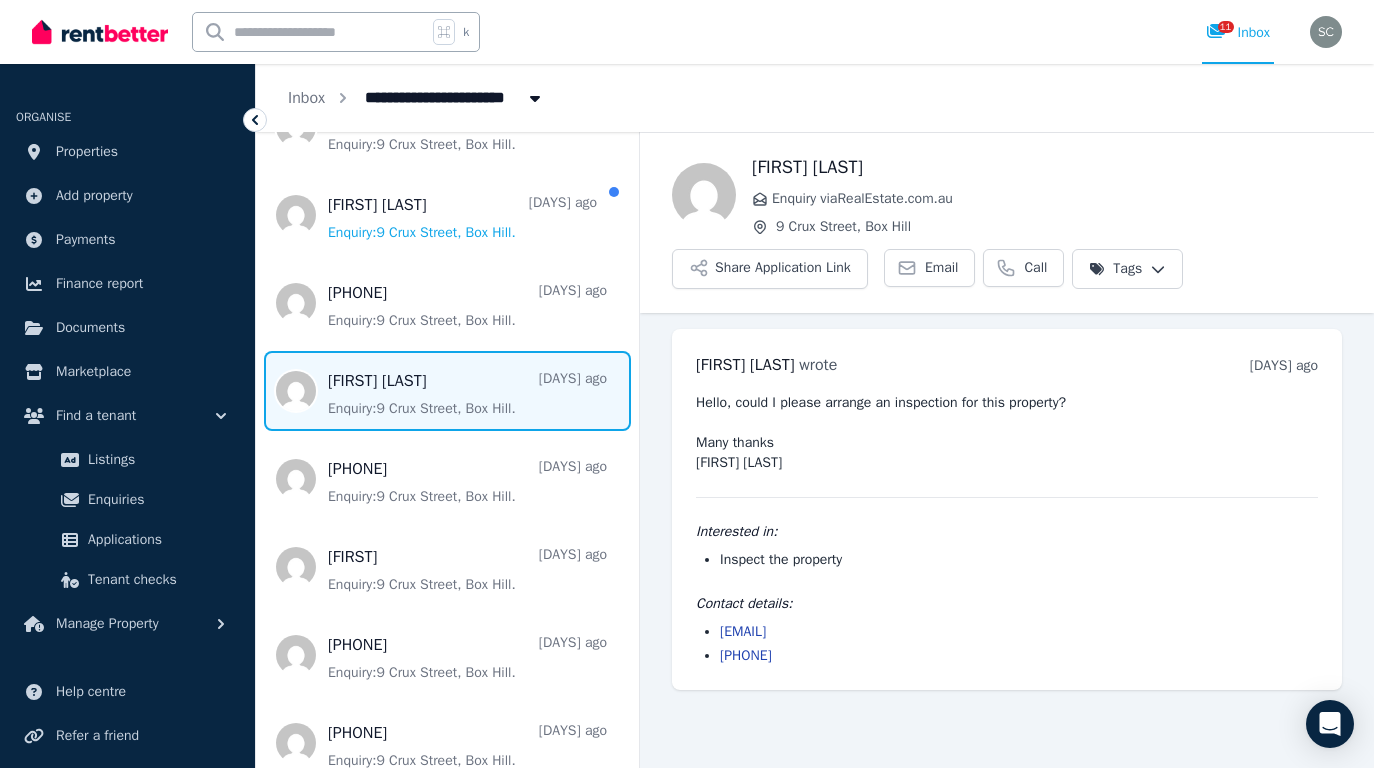 drag, startPoint x: 936, startPoint y: 631, endPoint x: 719, endPoint y: 634, distance: 217.02074 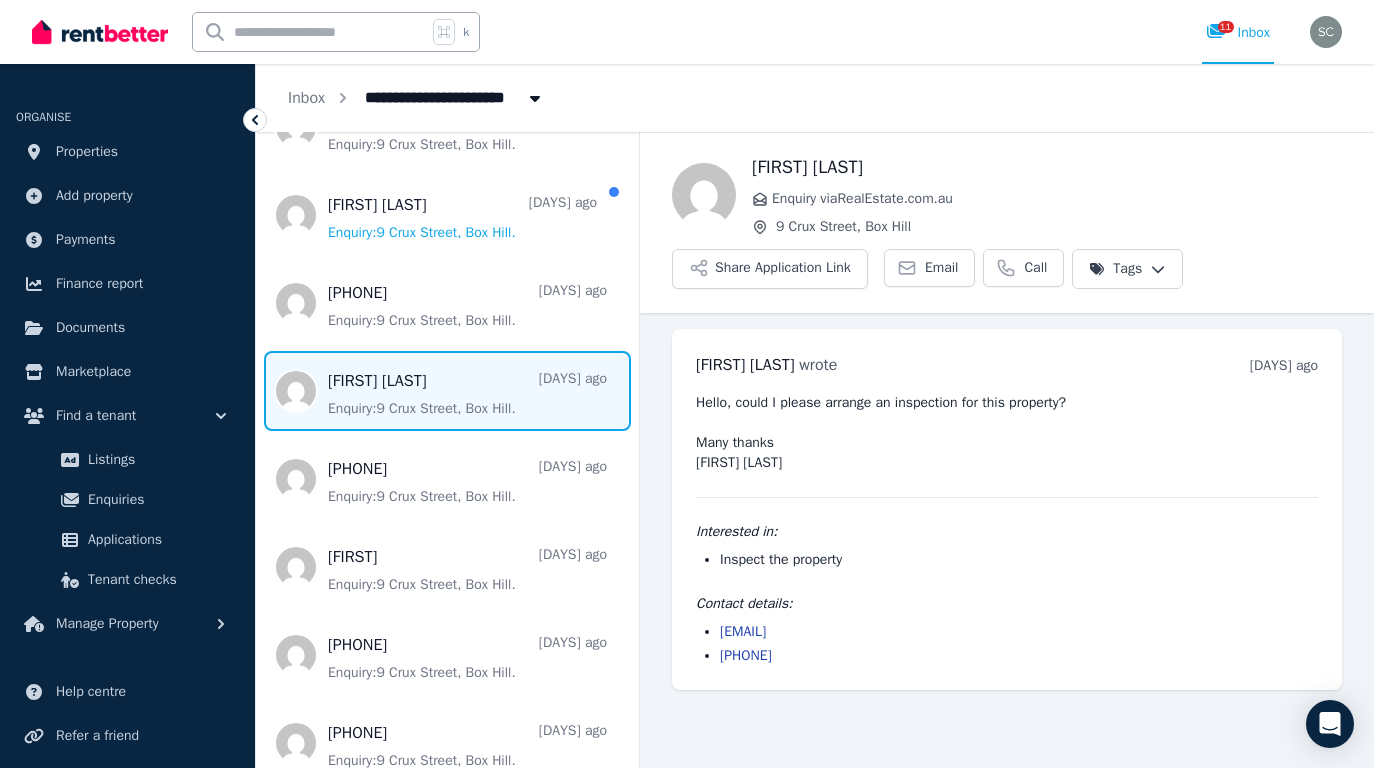 click on "[EMAIL]" at bounding box center (1019, 632) 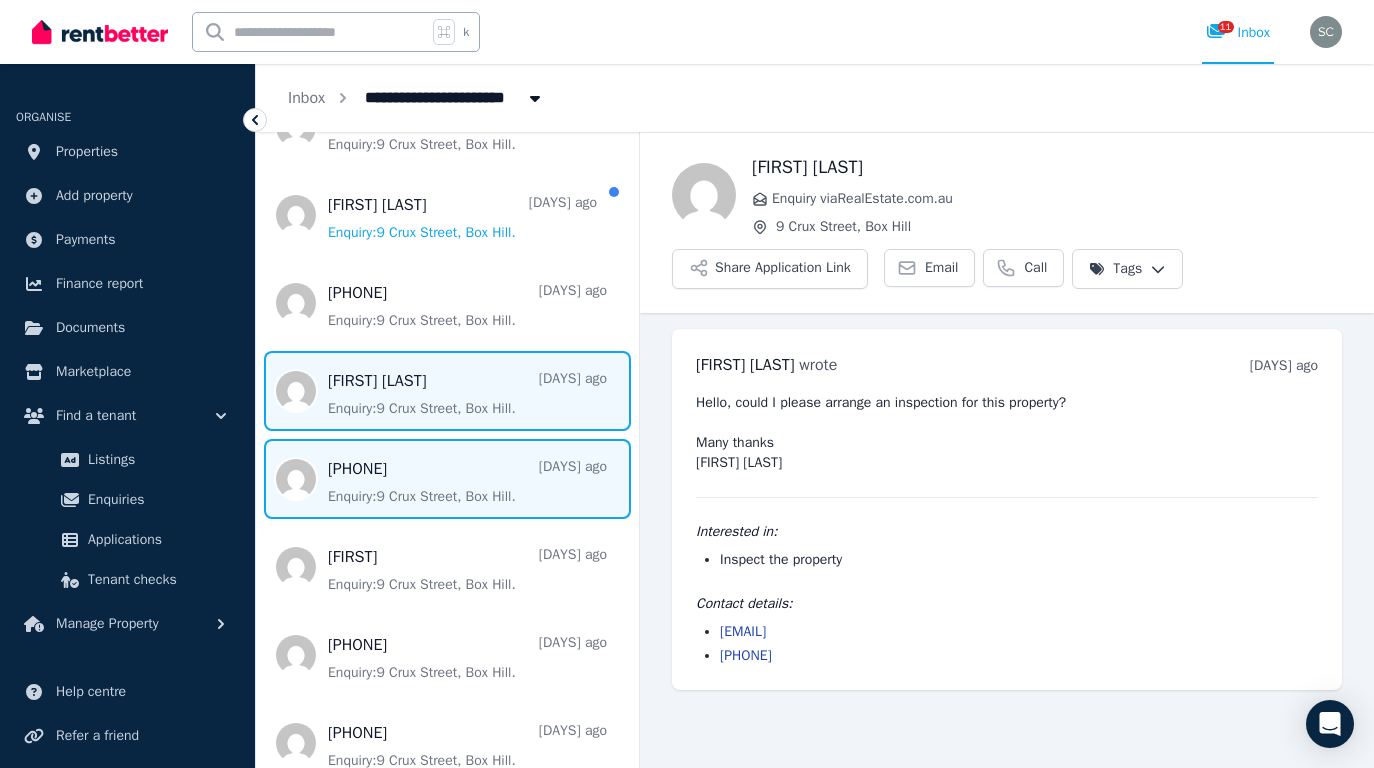 click at bounding box center [447, 479] 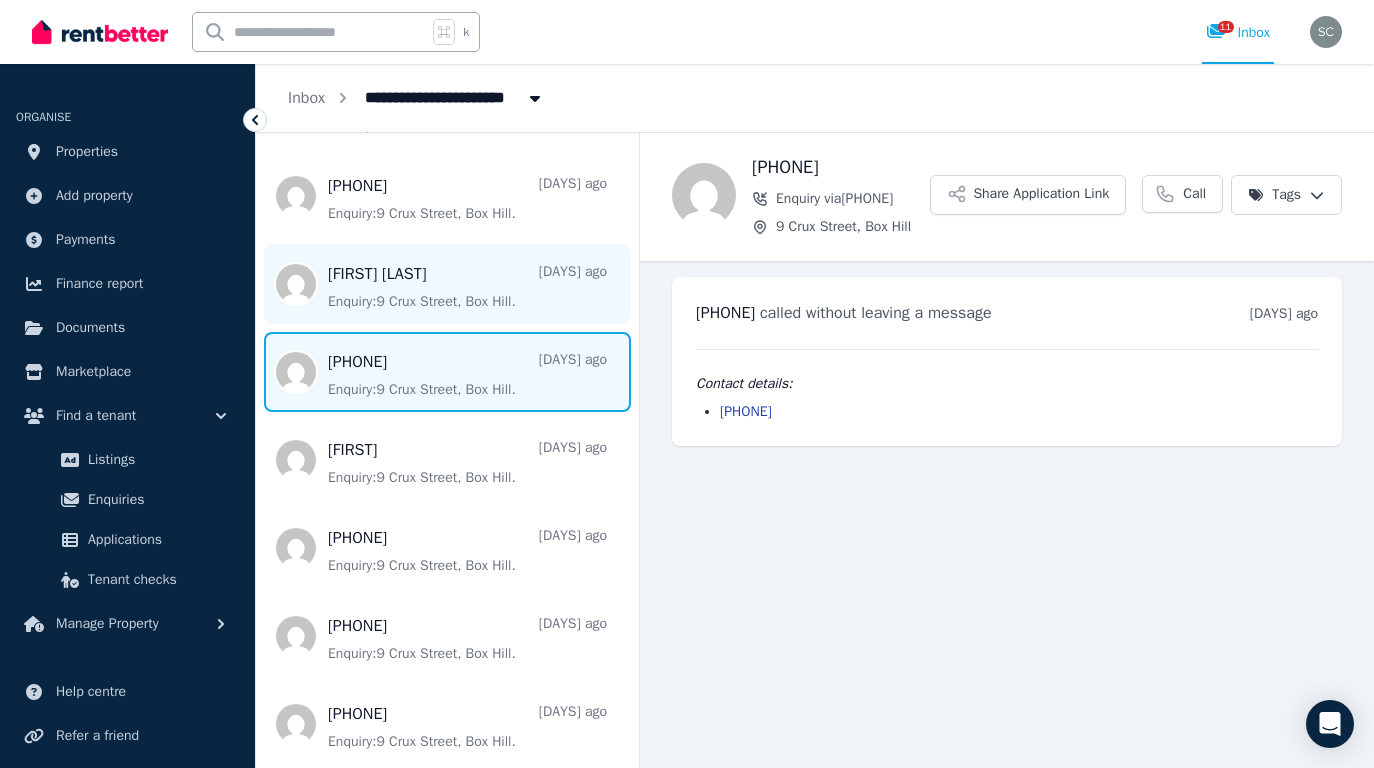 scroll, scrollTop: 530, scrollLeft: 0, axis: vertical 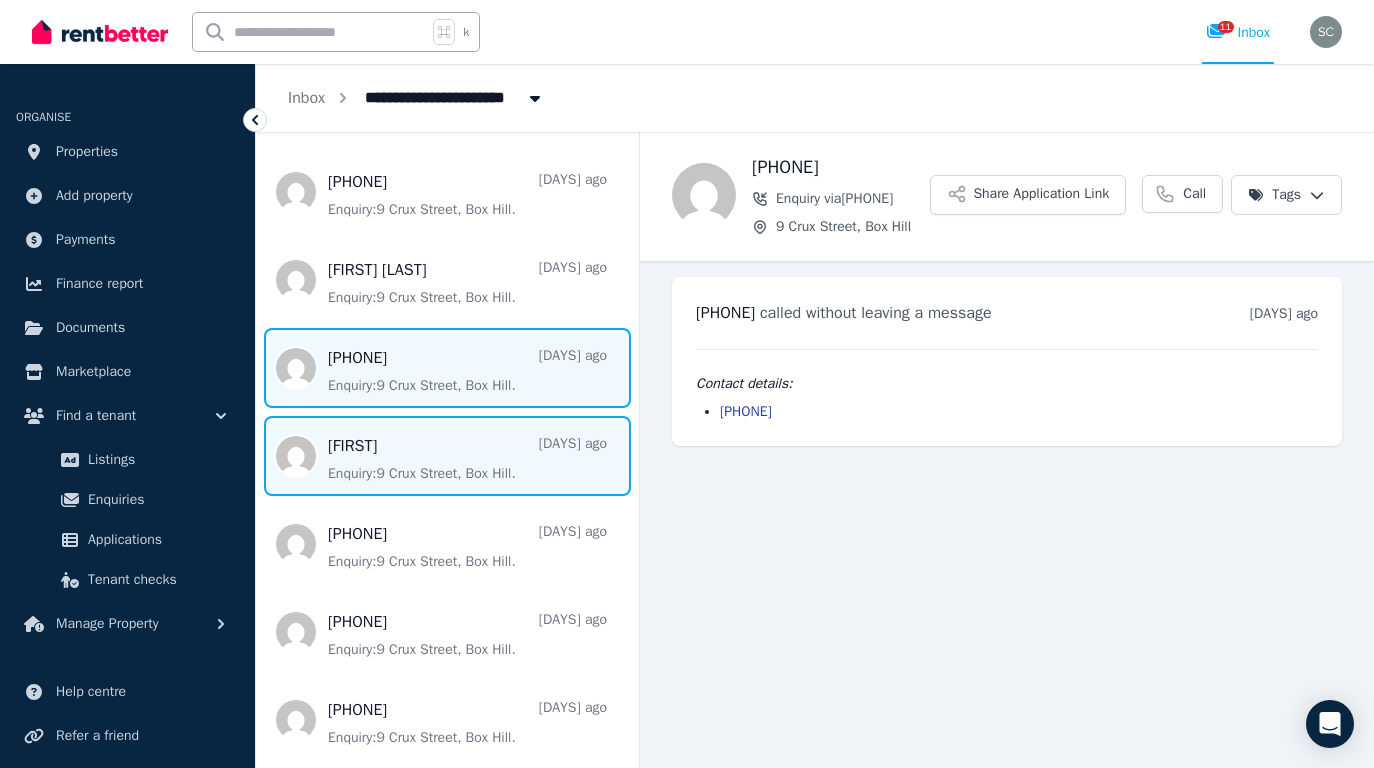 click at bounding box center [447, 456] 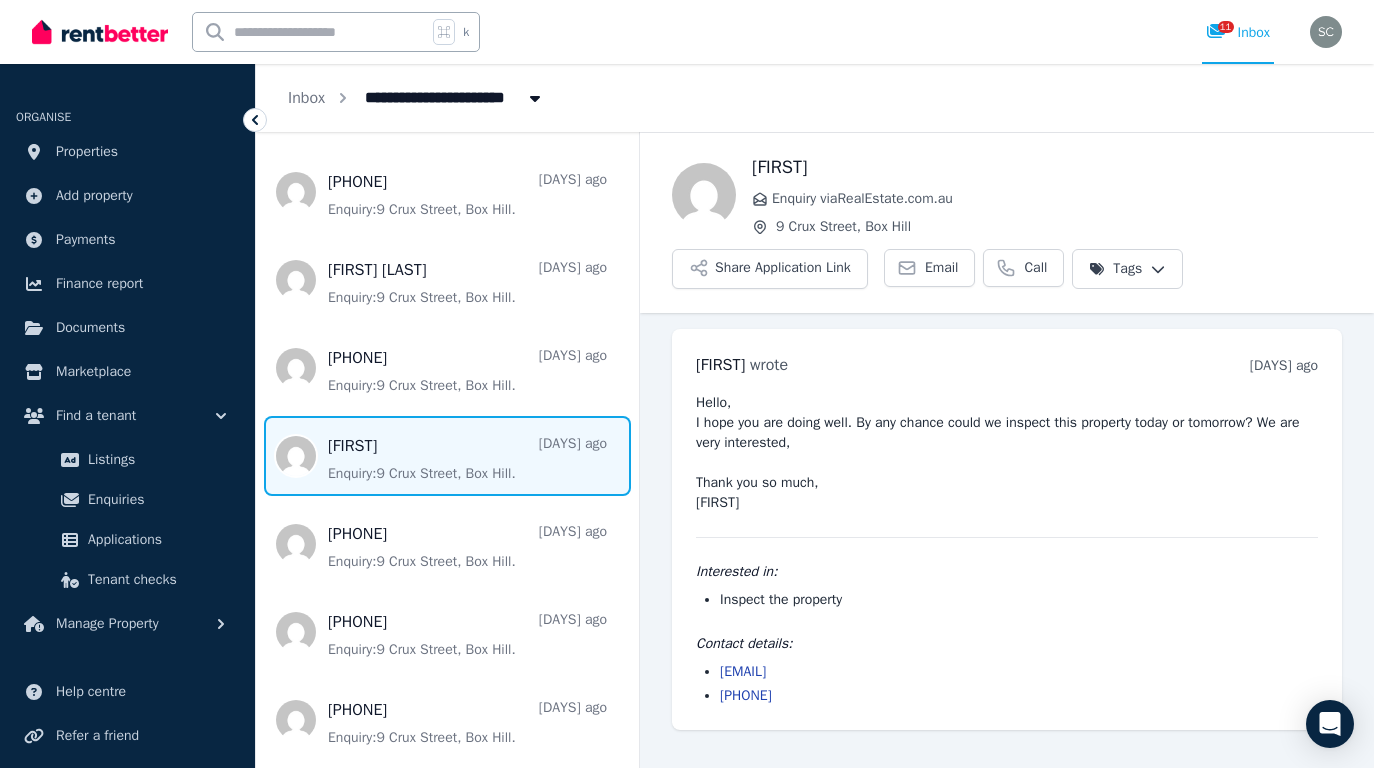 drag, startPoint x: 944, startPoint y: 665, endPoint x: 717, endPoint y: 671, distance: 227.07928 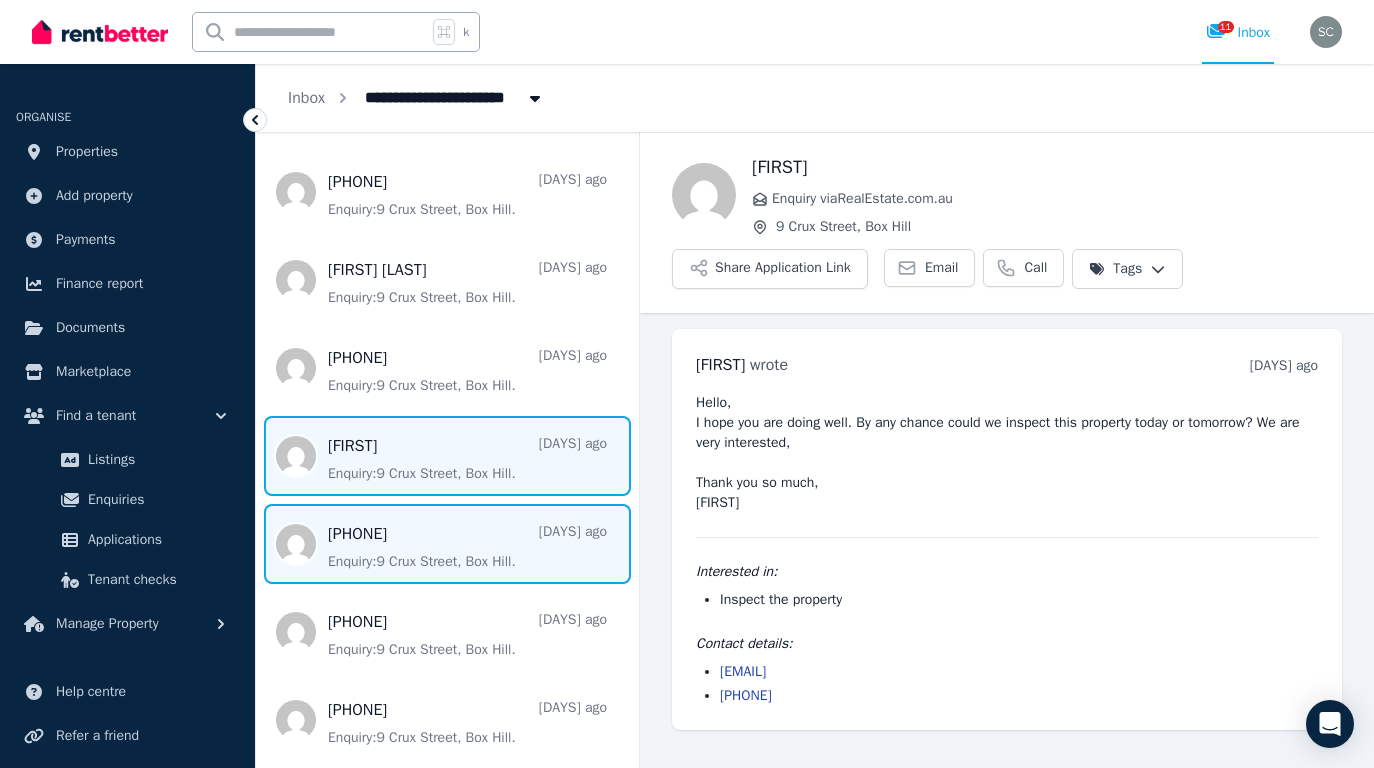 click at bounding box center (447, 544) 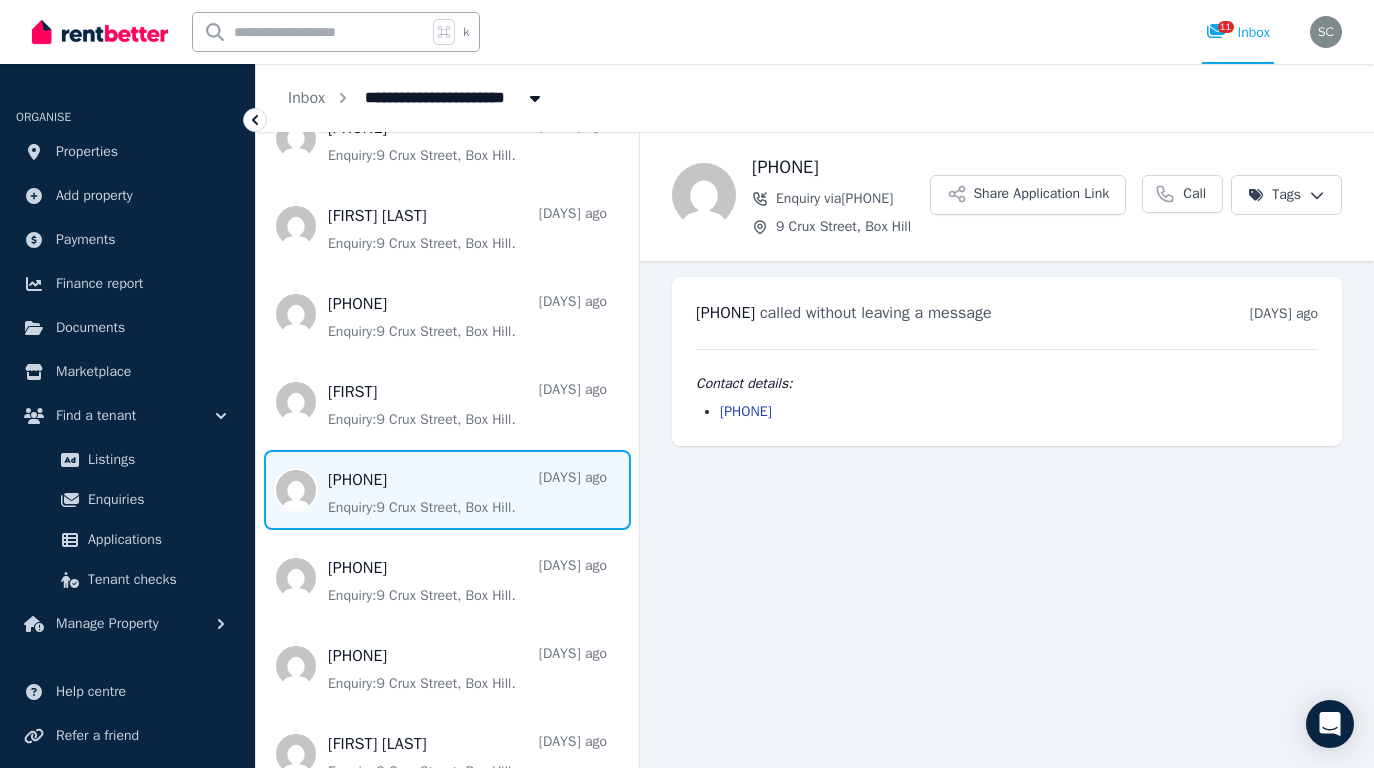 scroll, scrollTop: 588, scrollLeft: 0, axis: vertical 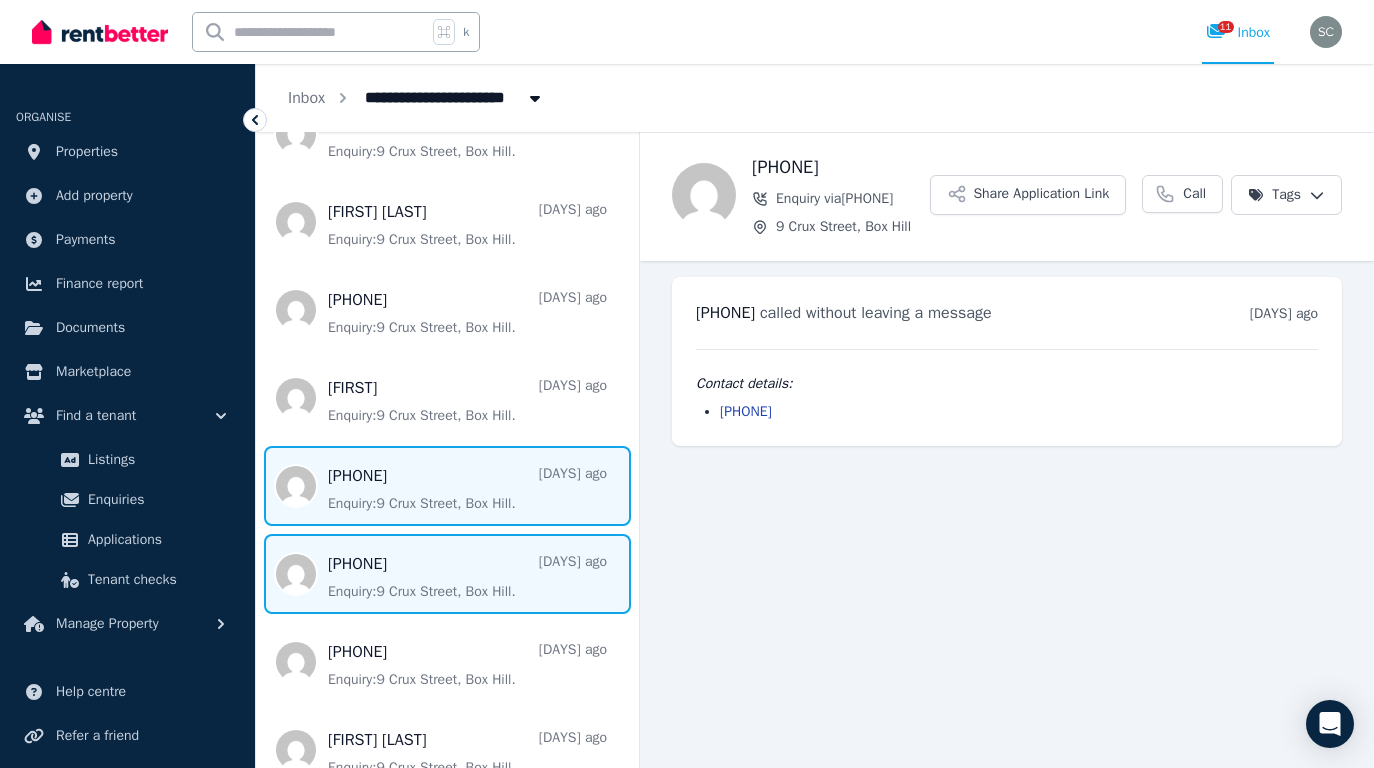 click at bounding box center [447, 574] 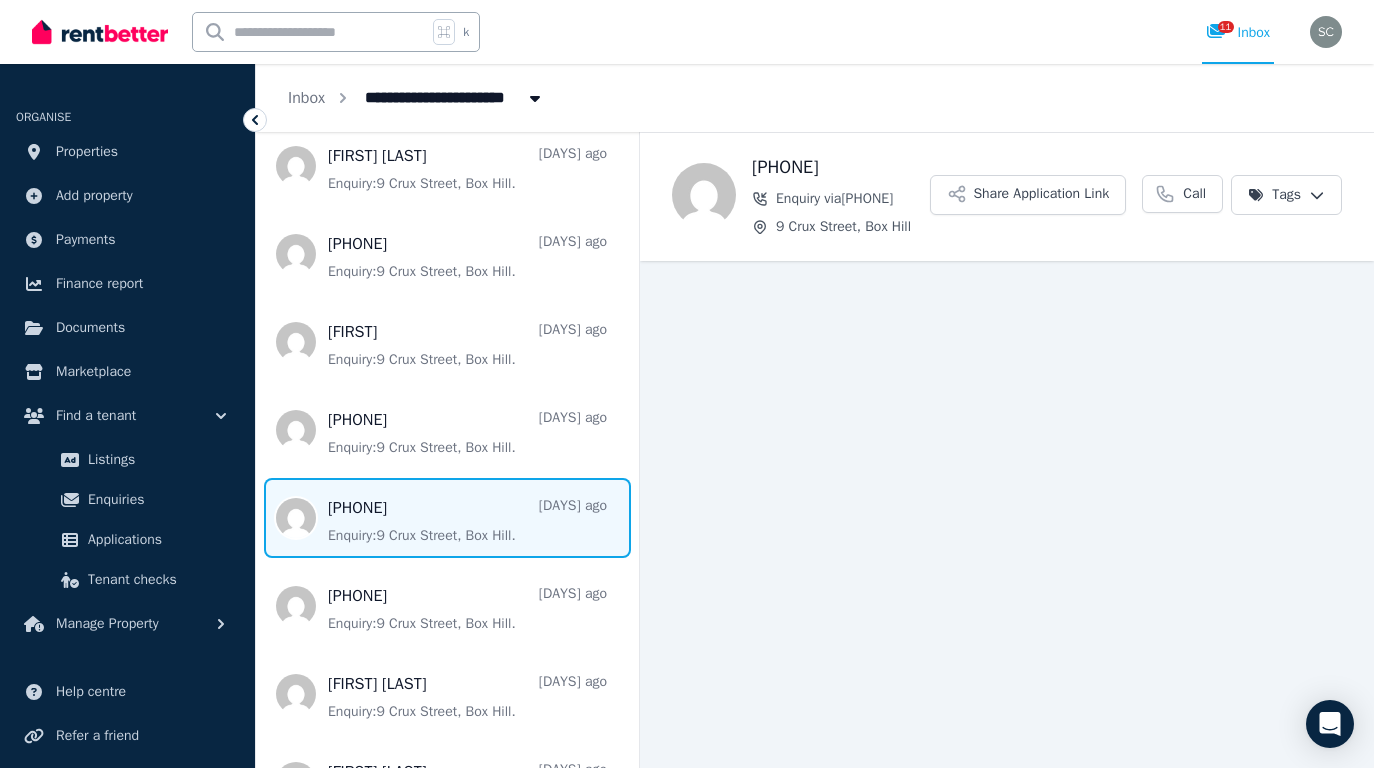 scroll, scrollTop: 654, scrollLeft: 0, axis: vertical 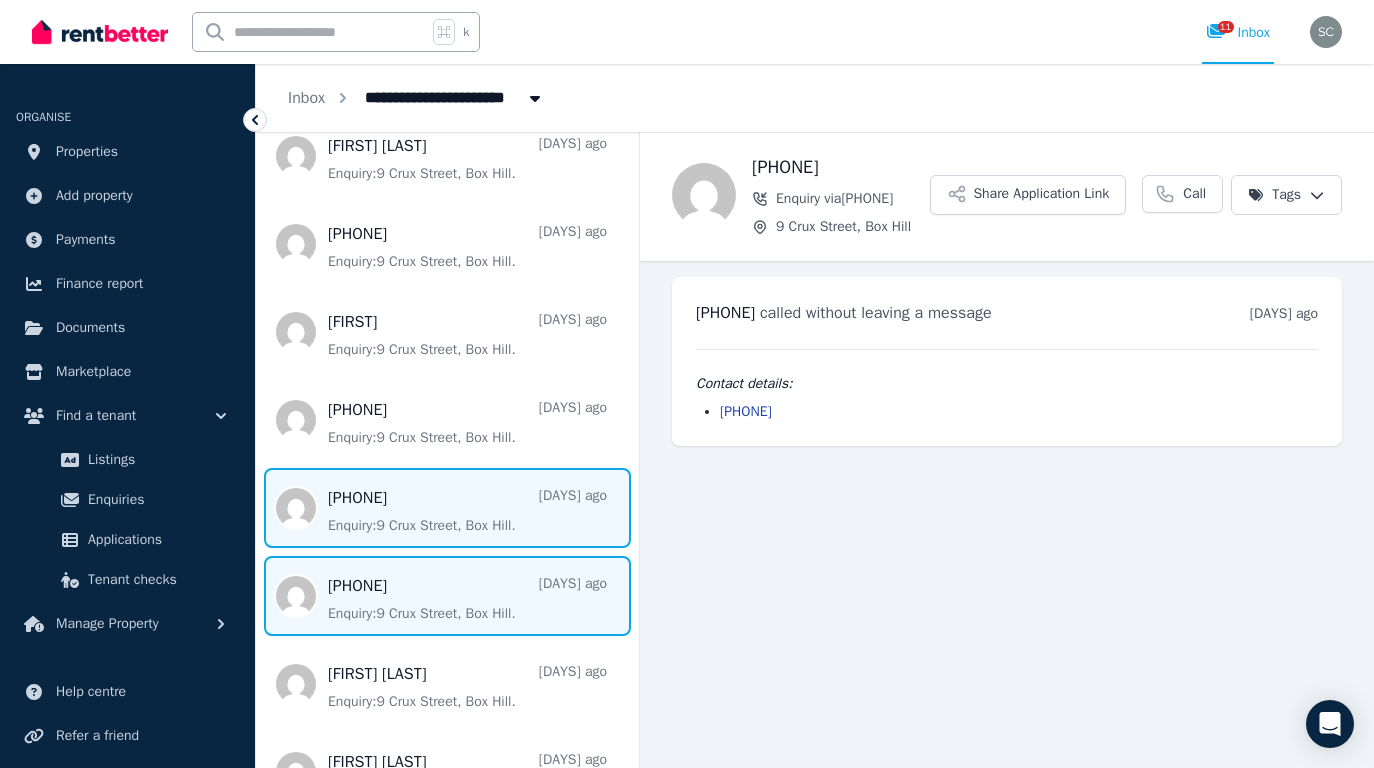 click at bounding box center (447, 596) 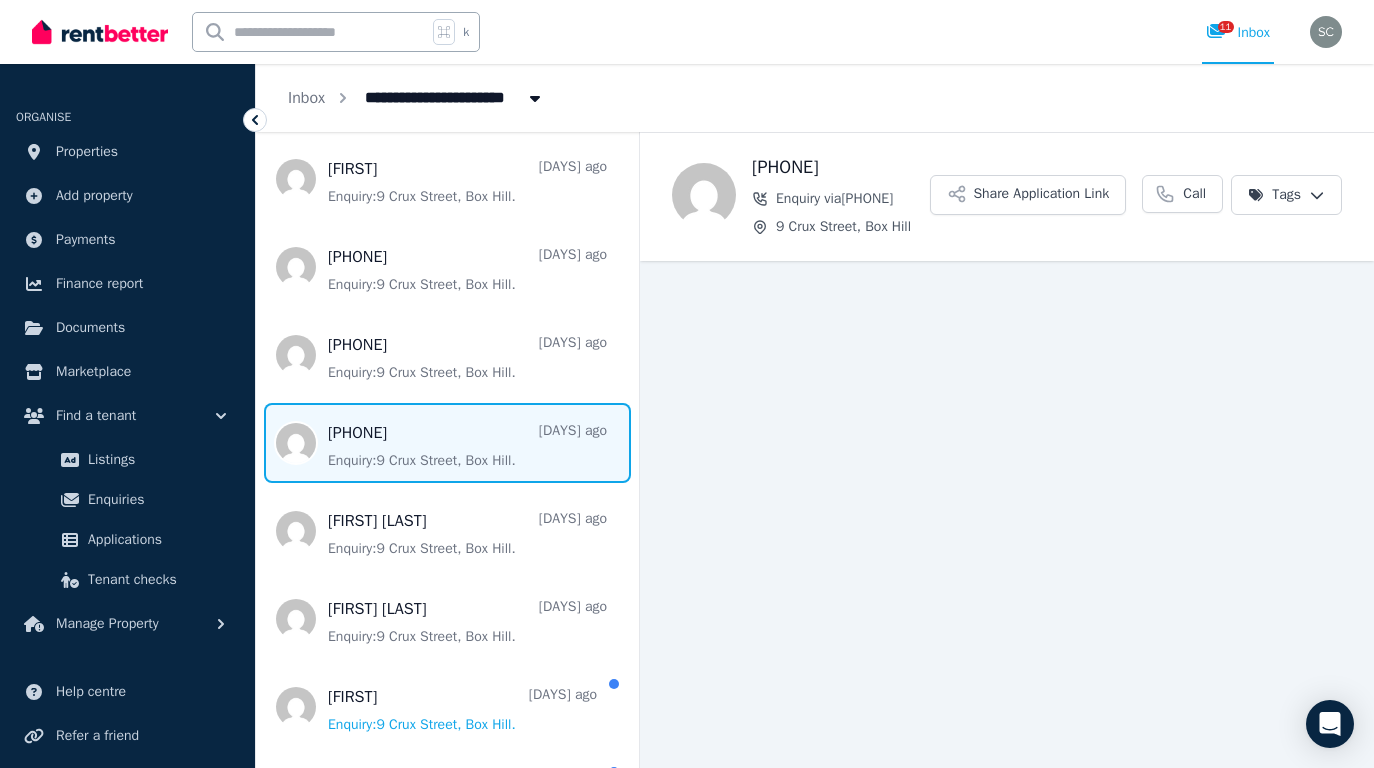 scroll, scrollTop: 803, scrollLeft: 0, axis: vertical 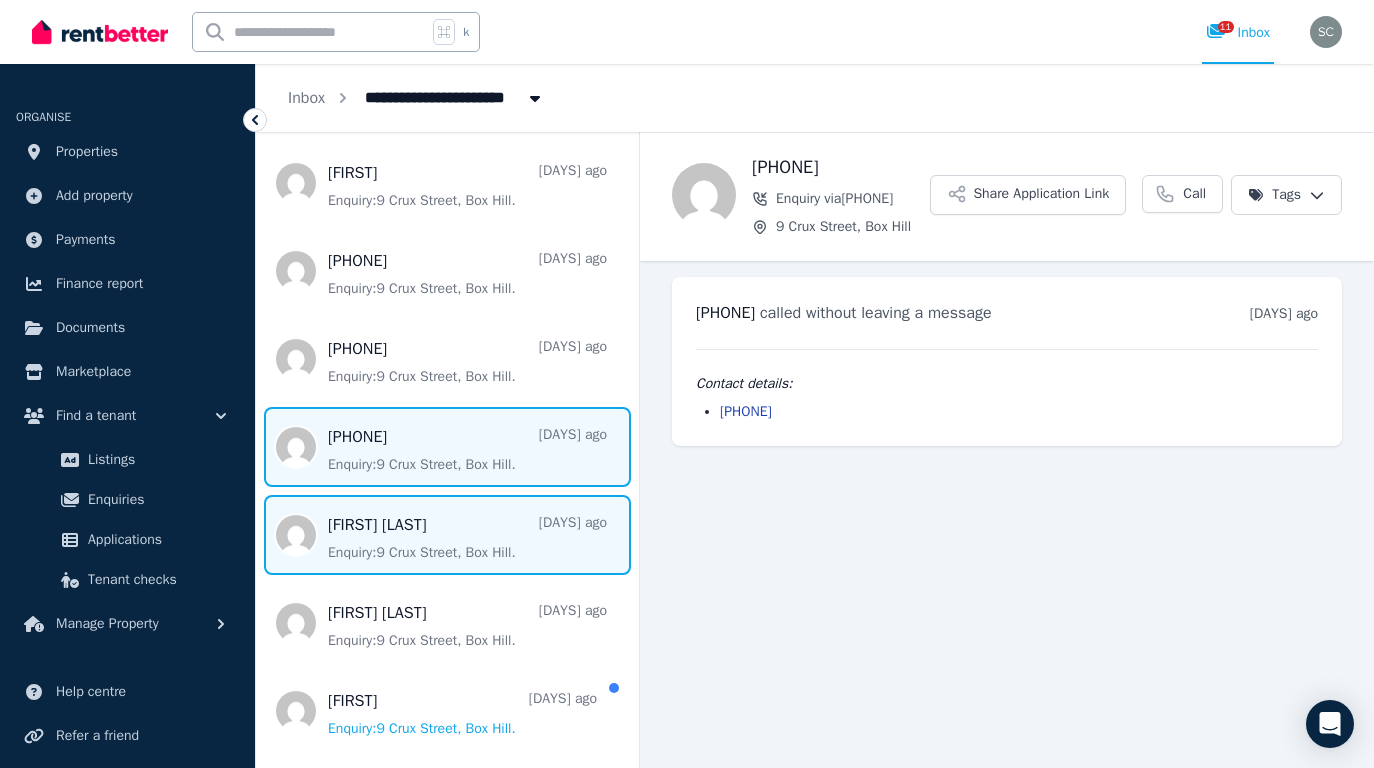 click at bounding box center [447, 535] 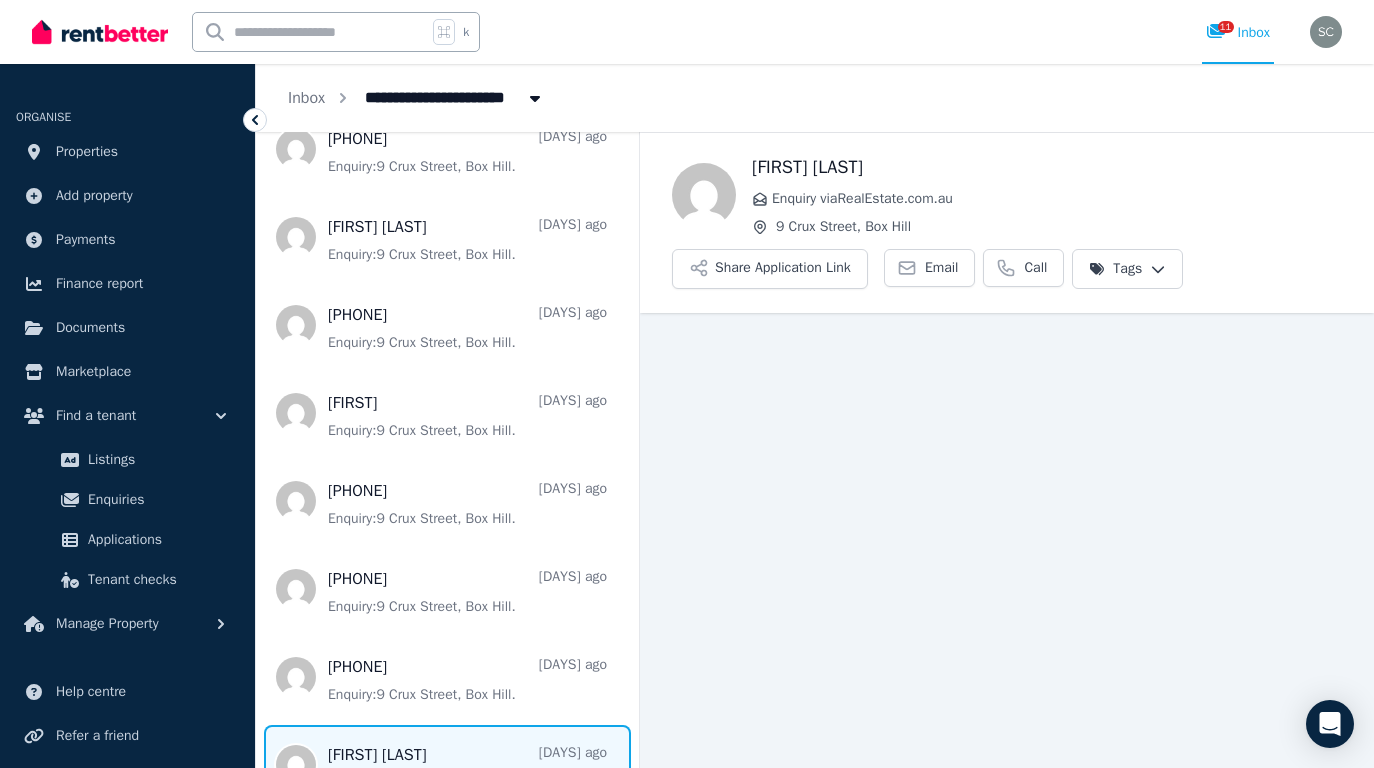 scroll, scrollTop: 0, scrollLeft: 0, axis: both 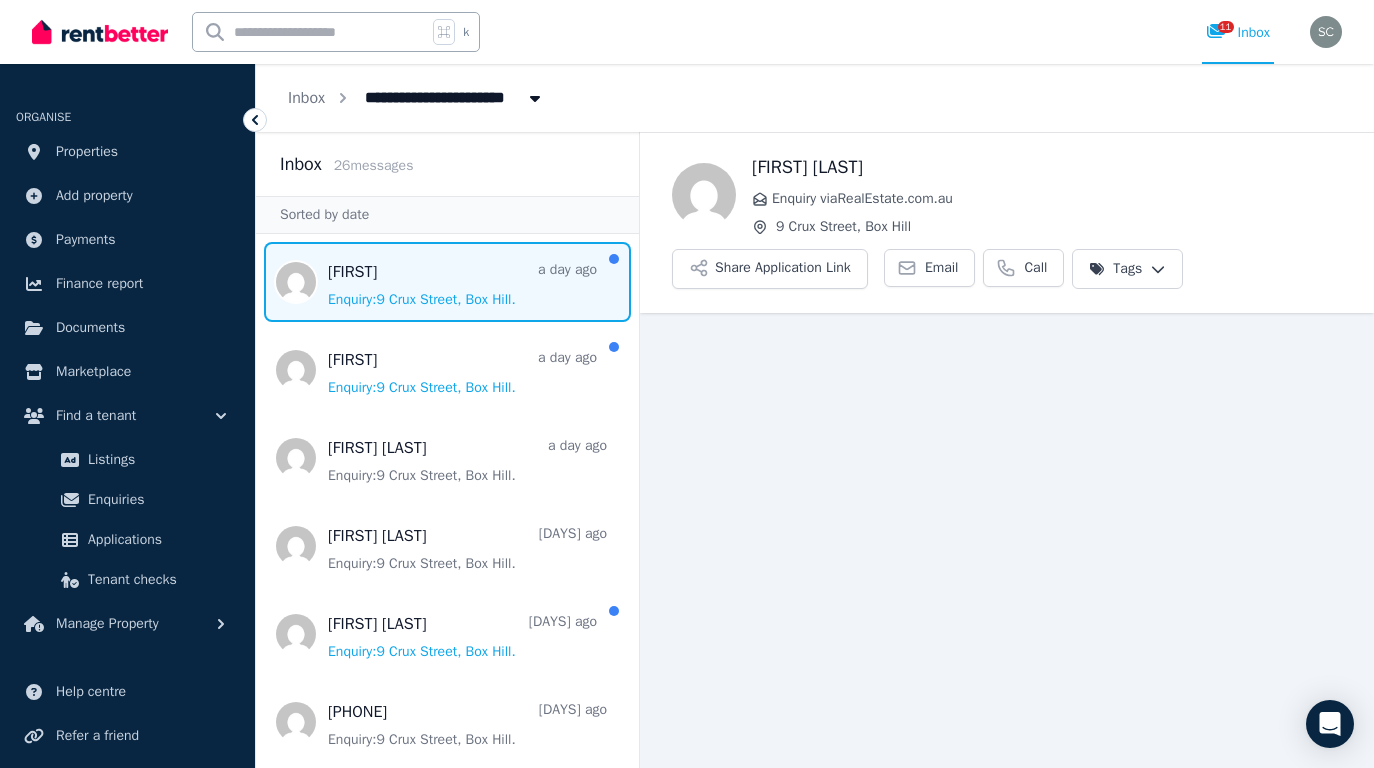 click at bounding box center (447, 282) 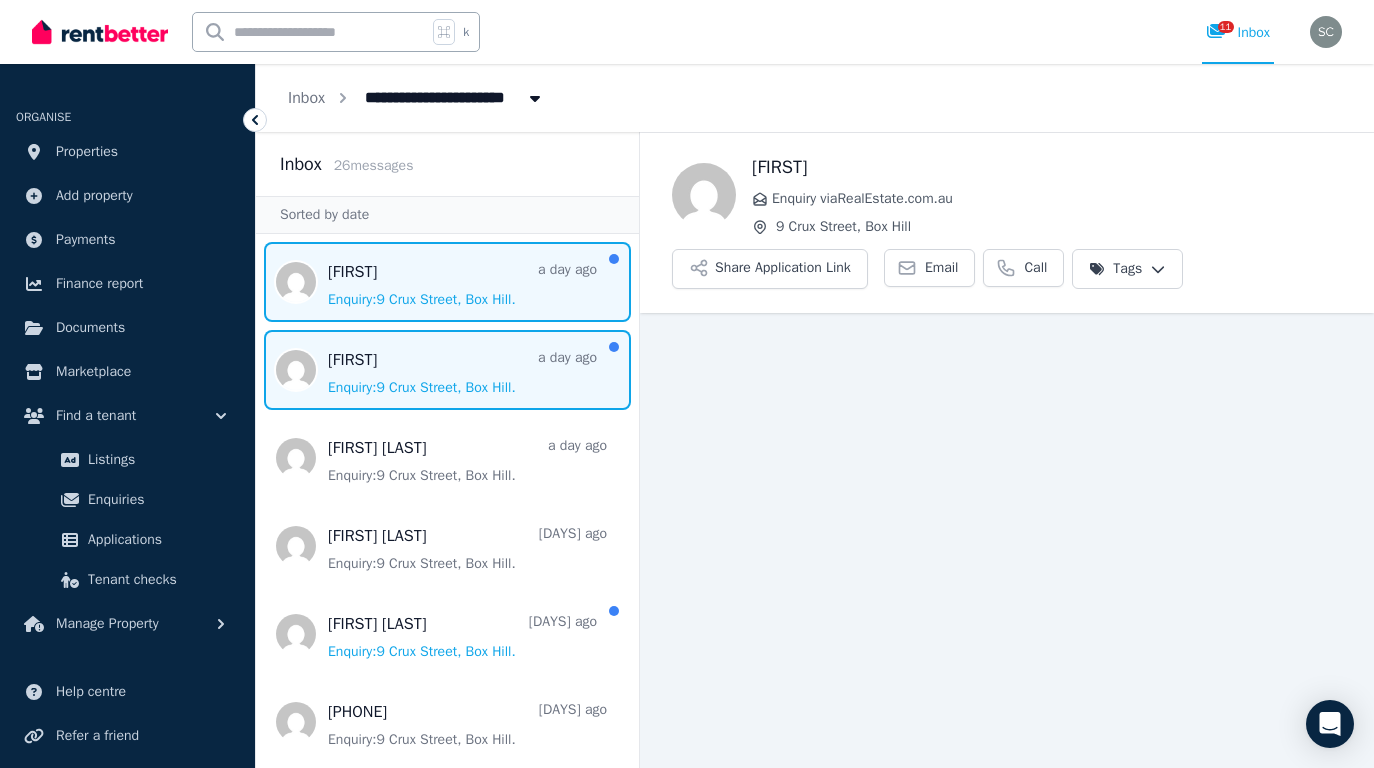 click at bounding box center (447, 370) 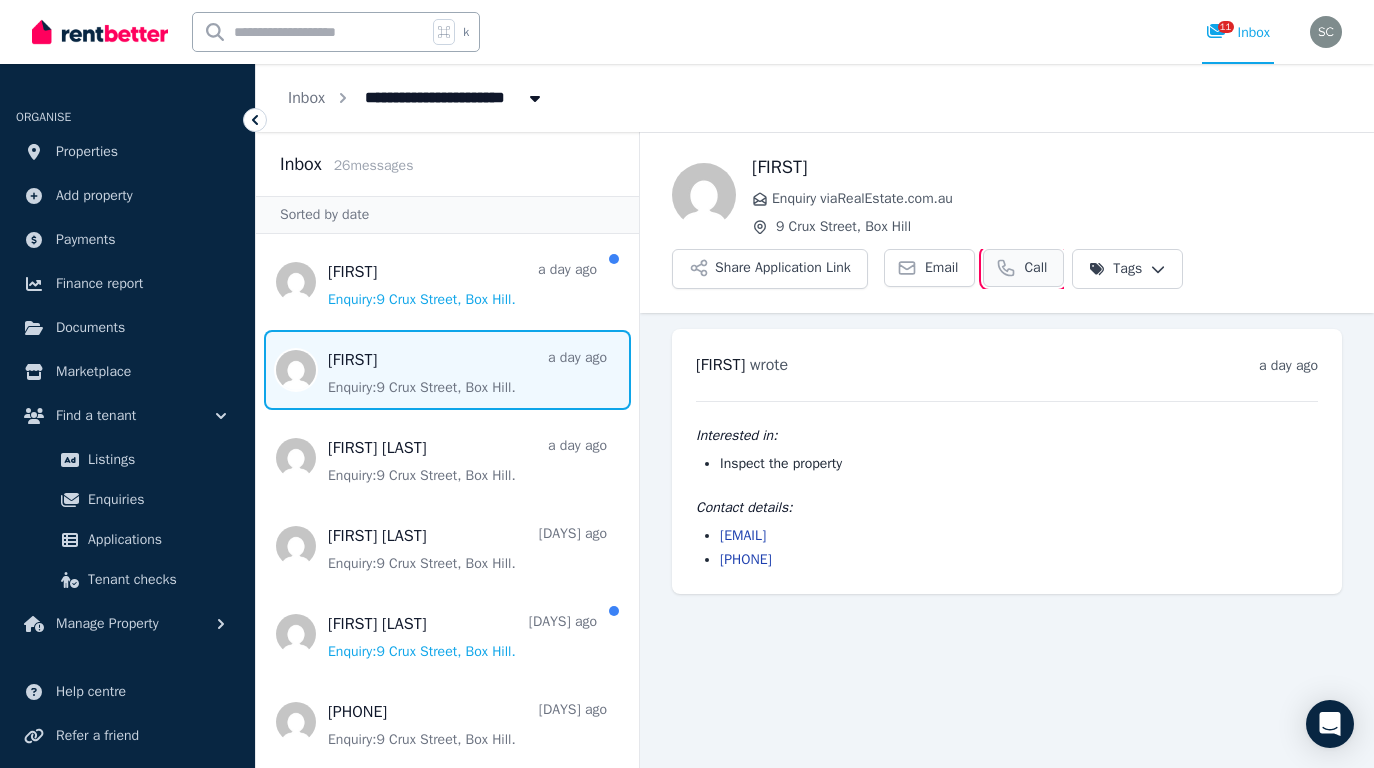 click on "Call" at bounding box center (1035, 268) 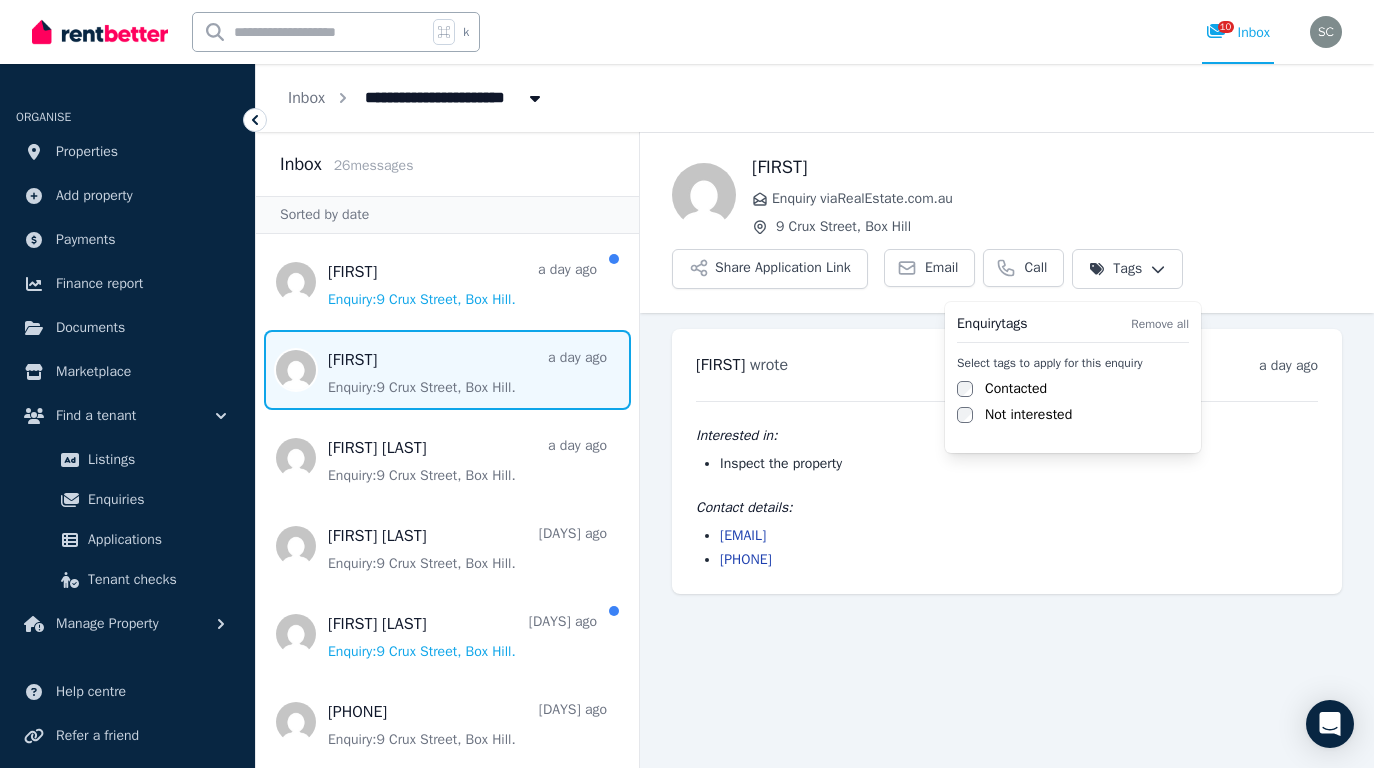 click on "**********" at bounding box center [687, 384] 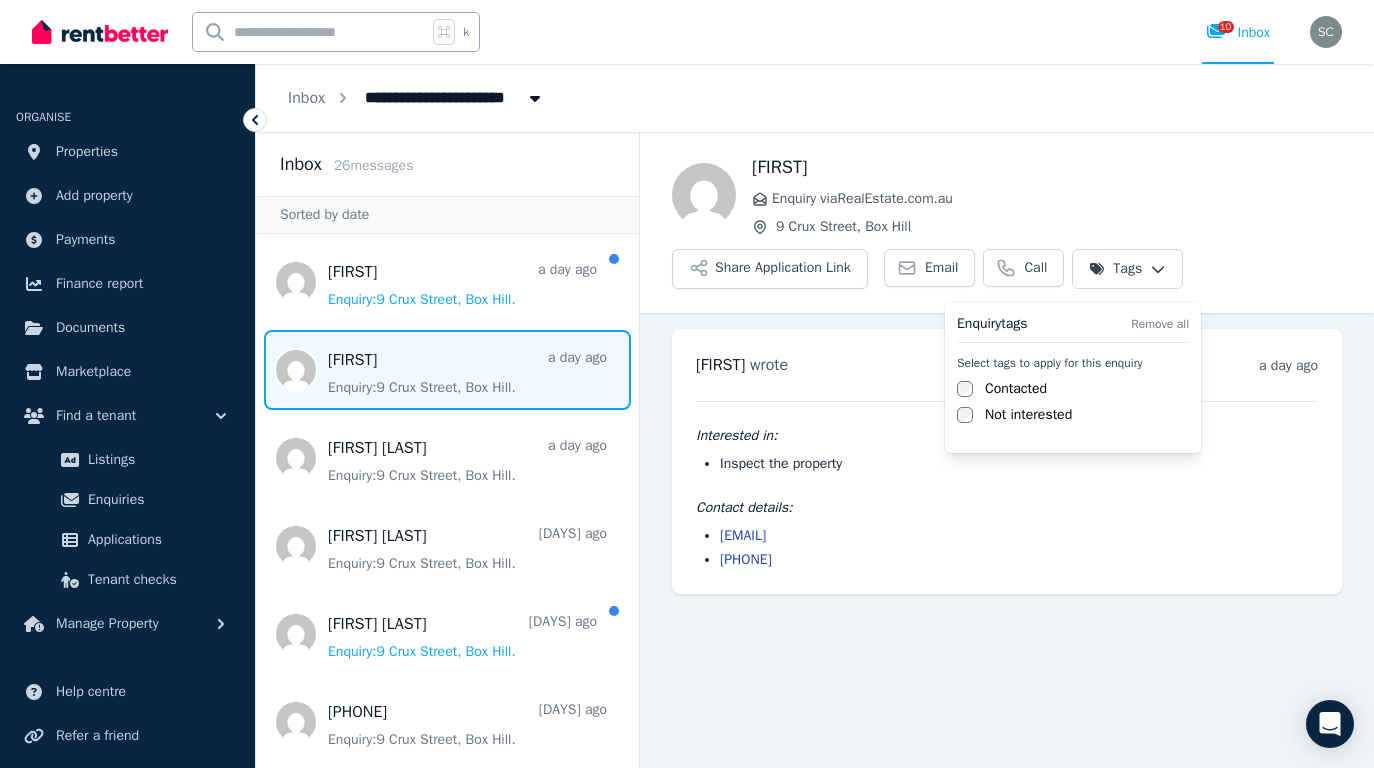 click on "Contacted" at bounding box center [1016, 389] 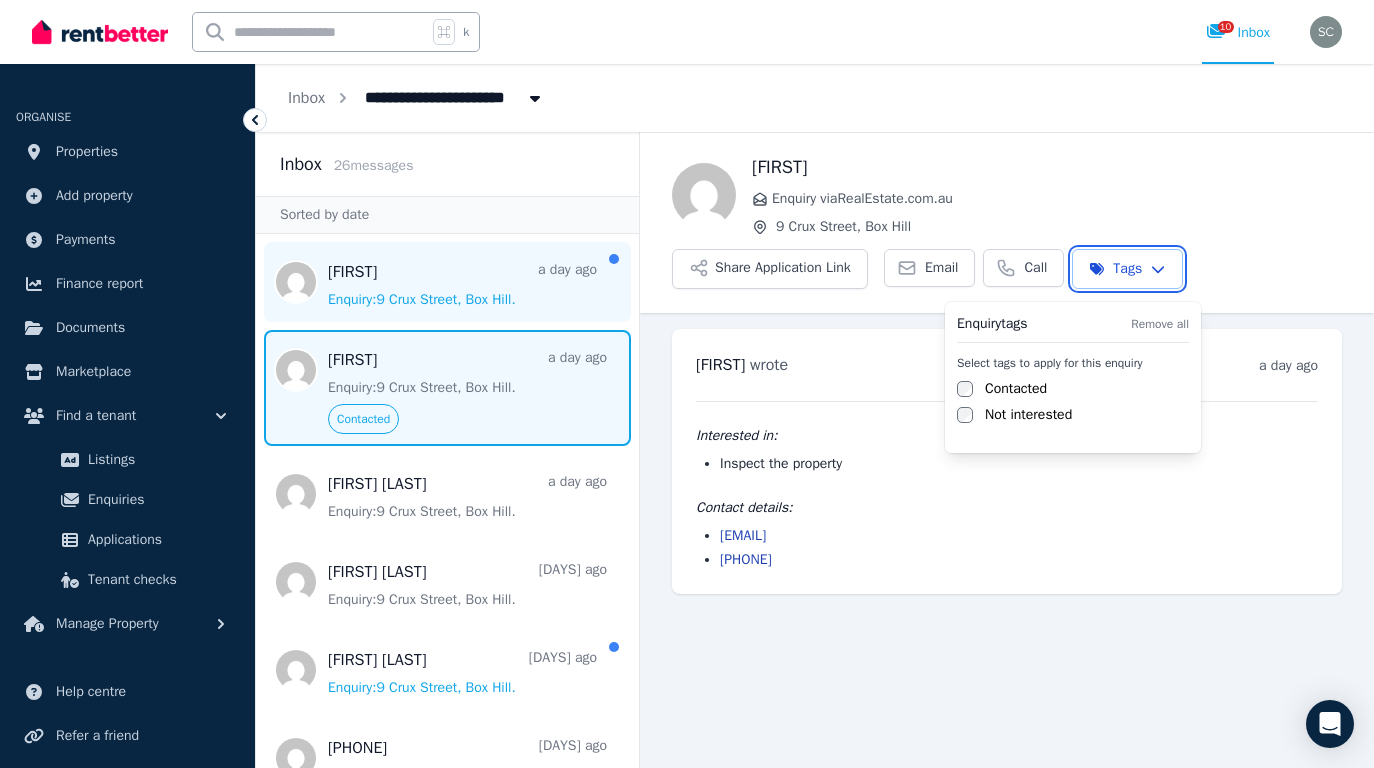 click on "**********" at bounding box center (687, 384) 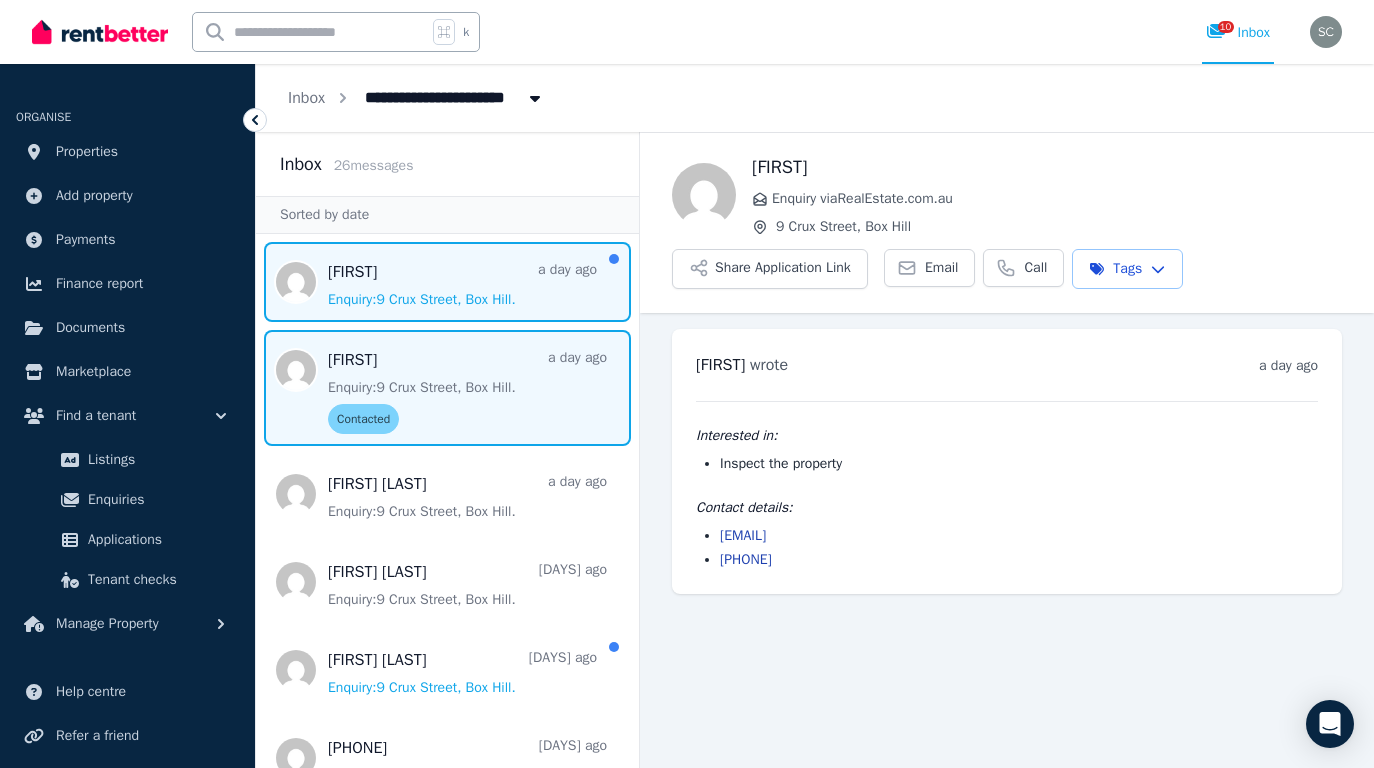 click at bounding box center (447, 282) 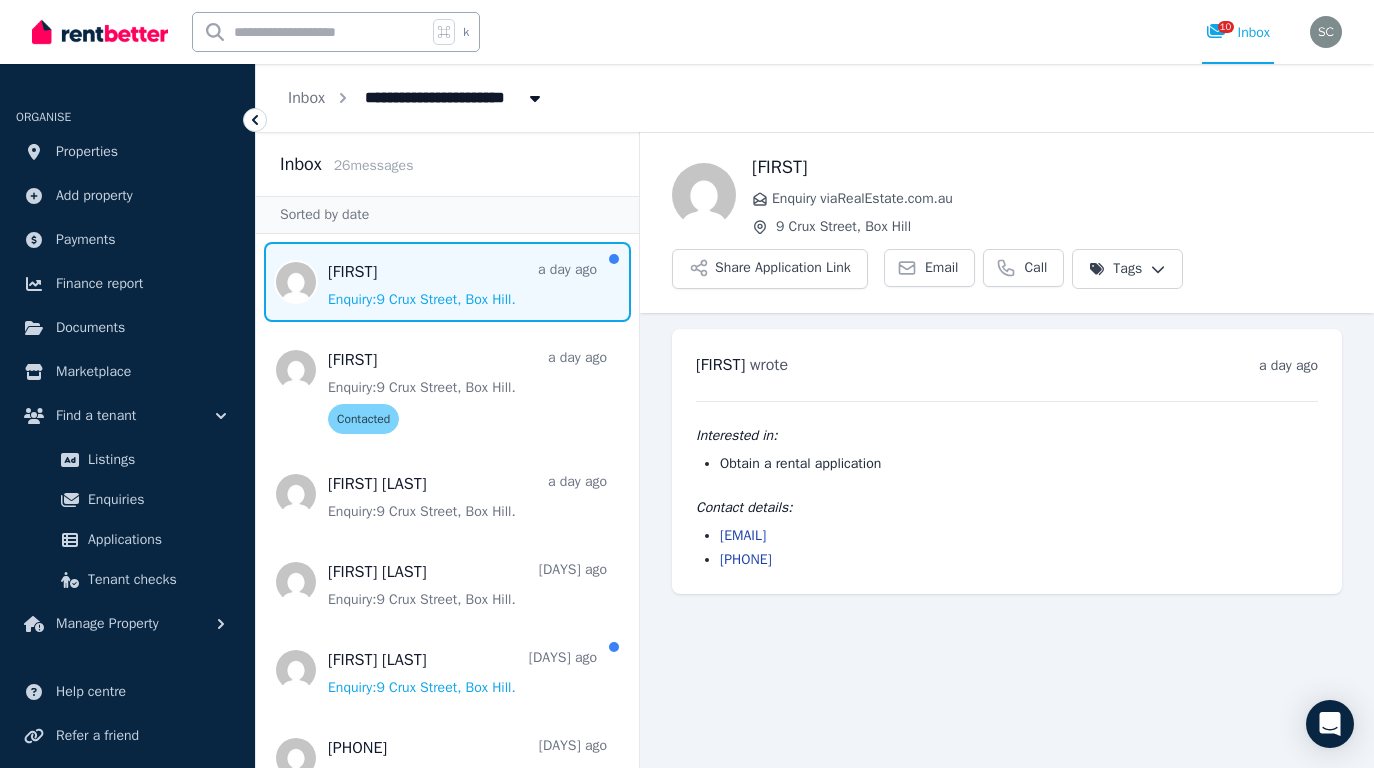 click on "**********" at bounding box center [687, 384] 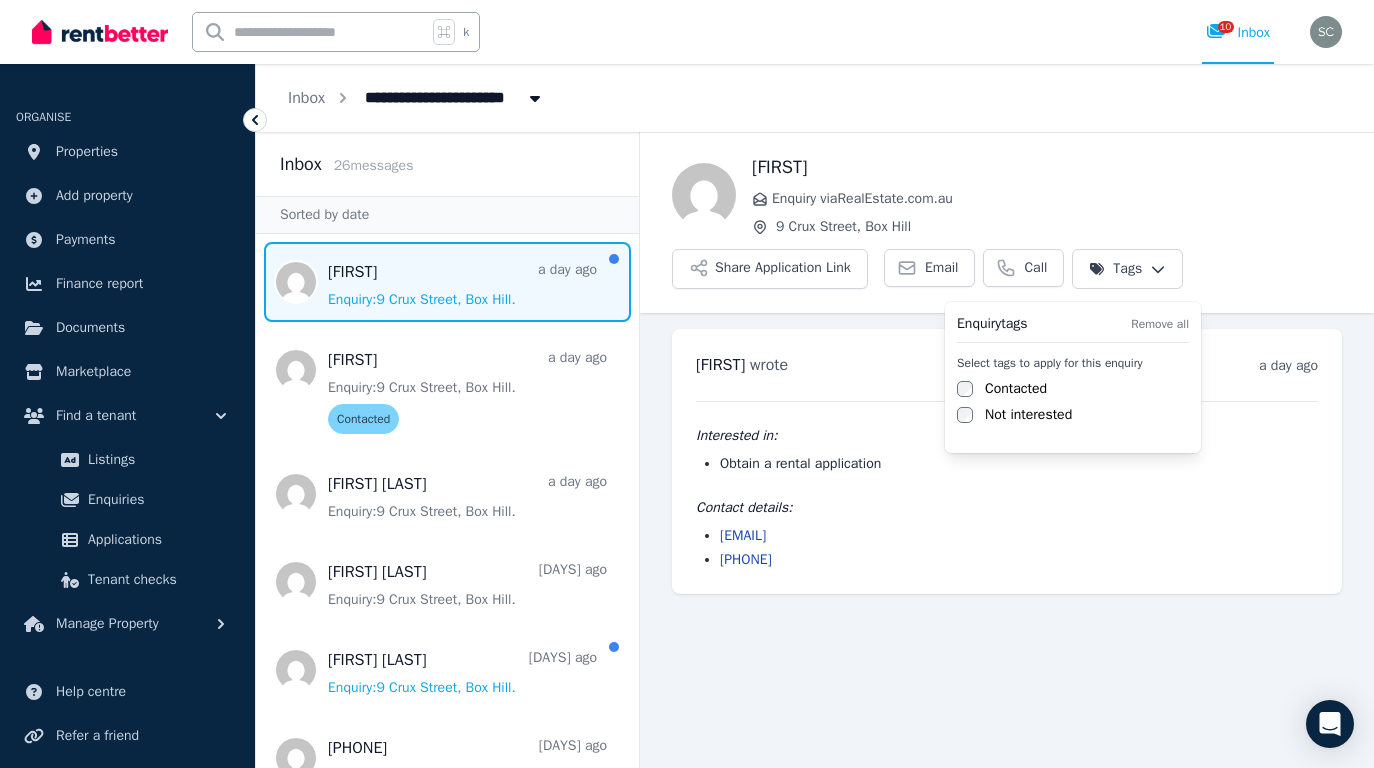 click on "Contacted" at bounding box center [1016, 389] 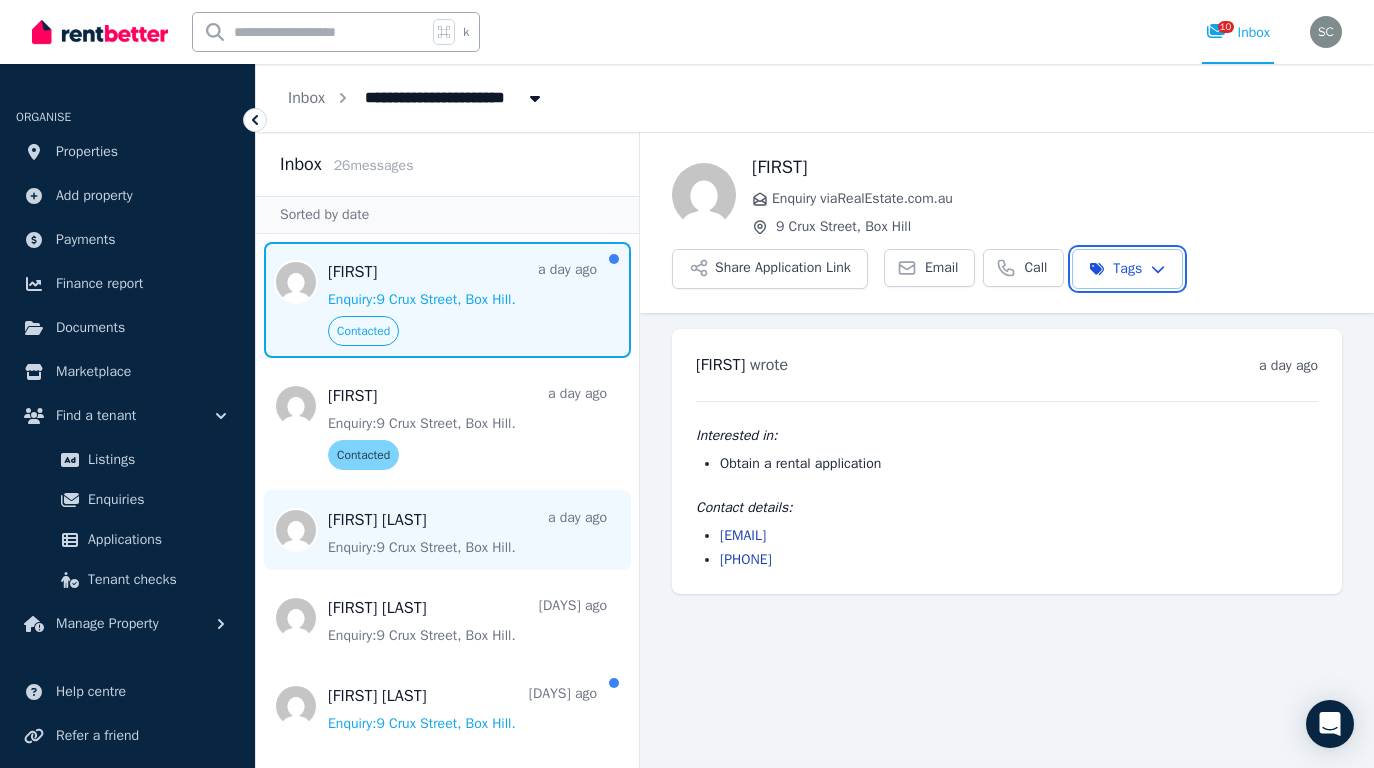 click on "**********" at bounding box center [687, 384] 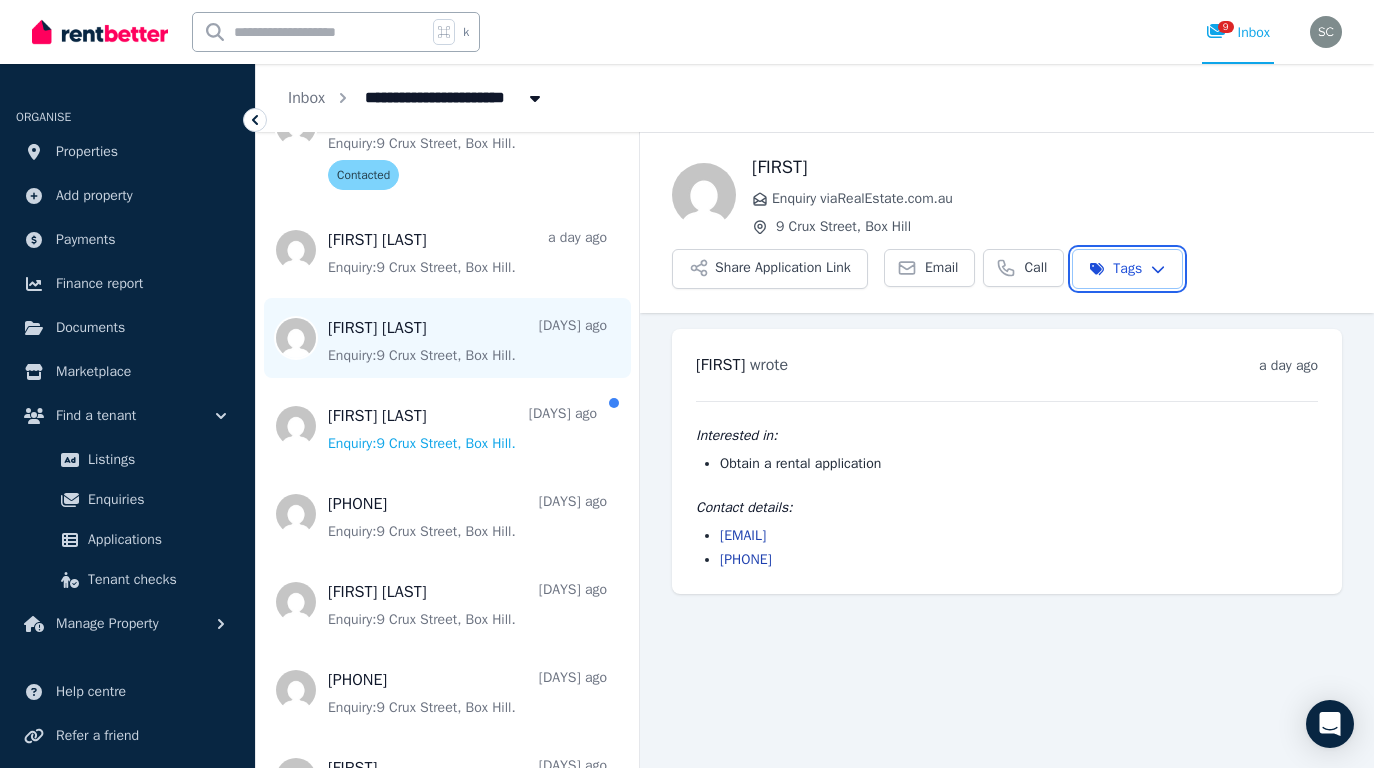 scroll, scrollTop: 283, scrollLeft: 0, axis: vertical 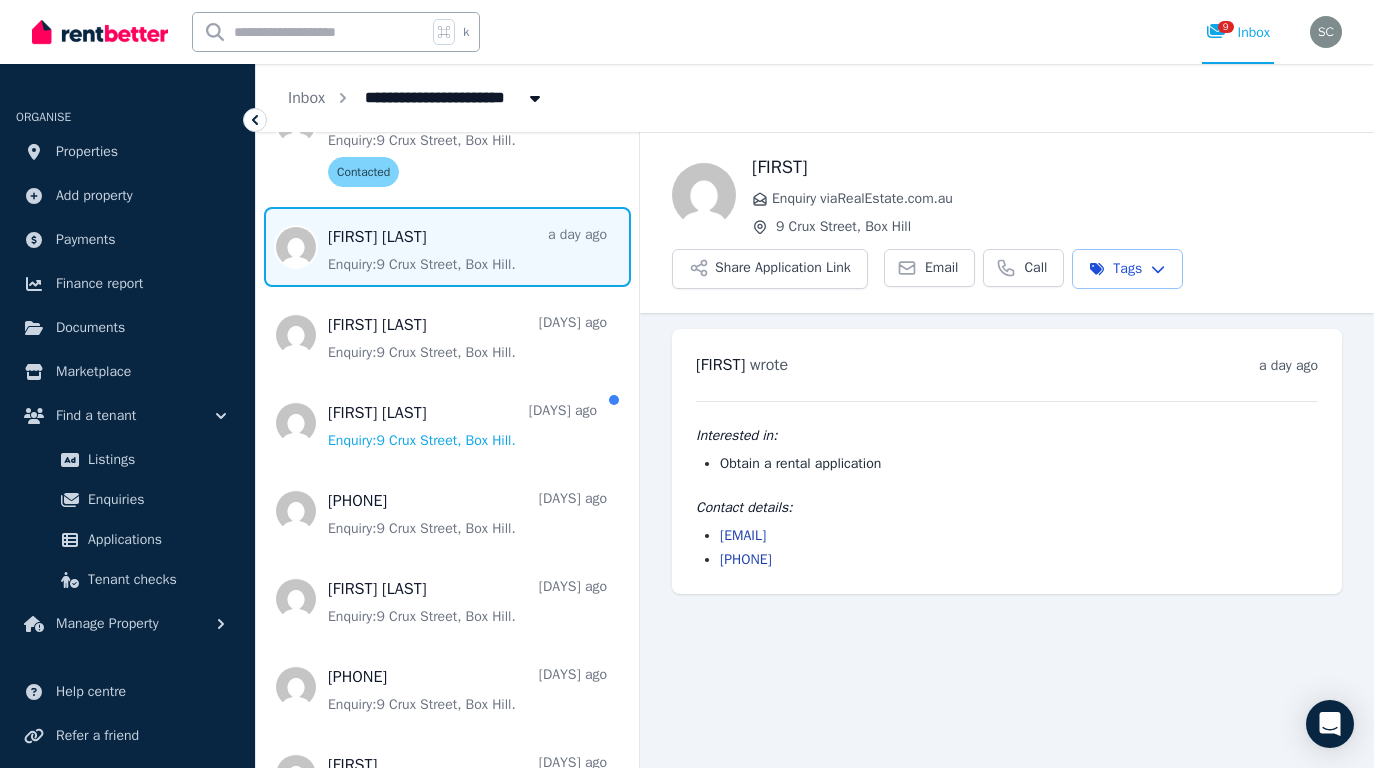 click at bounding box center (447, 247) 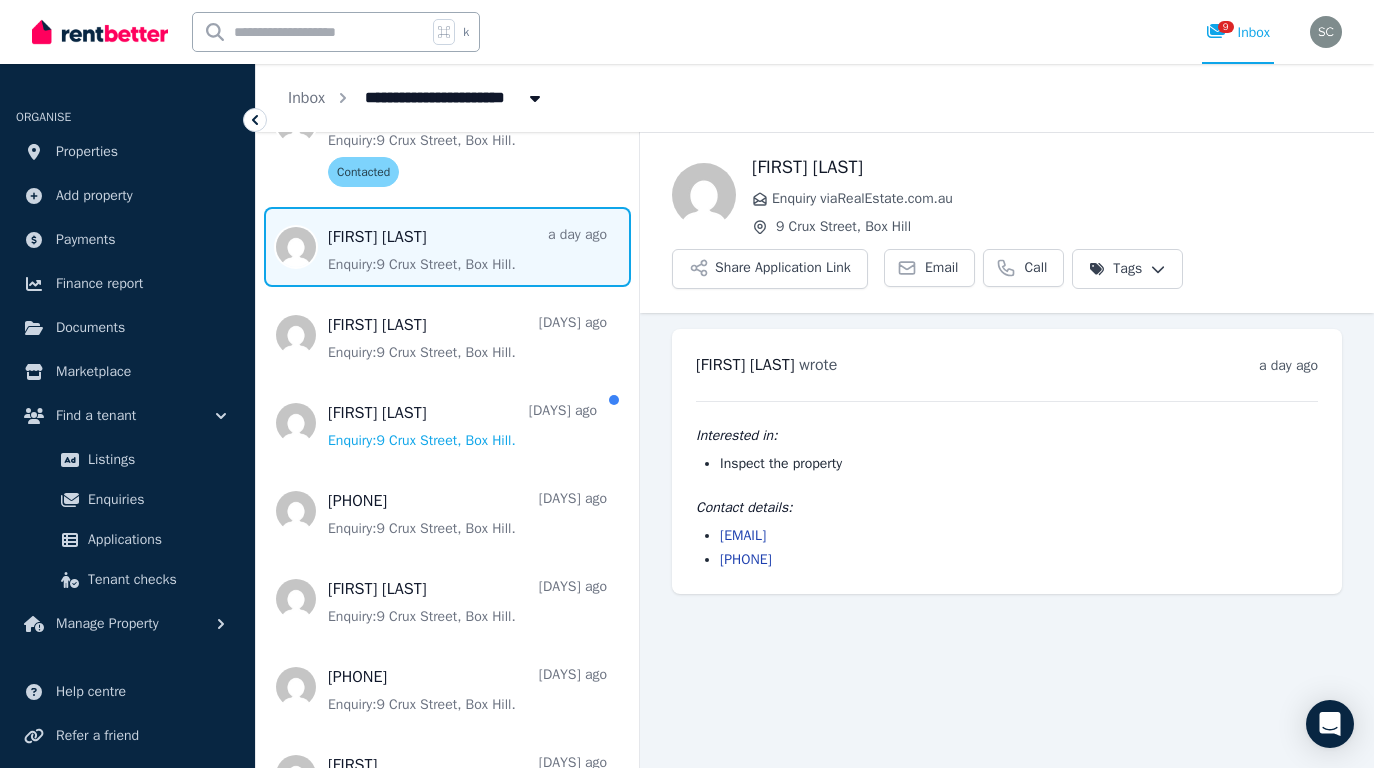 click on "**********" at bounding box center [687, 384] 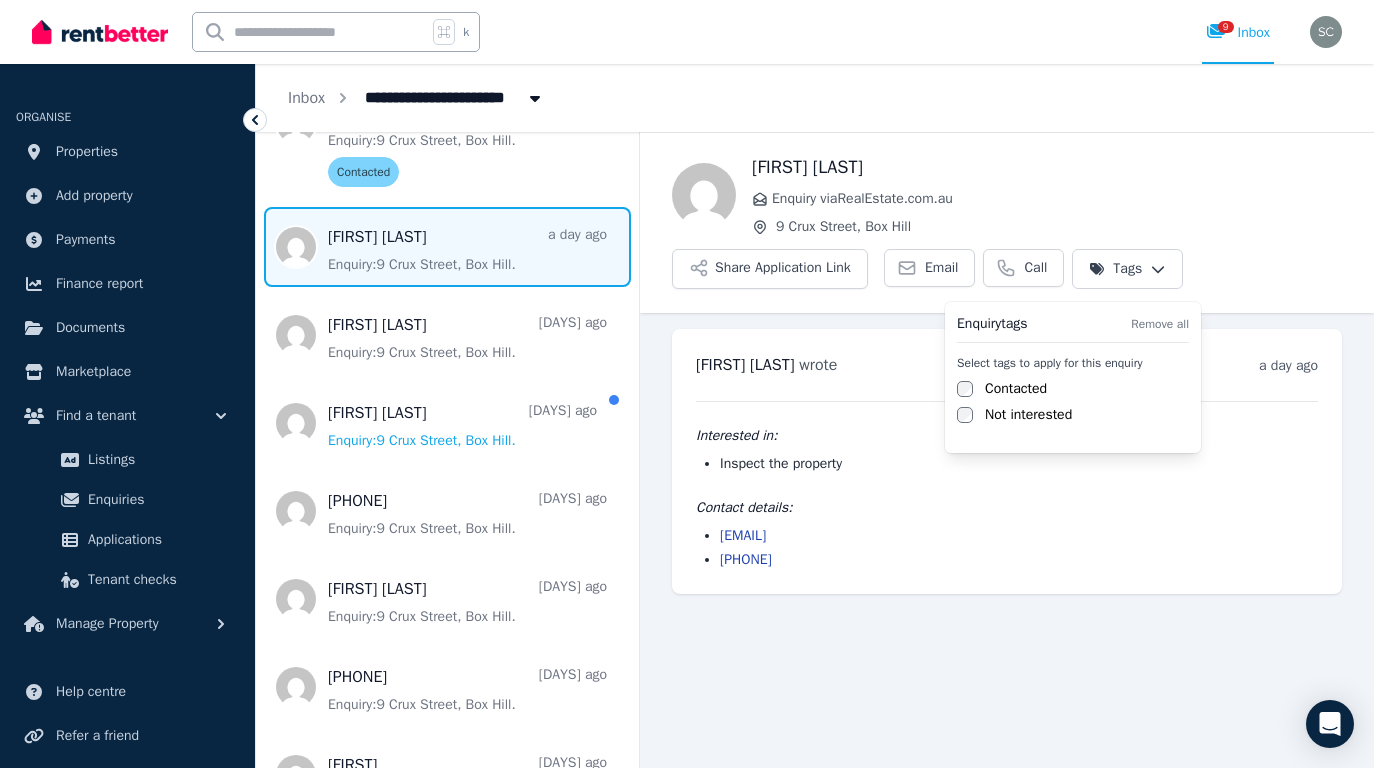 click on "Contacted" at bounding box center [1016, 389] 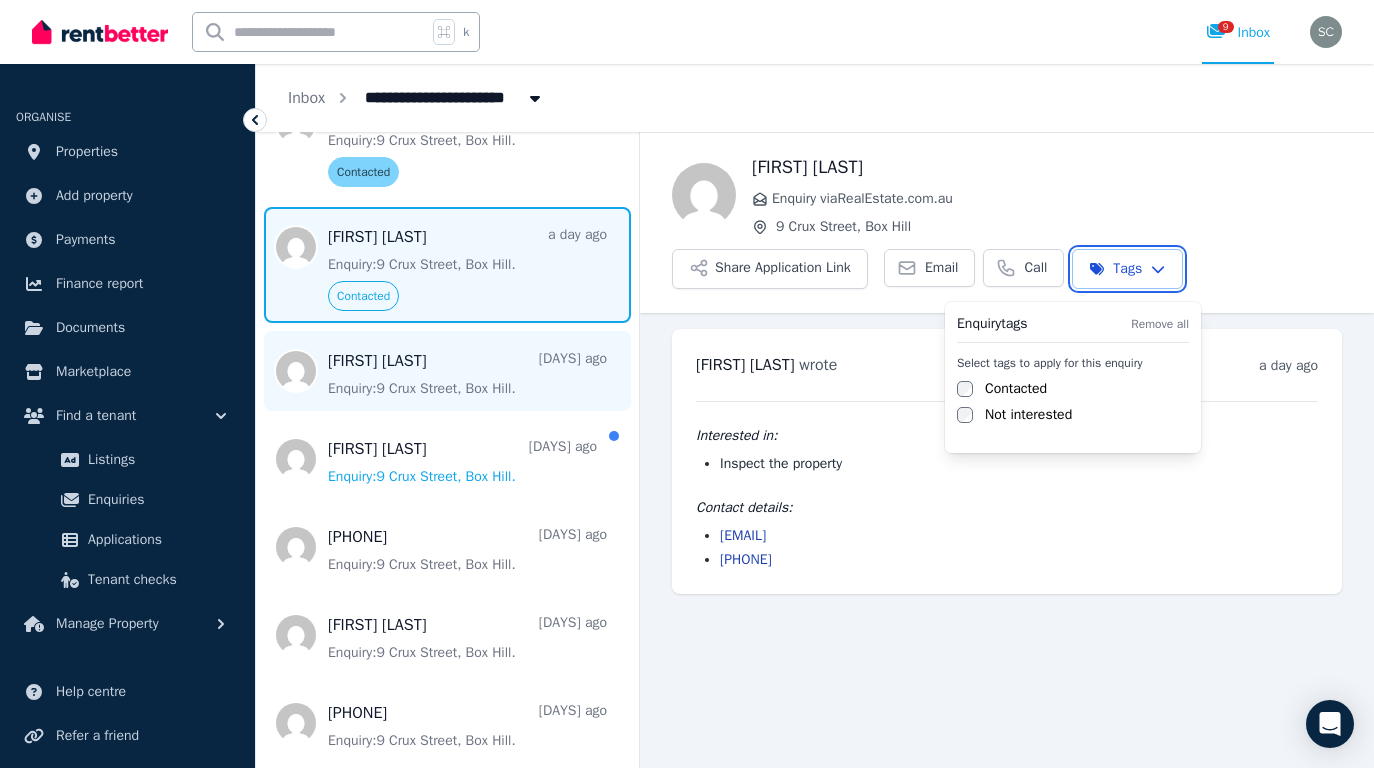 click on "**********" at bounding box center (687, 384) 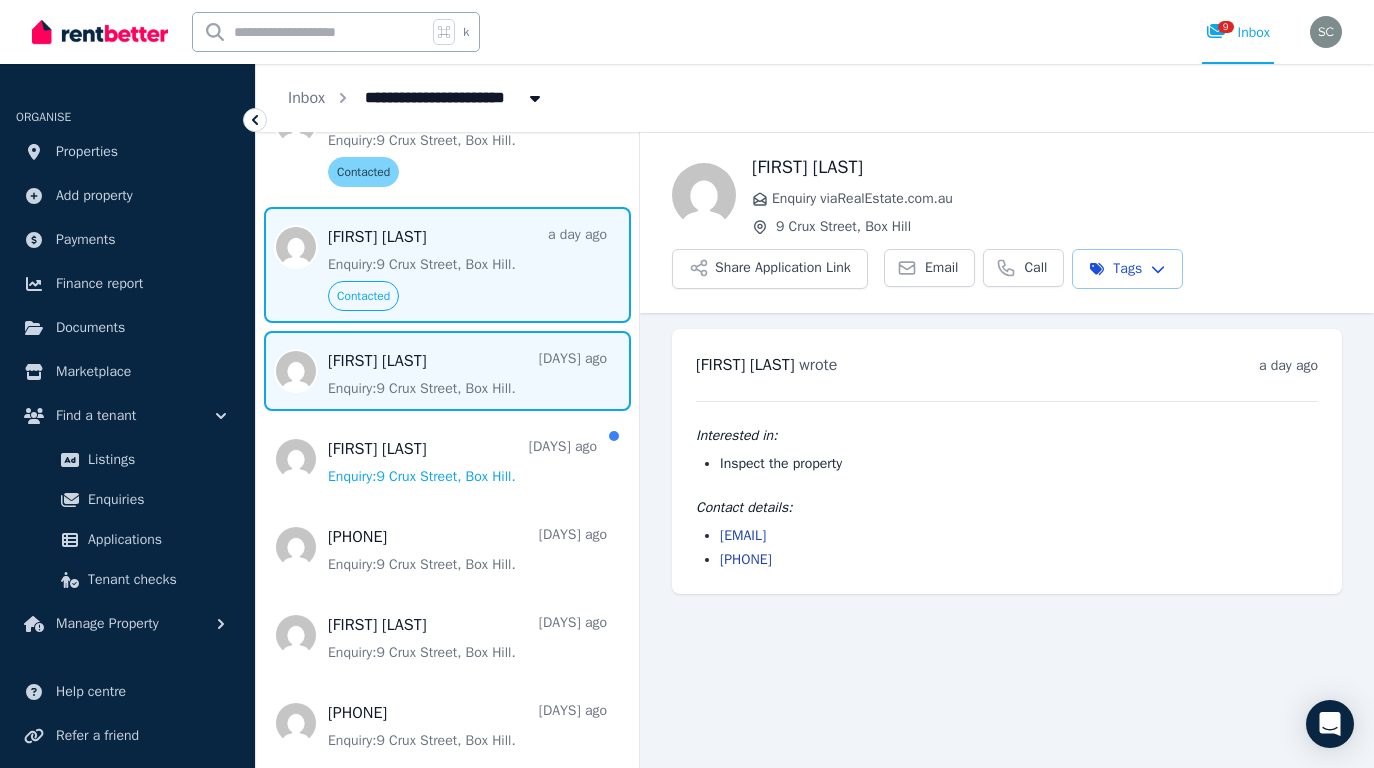 click at bounding box center [447, 371] 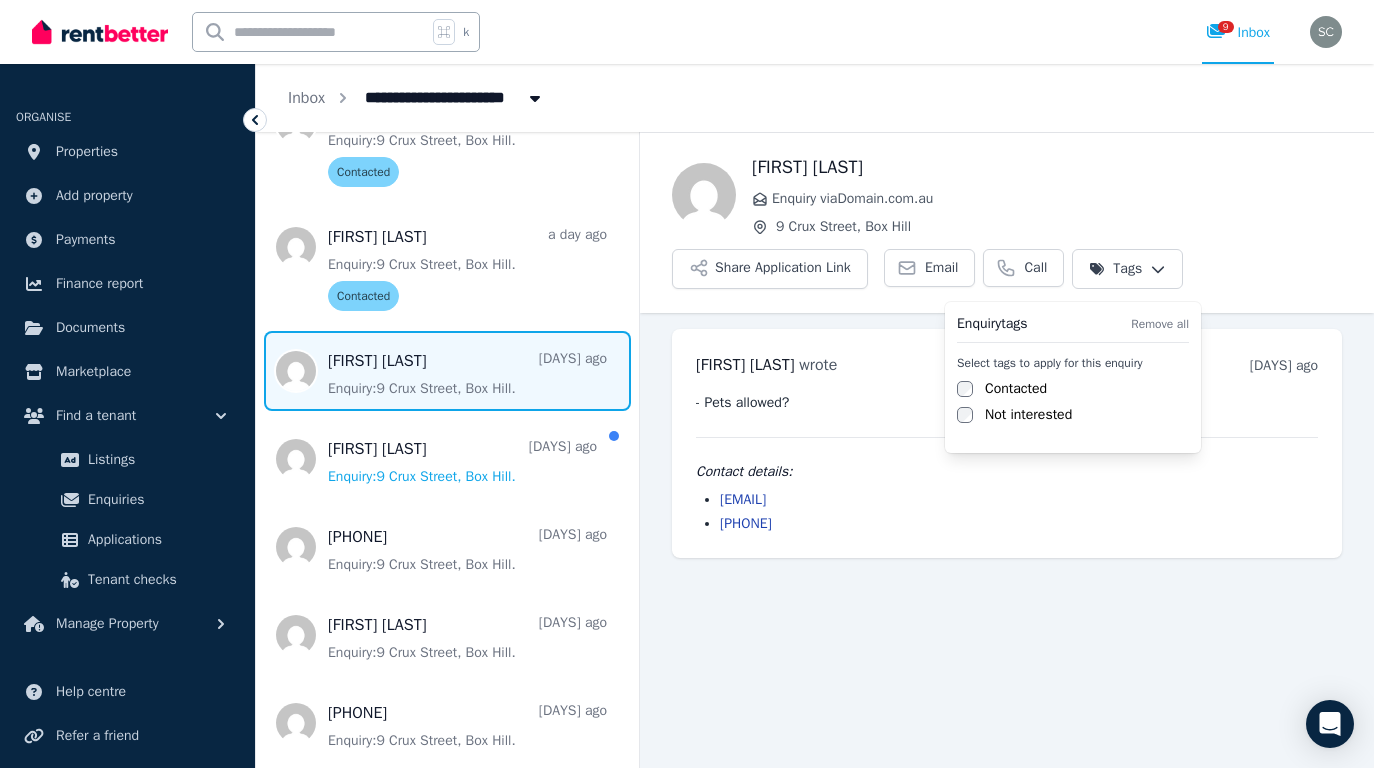 click on "**********" at bounding box center (687, 384) 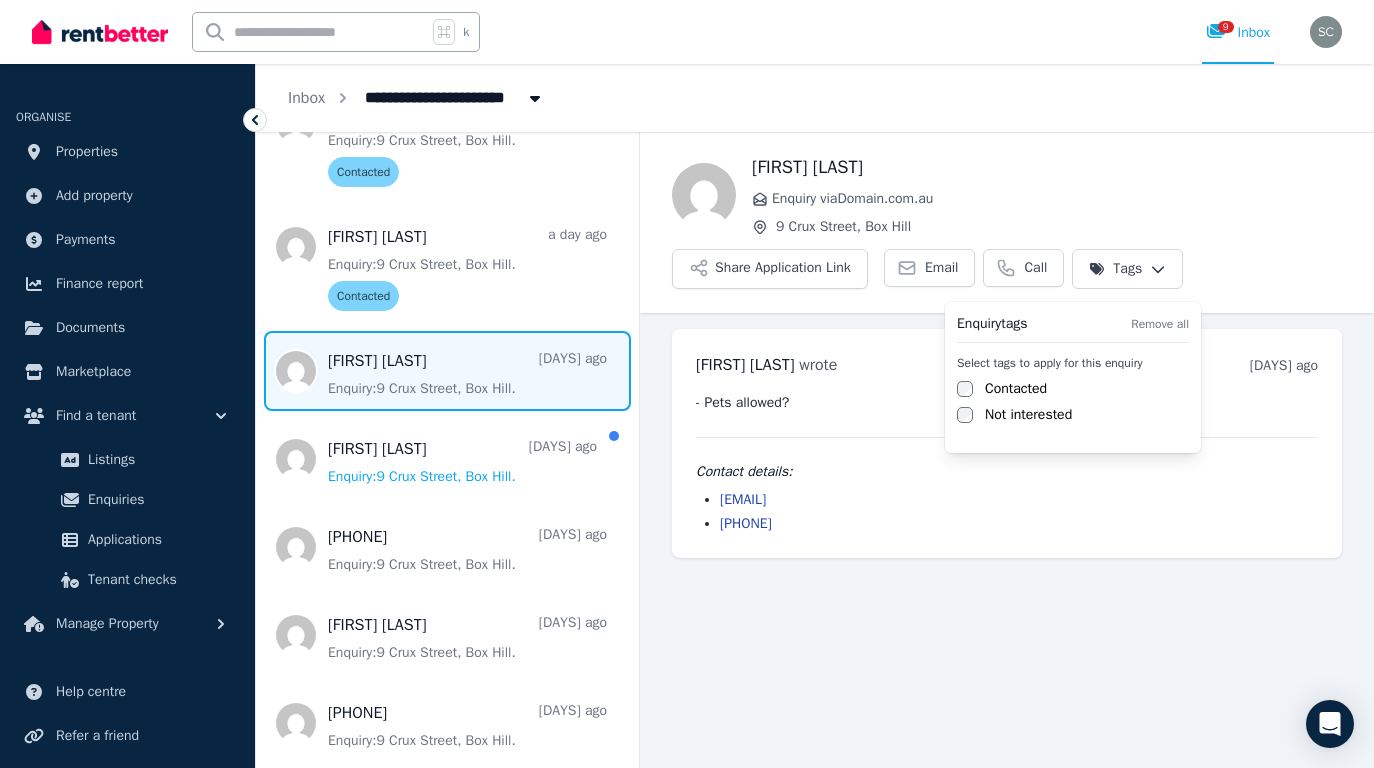 click on "Select tags to apply for this   enquiry Contacted Not interested" at bounding box center (1073, 390) 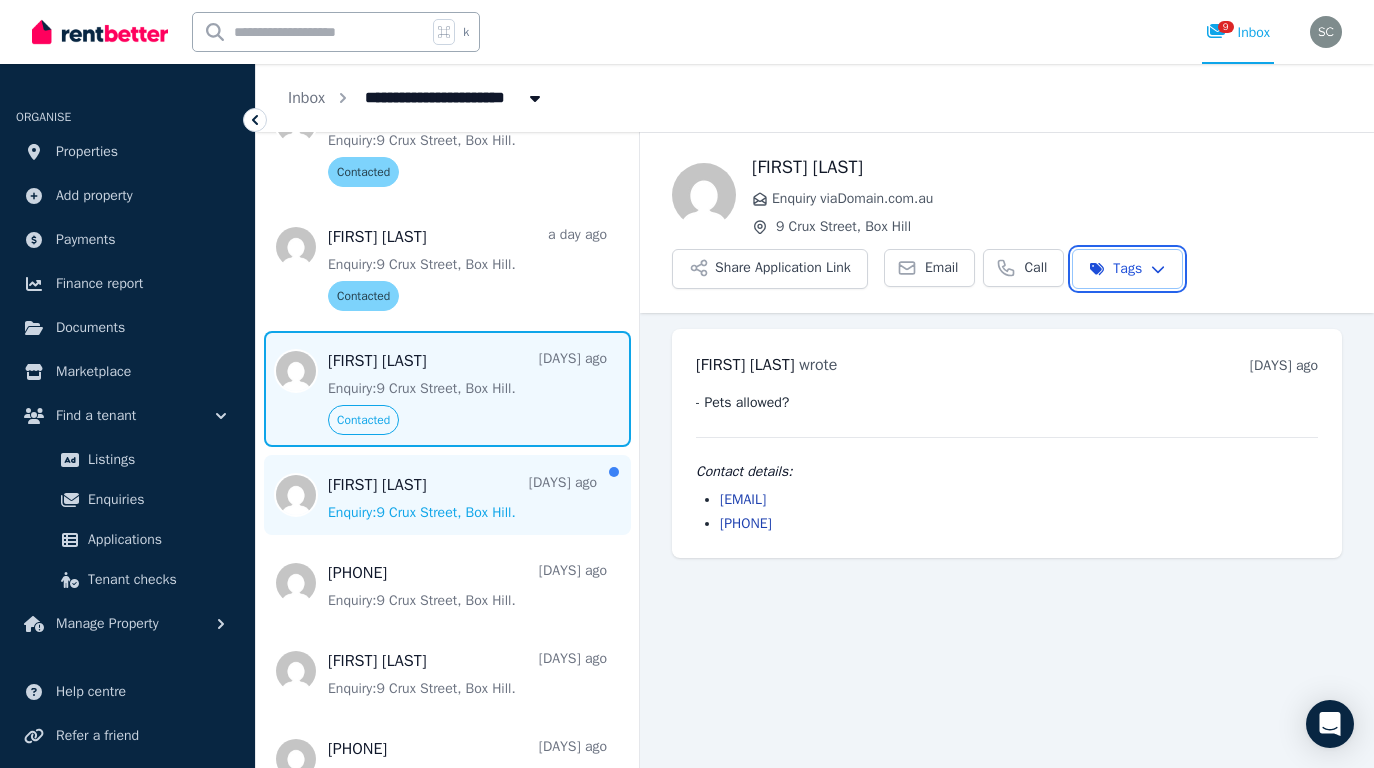 click on "**********" at bounding box center [687, 384] 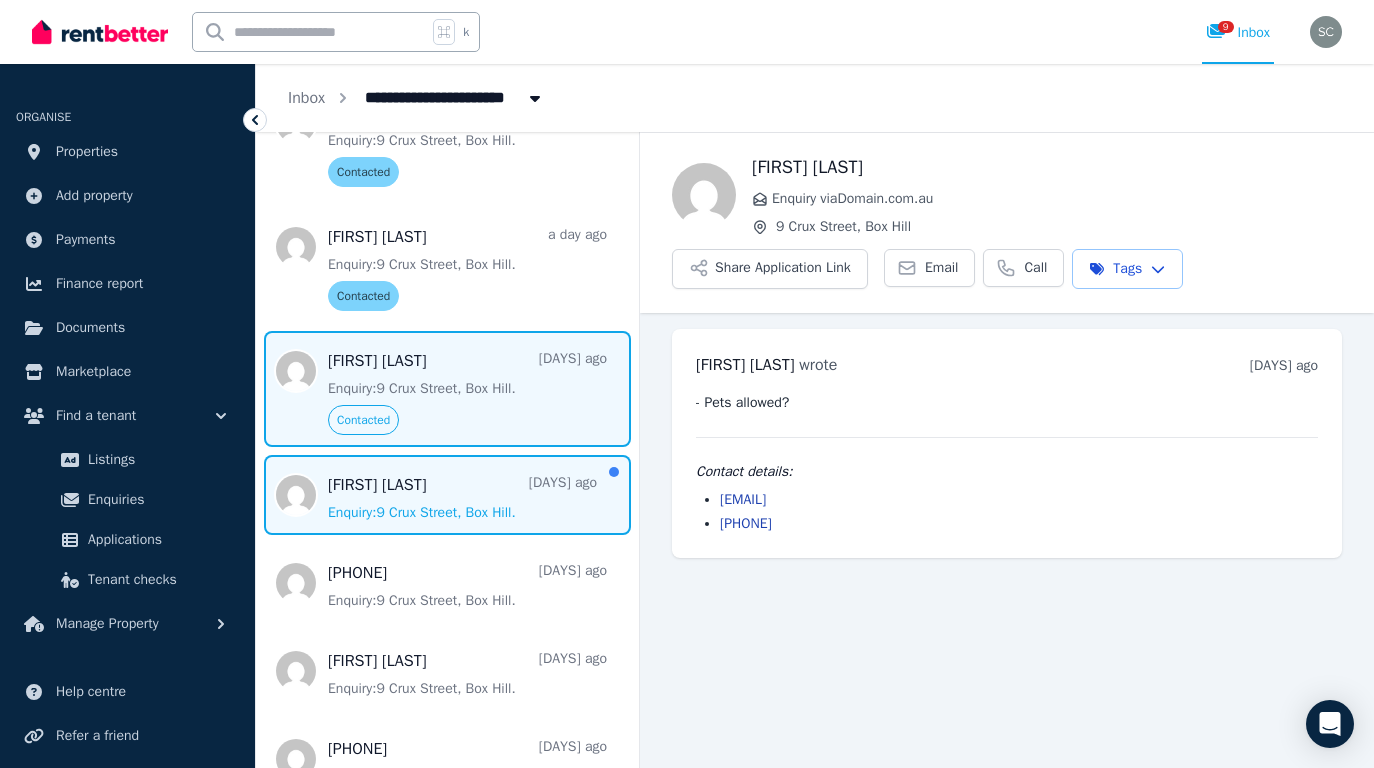 click at bounding box center [447, 495] 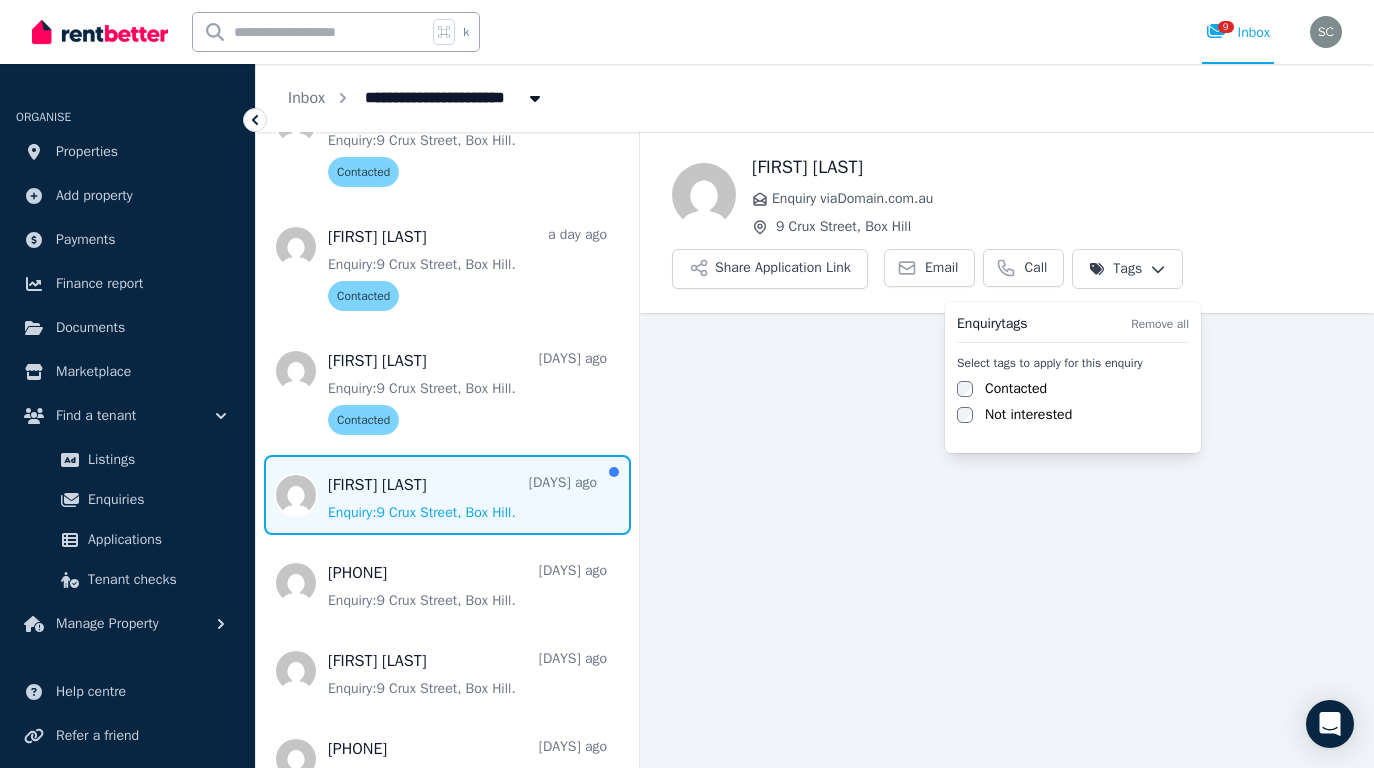click on "**********" at bounding box center [687, 384] 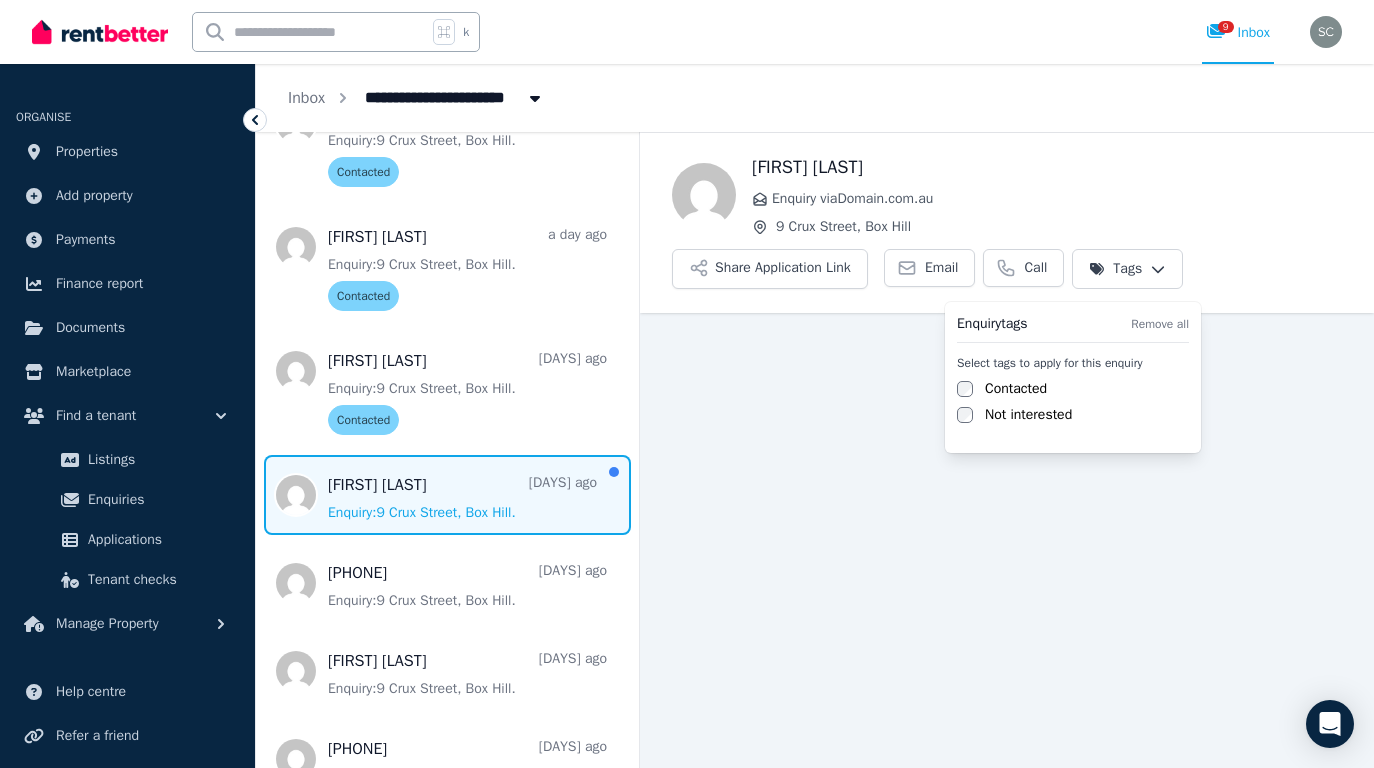 click on "Contacted" at bounding box center (1016, 389) 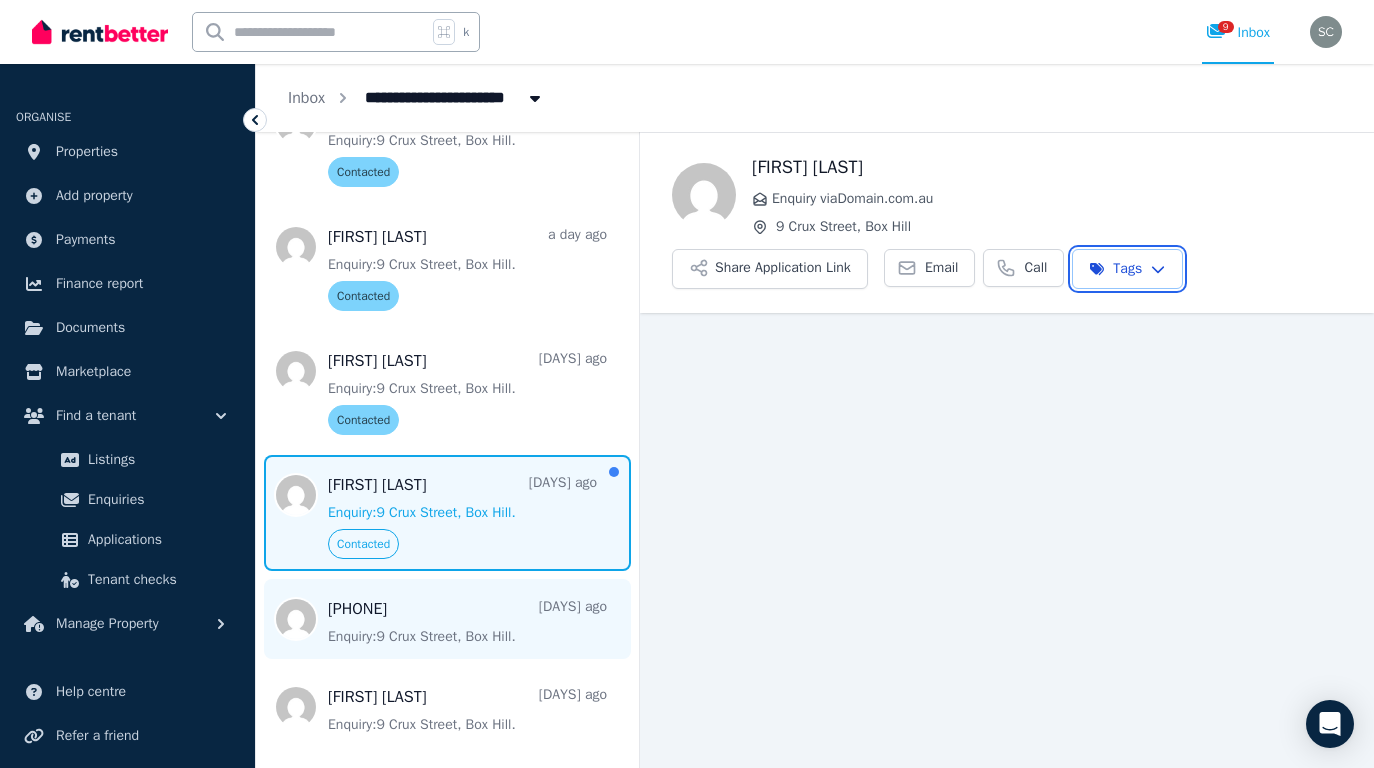 click on "**********" at bounding box center [687, 384] 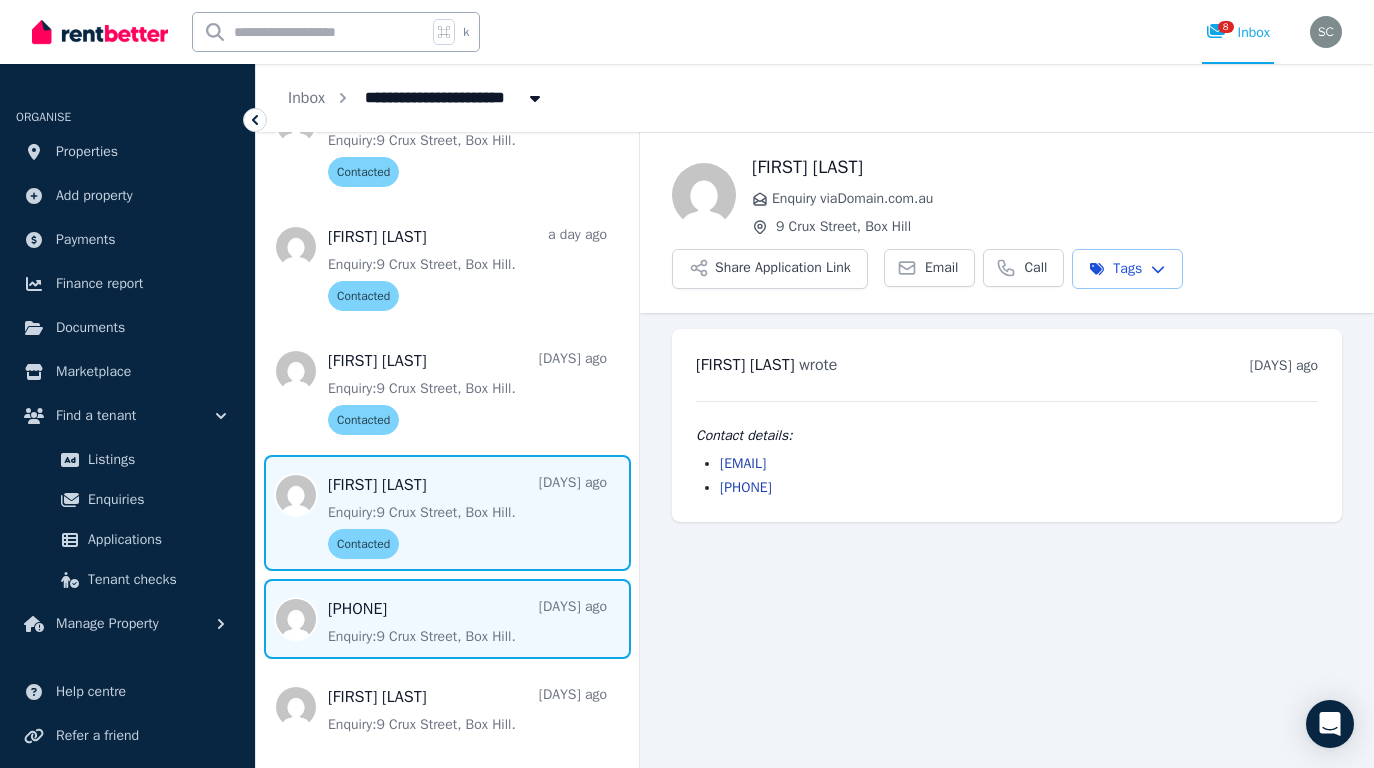 click at bounding box center (447, 619) 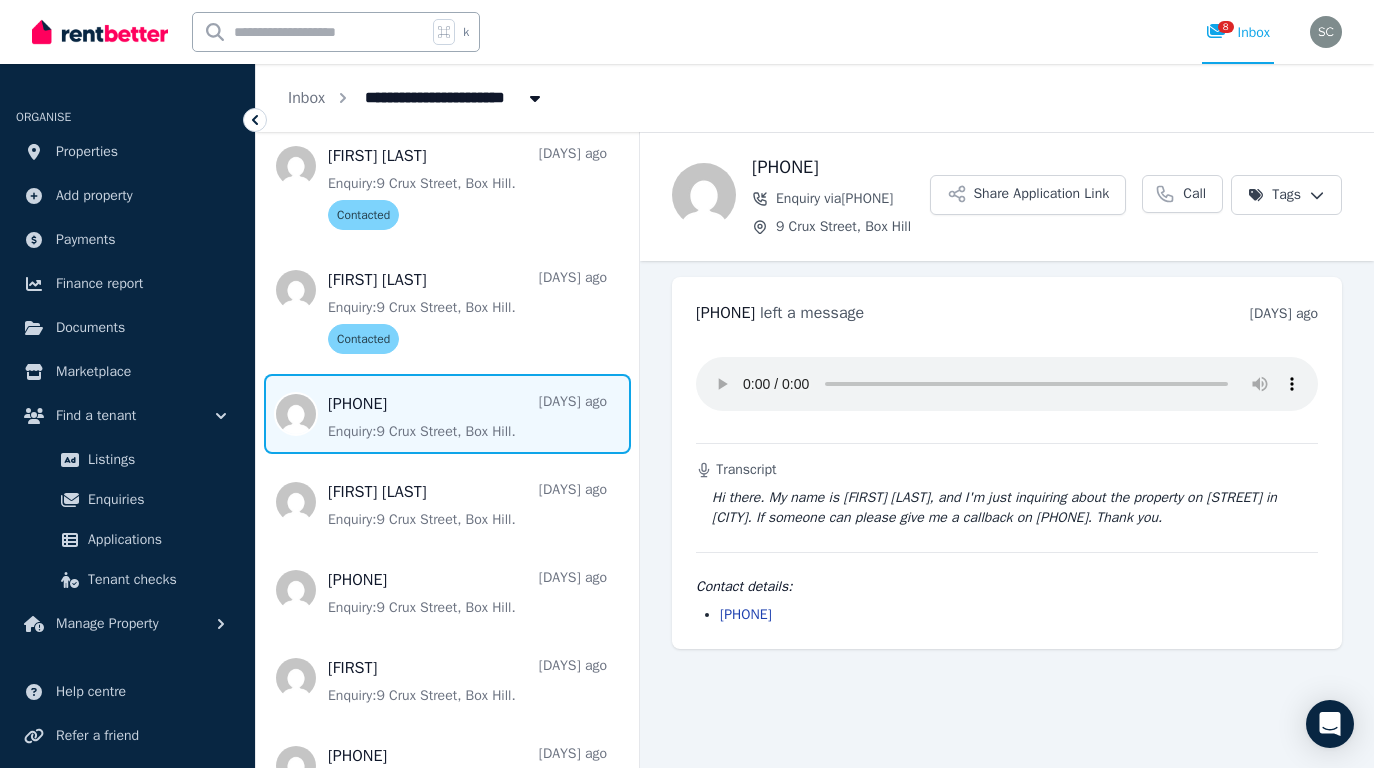 scroll, scrollTop: 489, scrollLeft: 0, axis: vertical 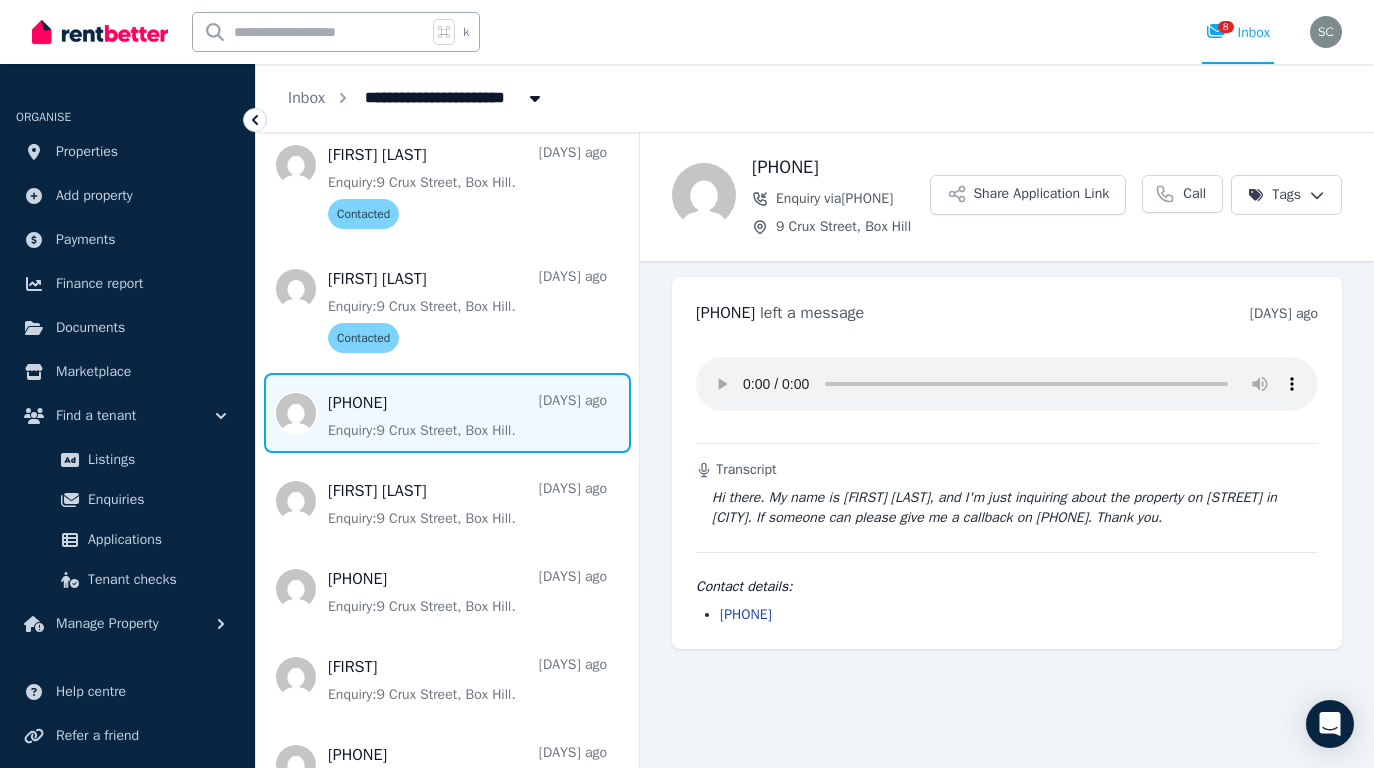 click on "**********" at bounding box center [687, 384] 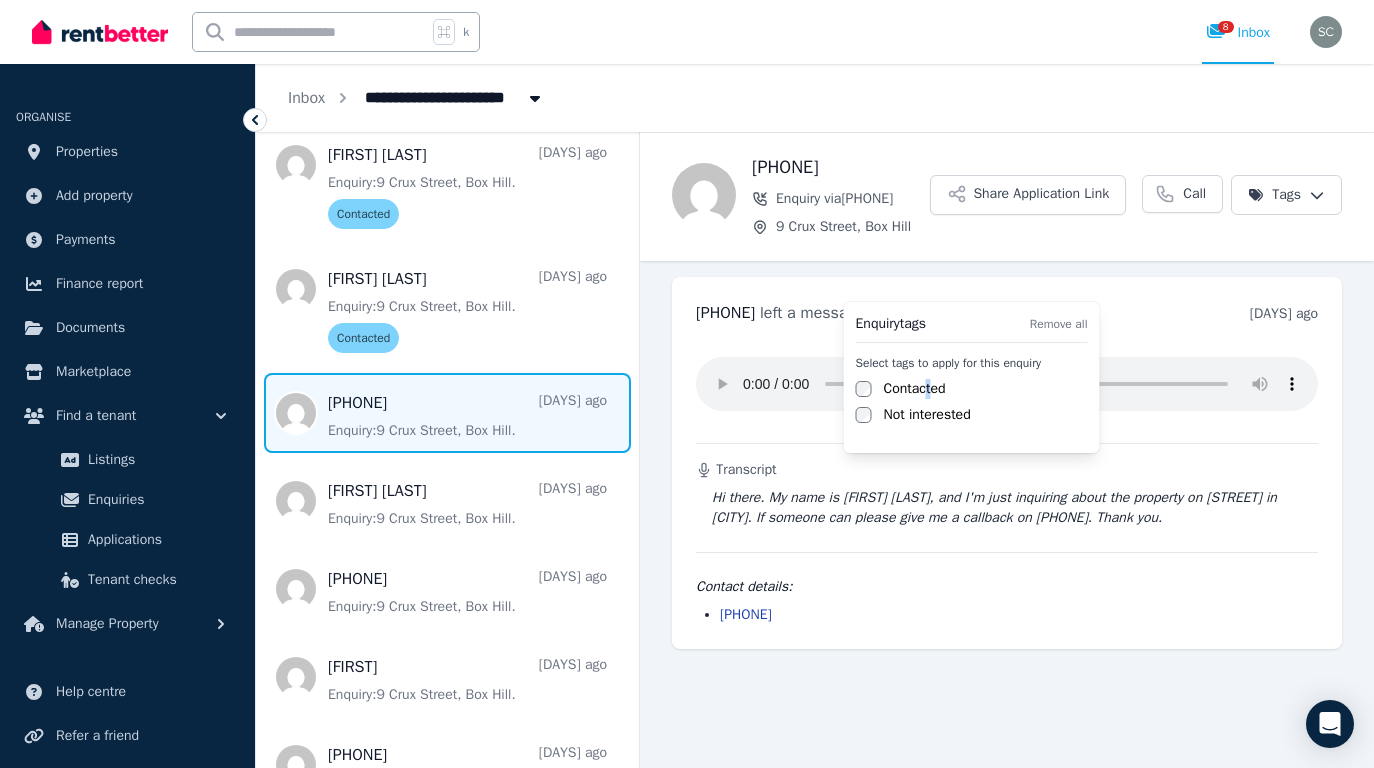 click on "Contacted" at bounding box center [915, 389] 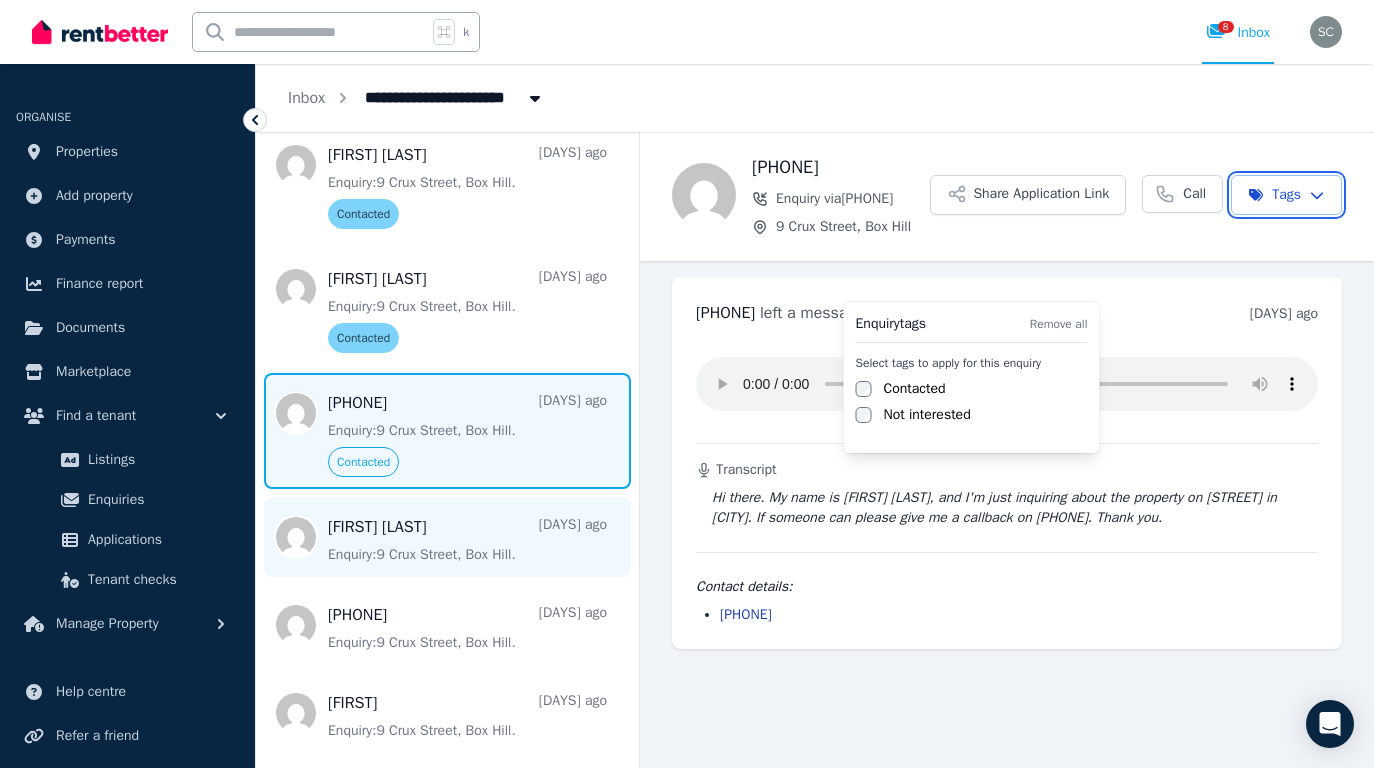 click on "**********" at bounding box center [687, 384] 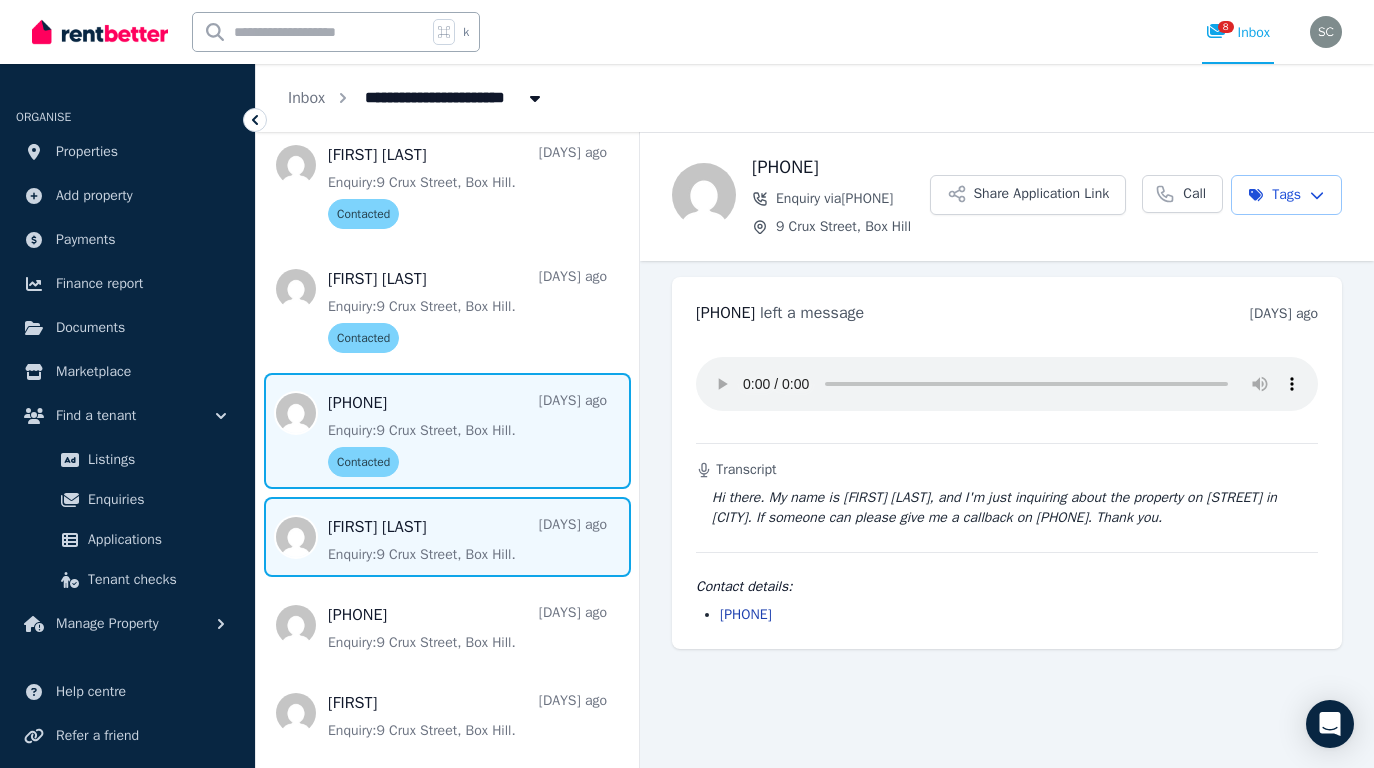 click at bounding box center [447, 537] 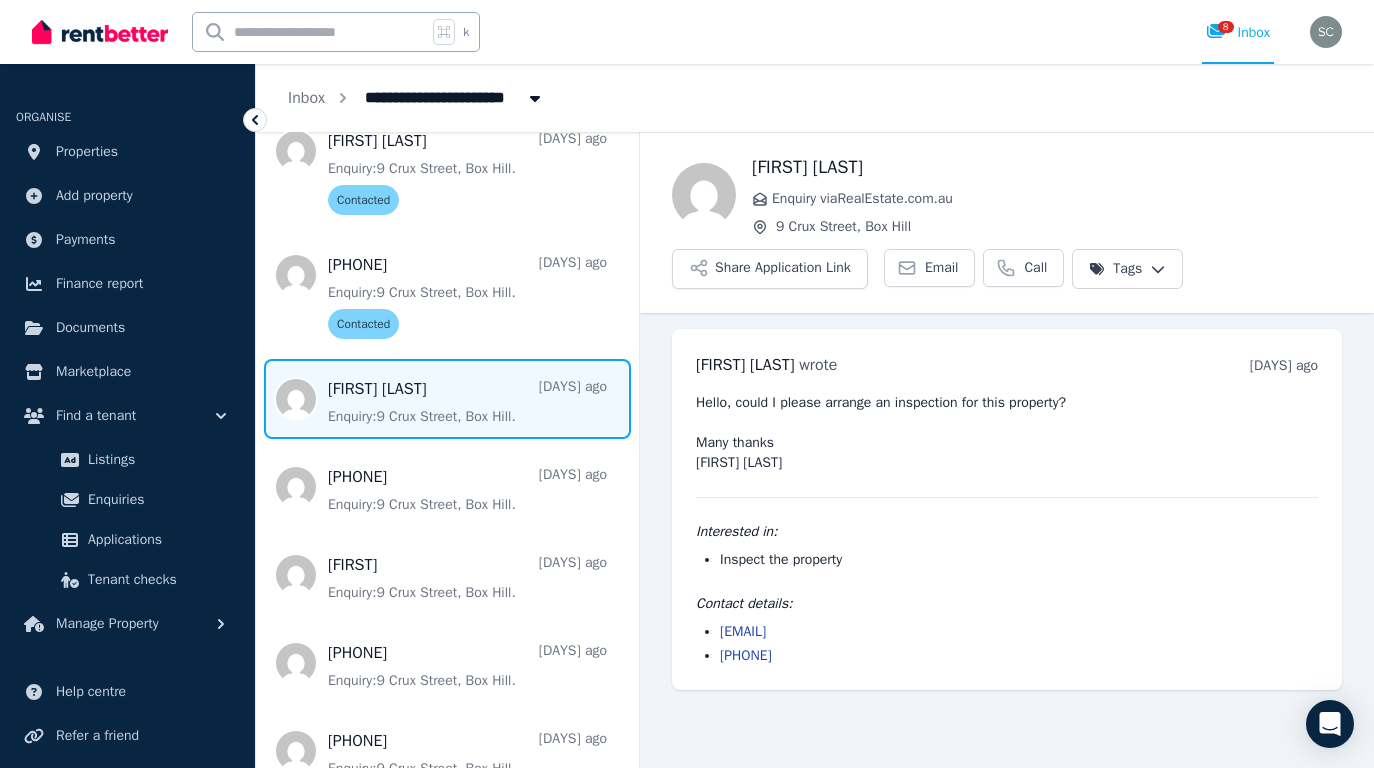 scroll, scrollTop: 628, scrollLeft: 0, axis: vertical 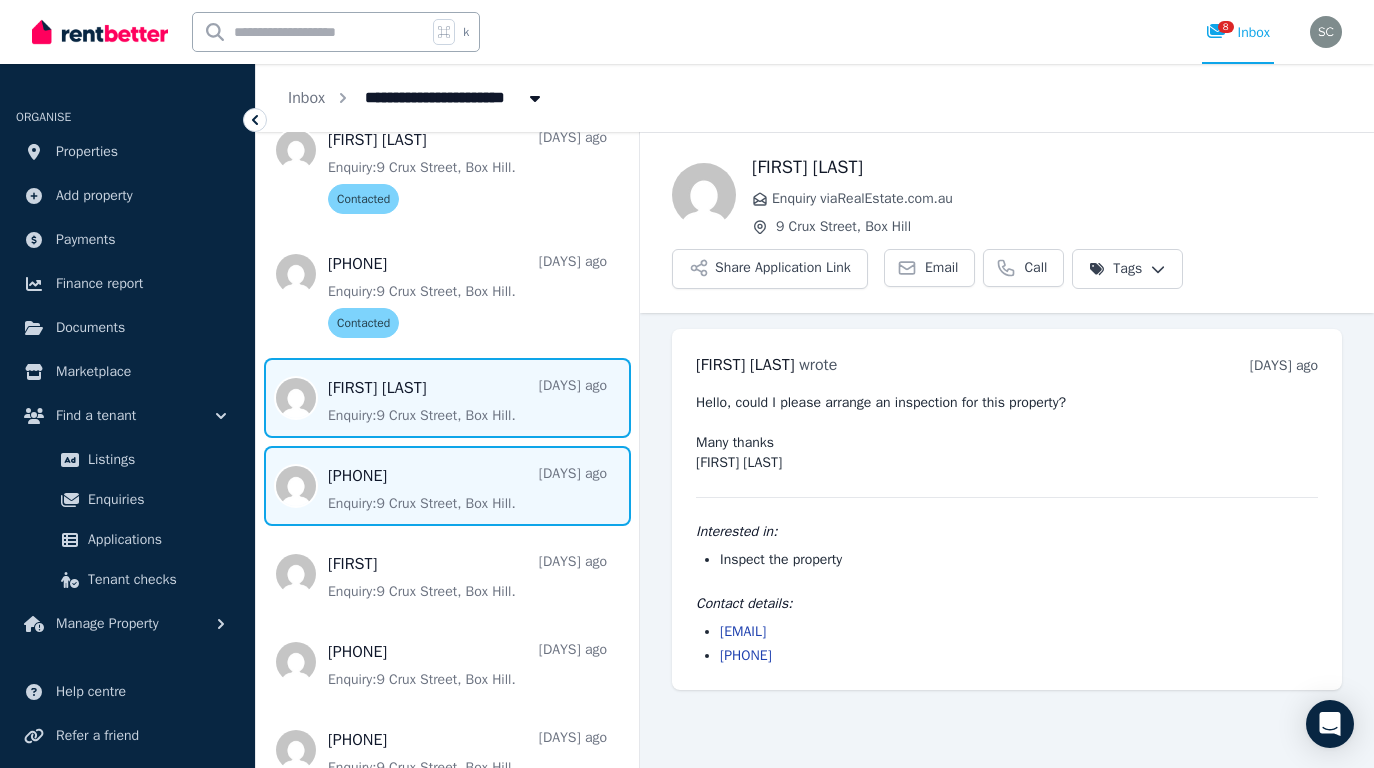 click at bounding box center (447, 486) 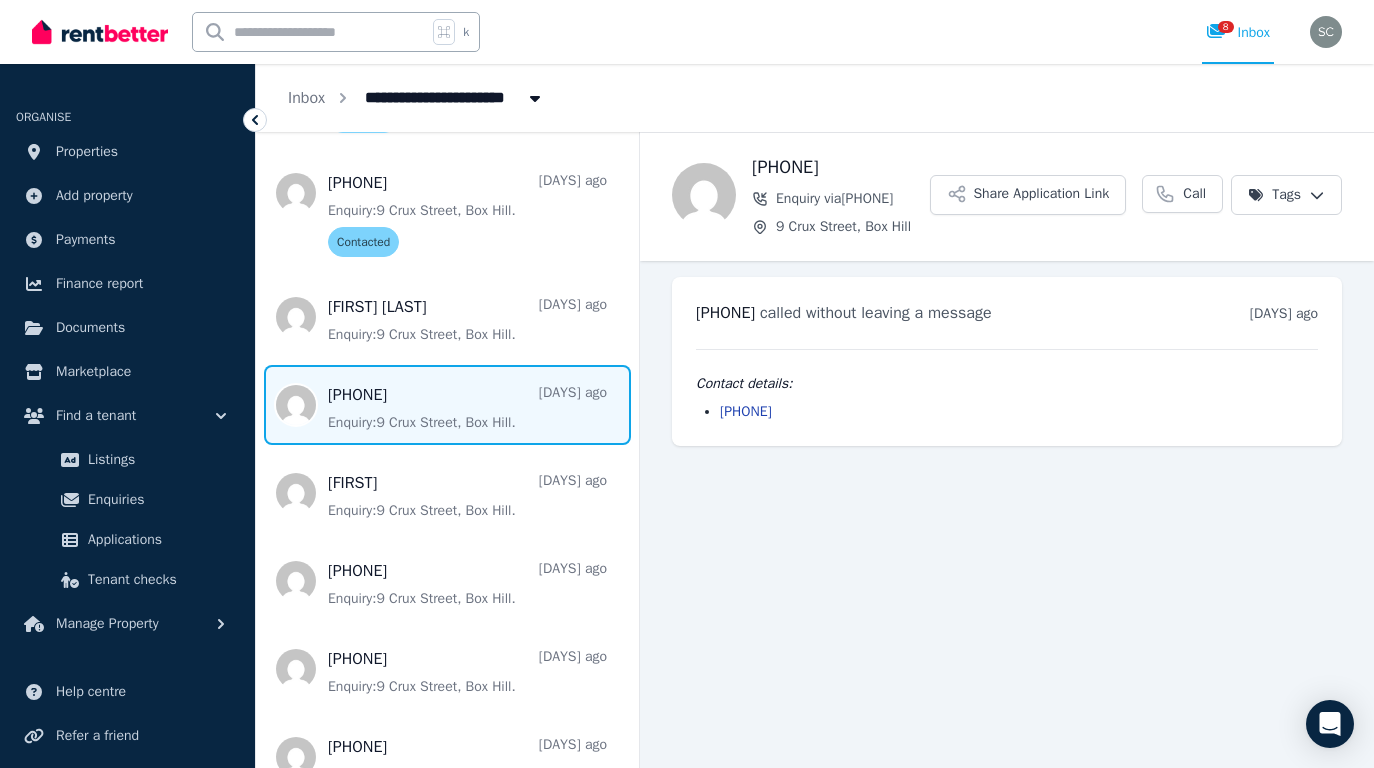 scroll, scrollTop: 712, scrollLeft: 0, axis: vertical 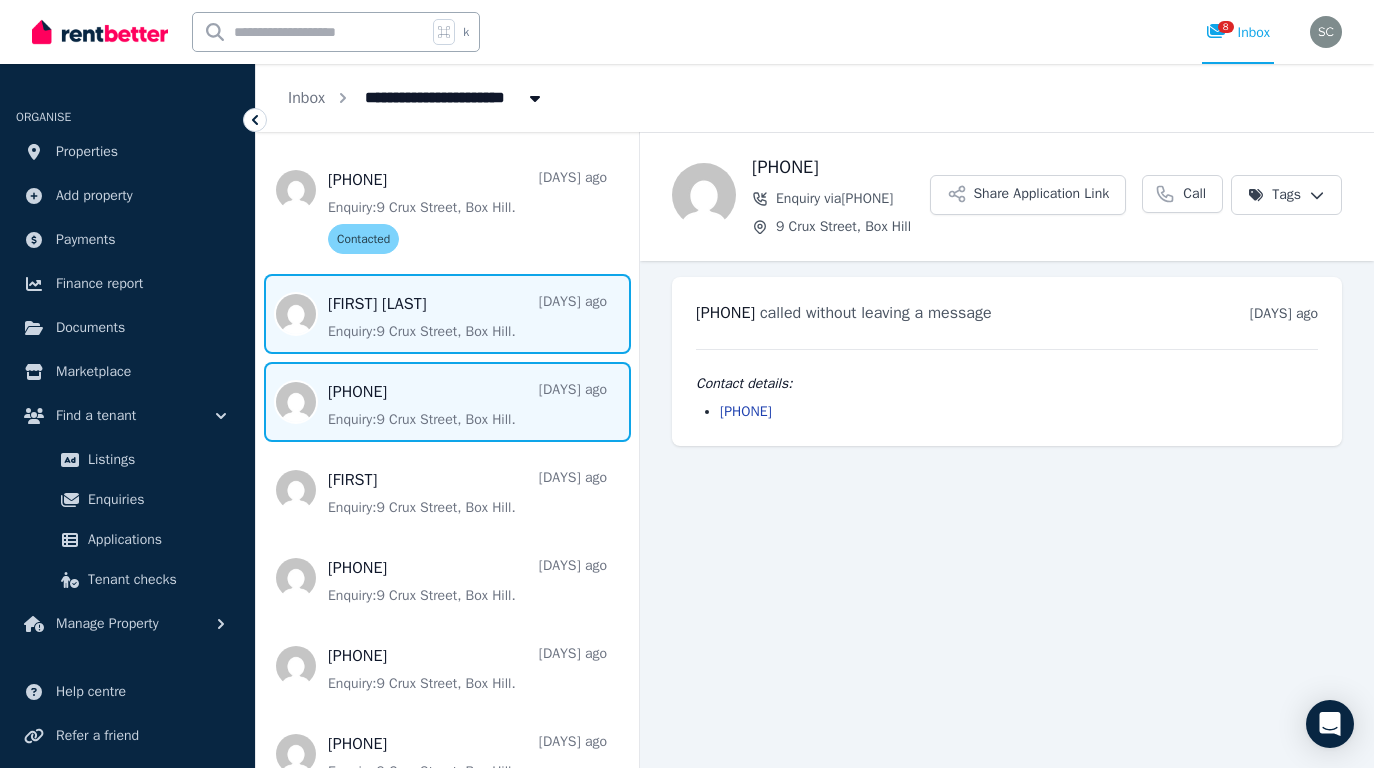click at bounding box center [447, 314] 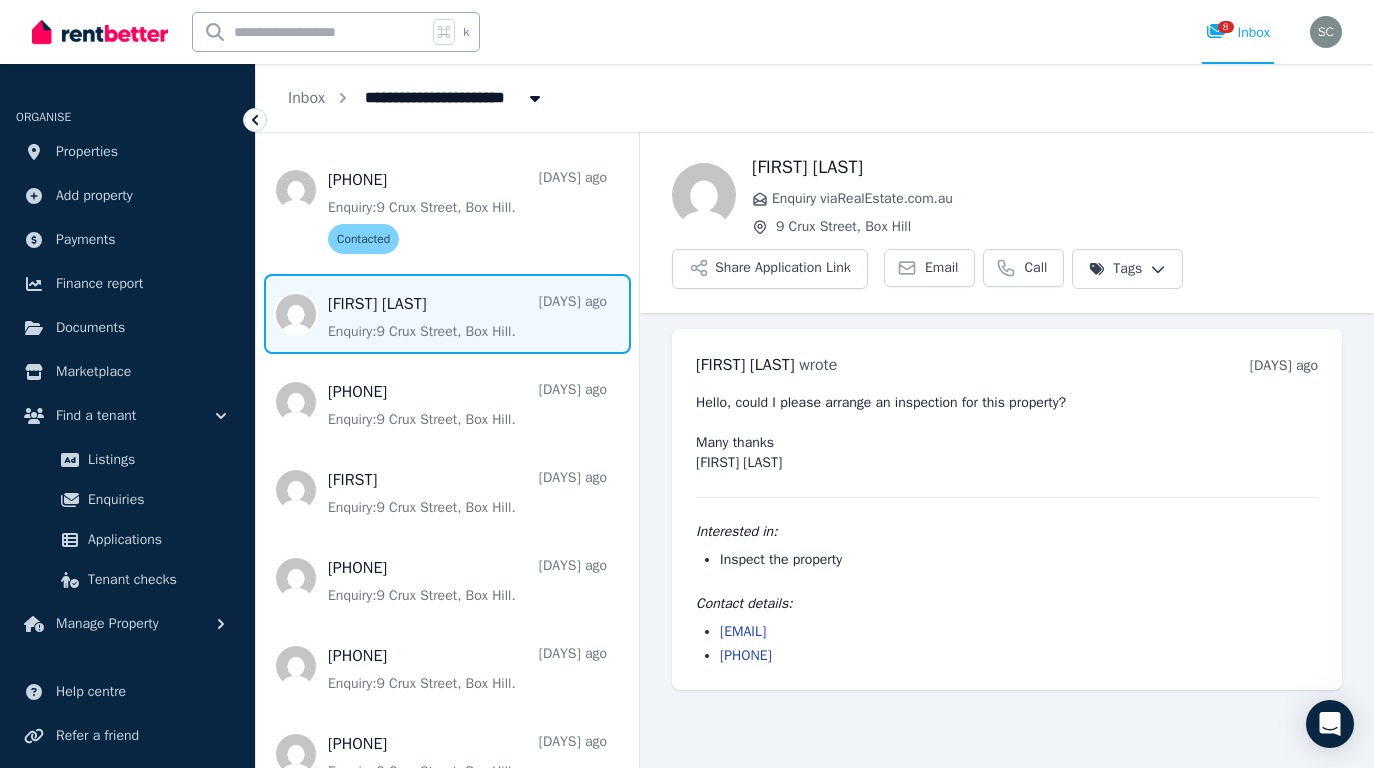 click on "**********" at bounding box center (687, 384) 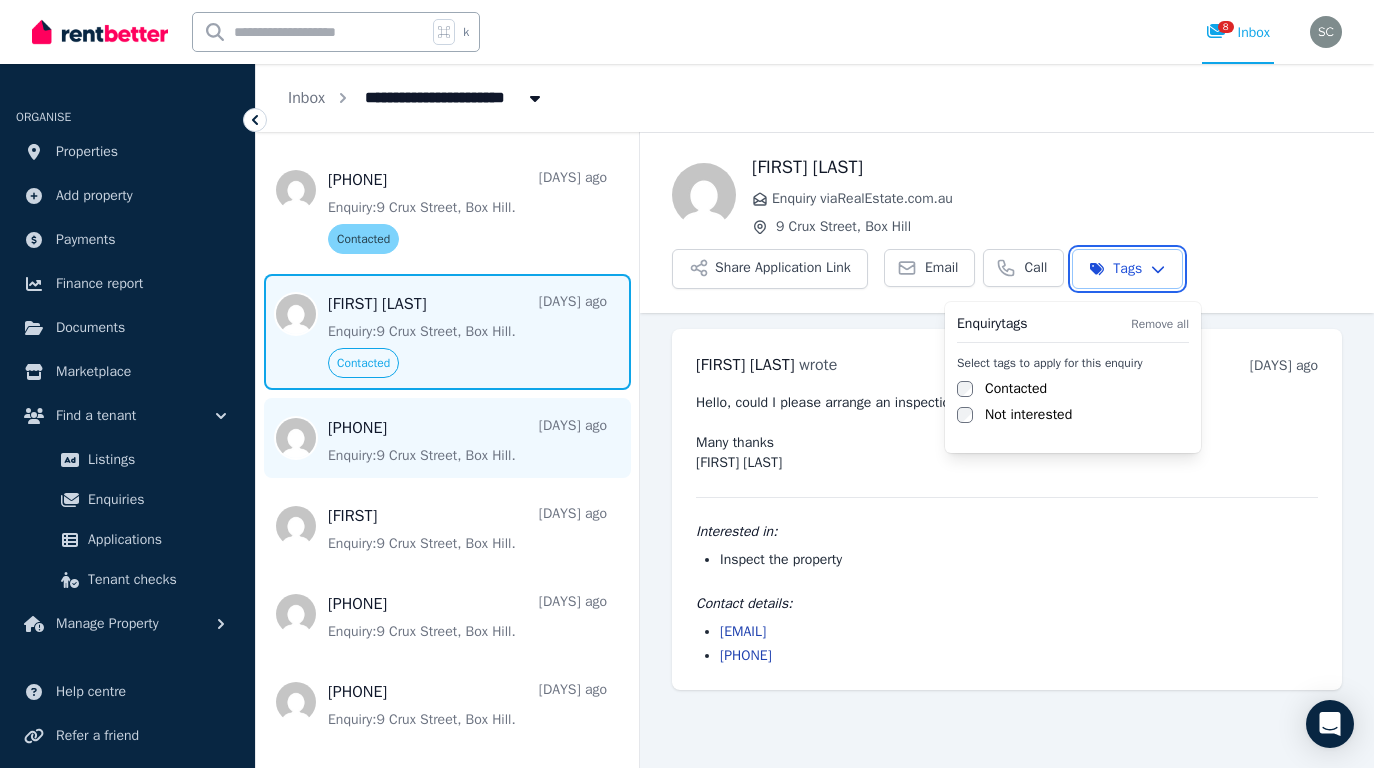 click on "**********" at bounding box center [687, 384] 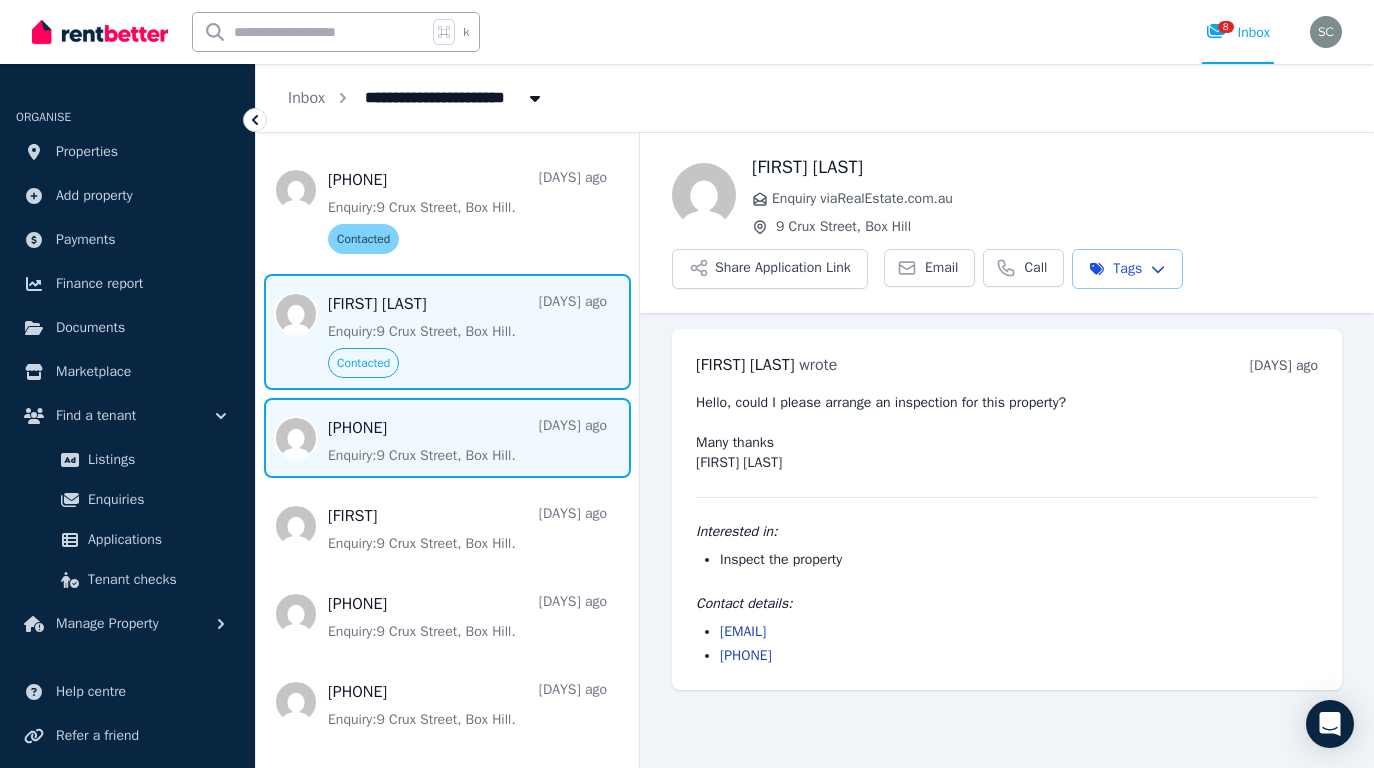 click at bounding box center [447, 438] 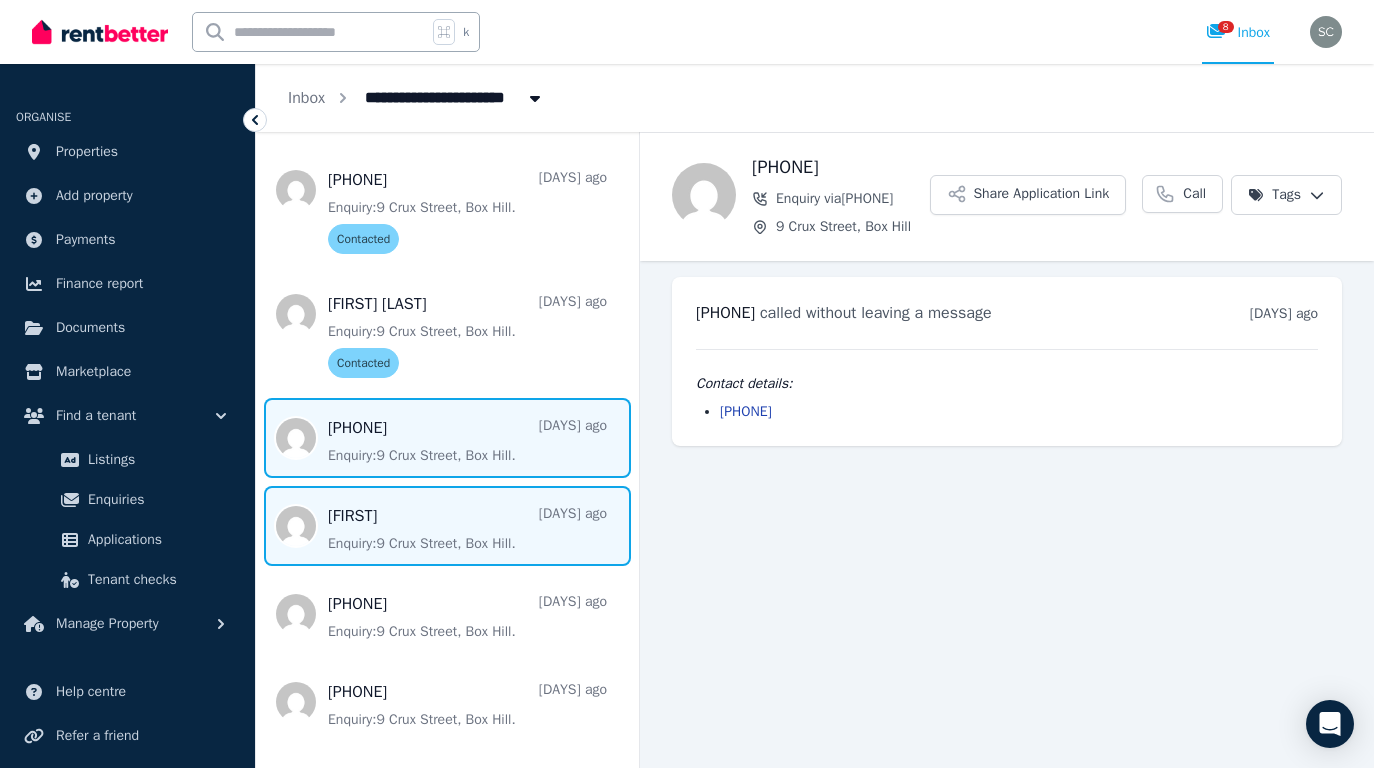 click at bounding box center [447, 526] 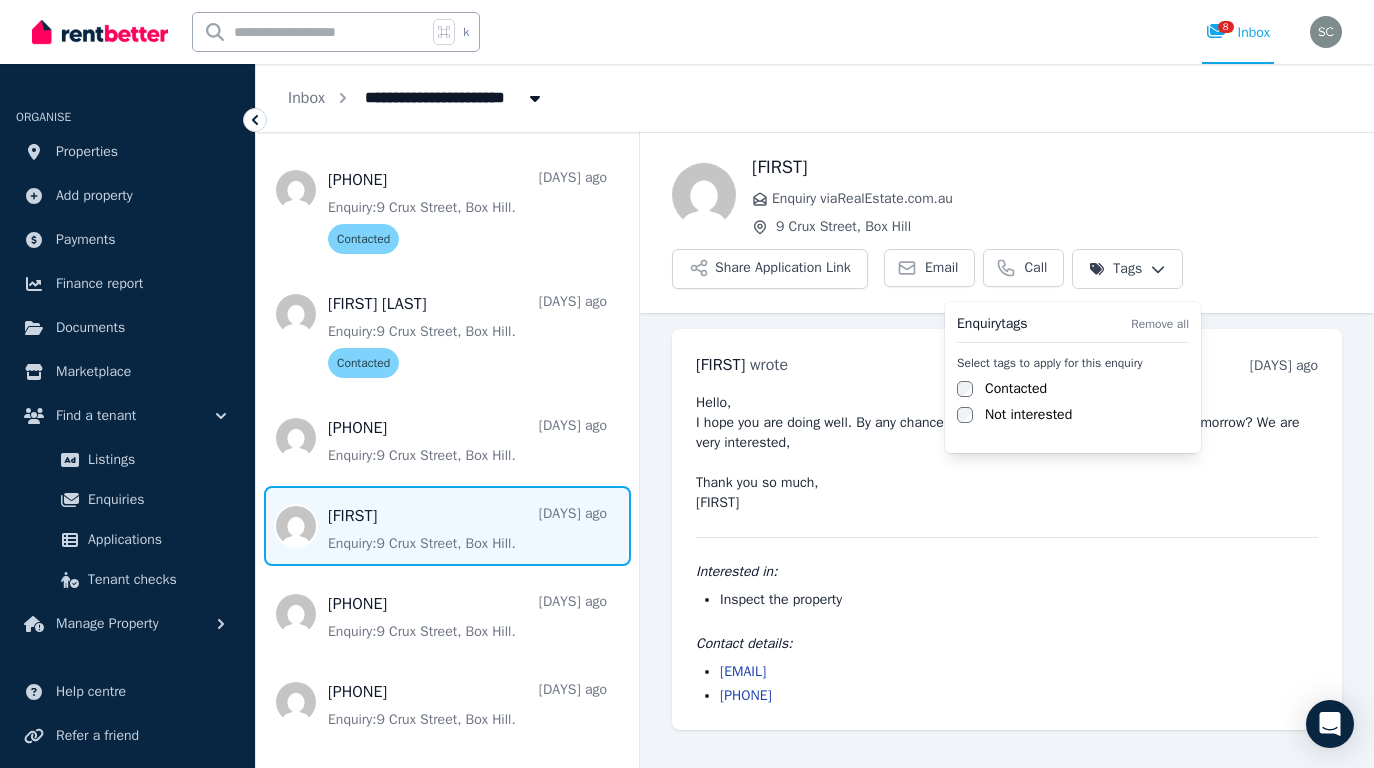 click on "**********" at bounding box center [687, 384] 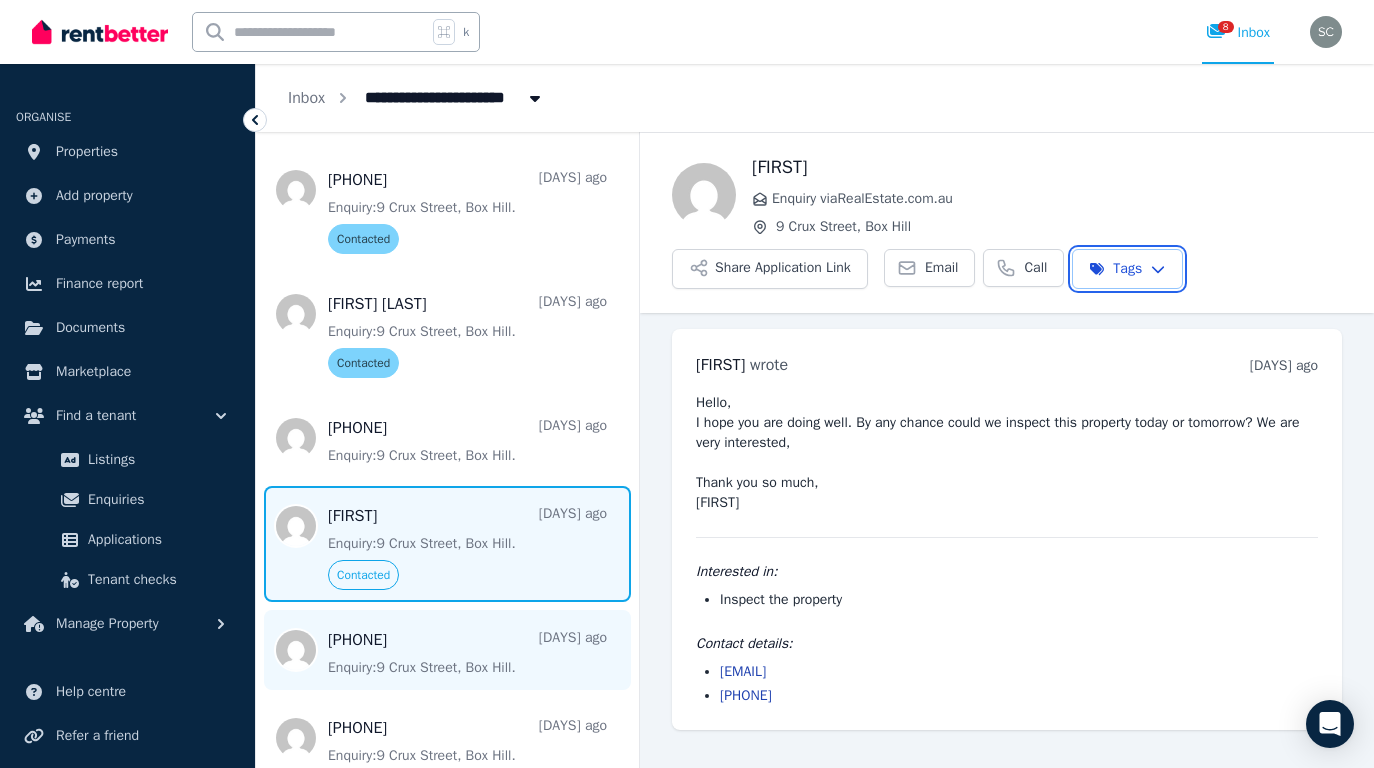 click on "**********" at bounding box center [687, 384] 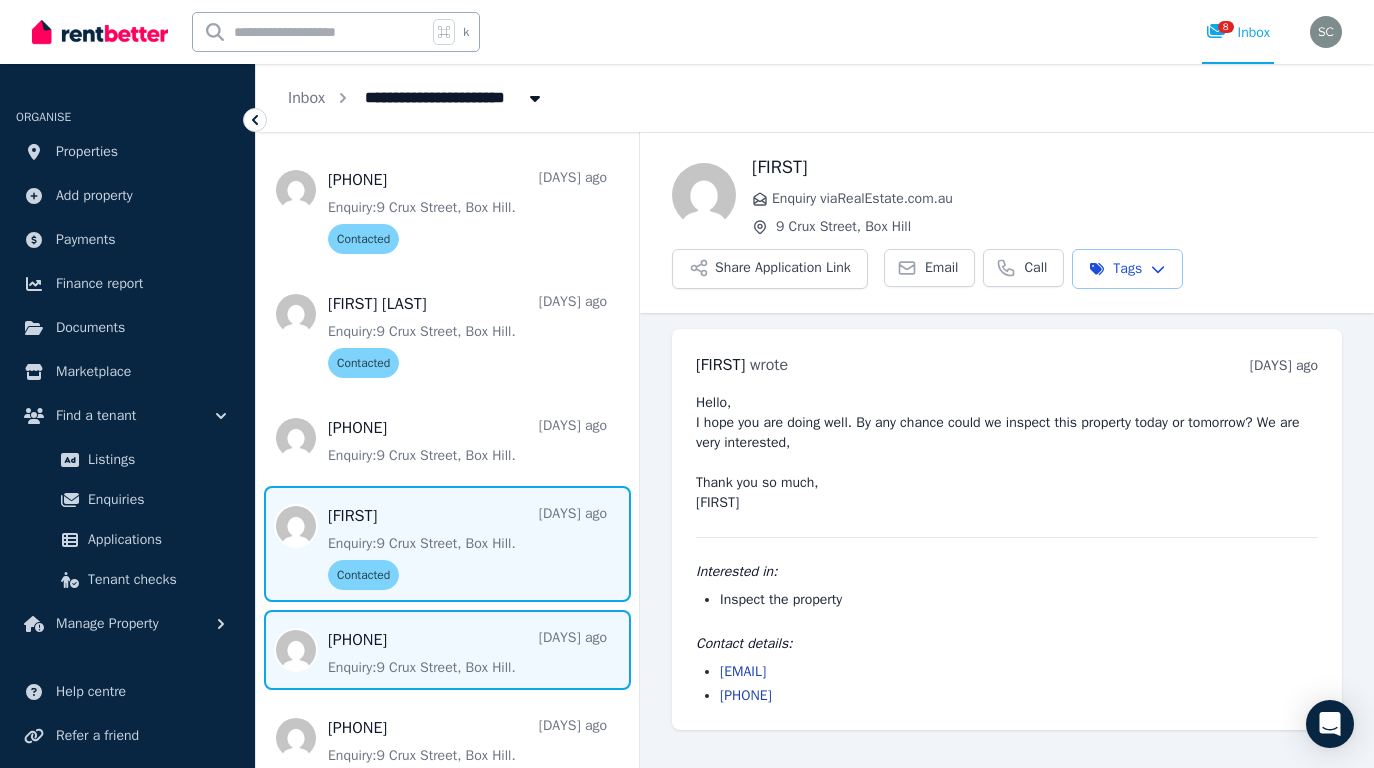 click at bounding box center (447, 650) 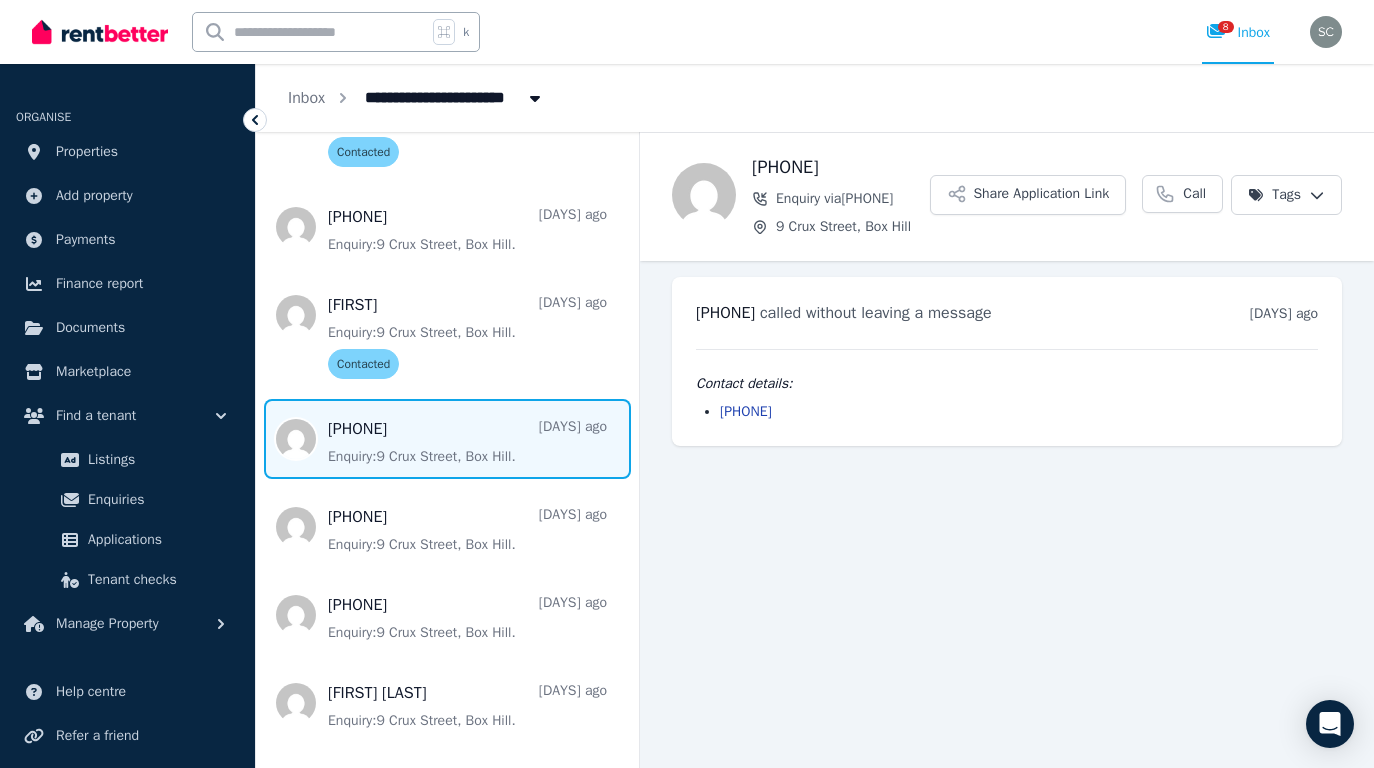 scroll, scrollTop: 930, scrollLeft: 0, axis: vertical 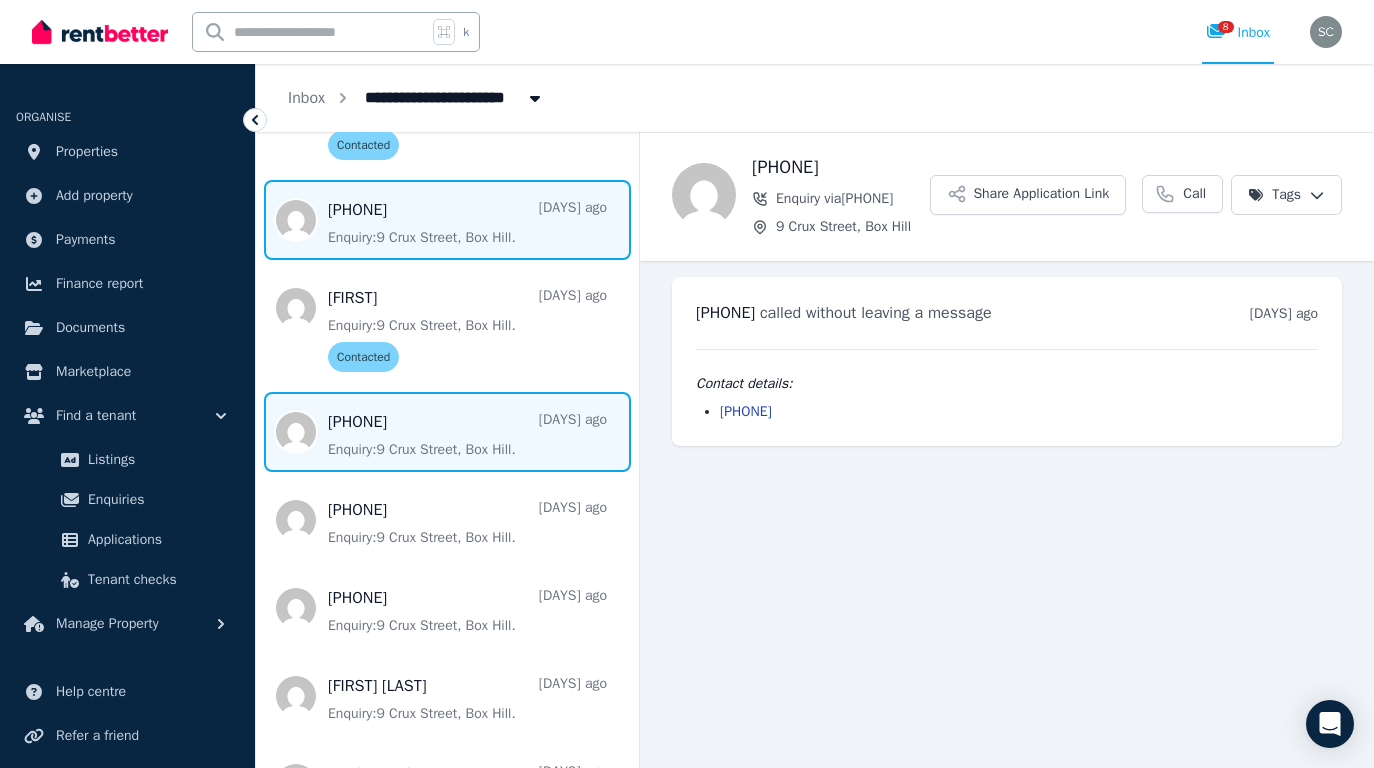 click at bounding box center (447, 220) 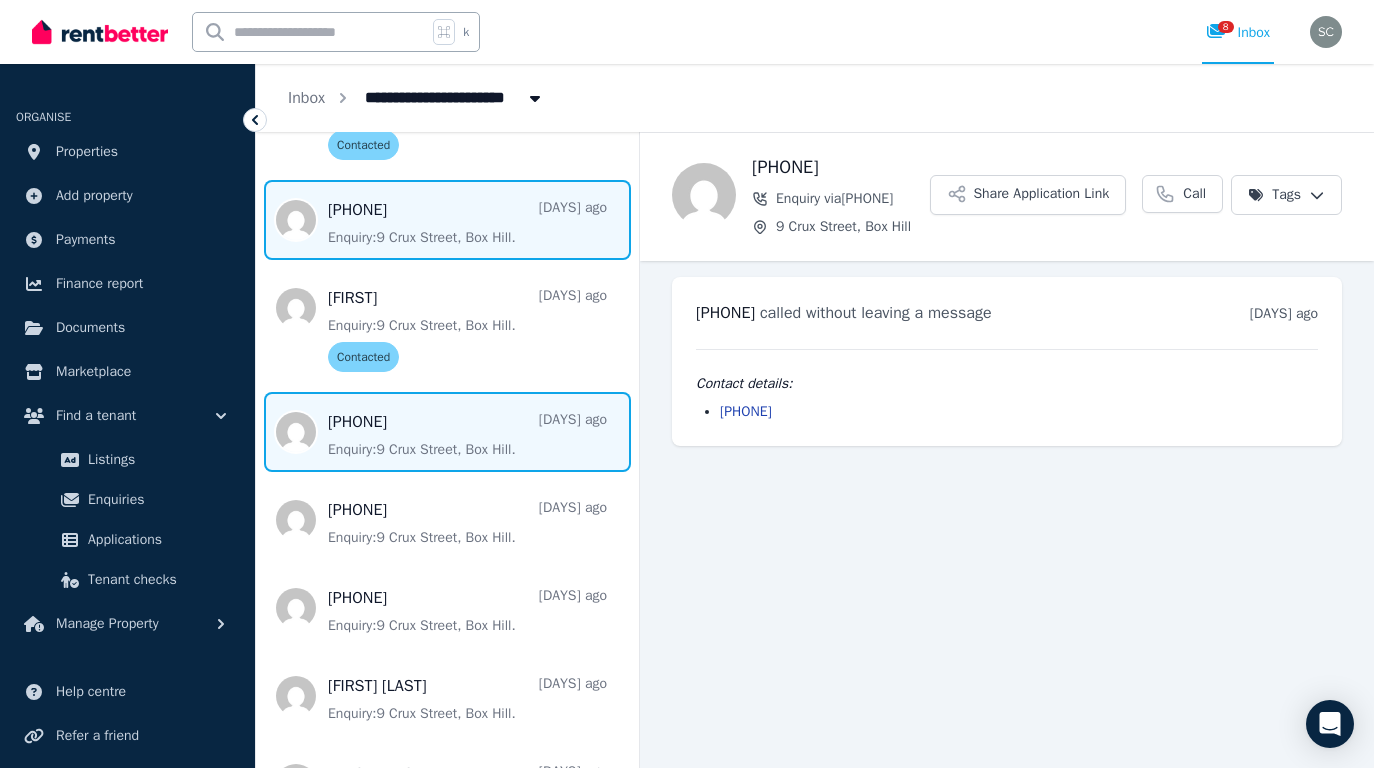 click at bounding box center (447, 432) 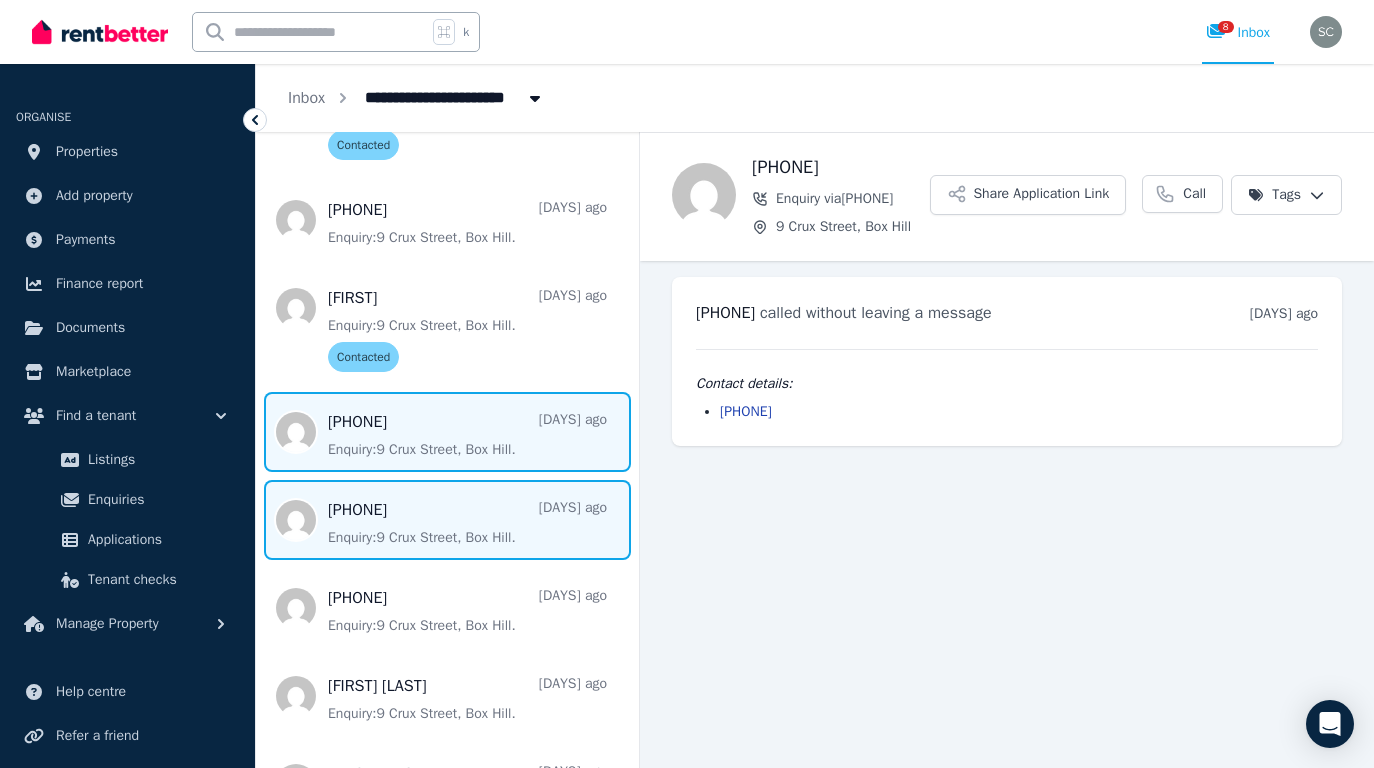 click at bounding box center [447, 520] 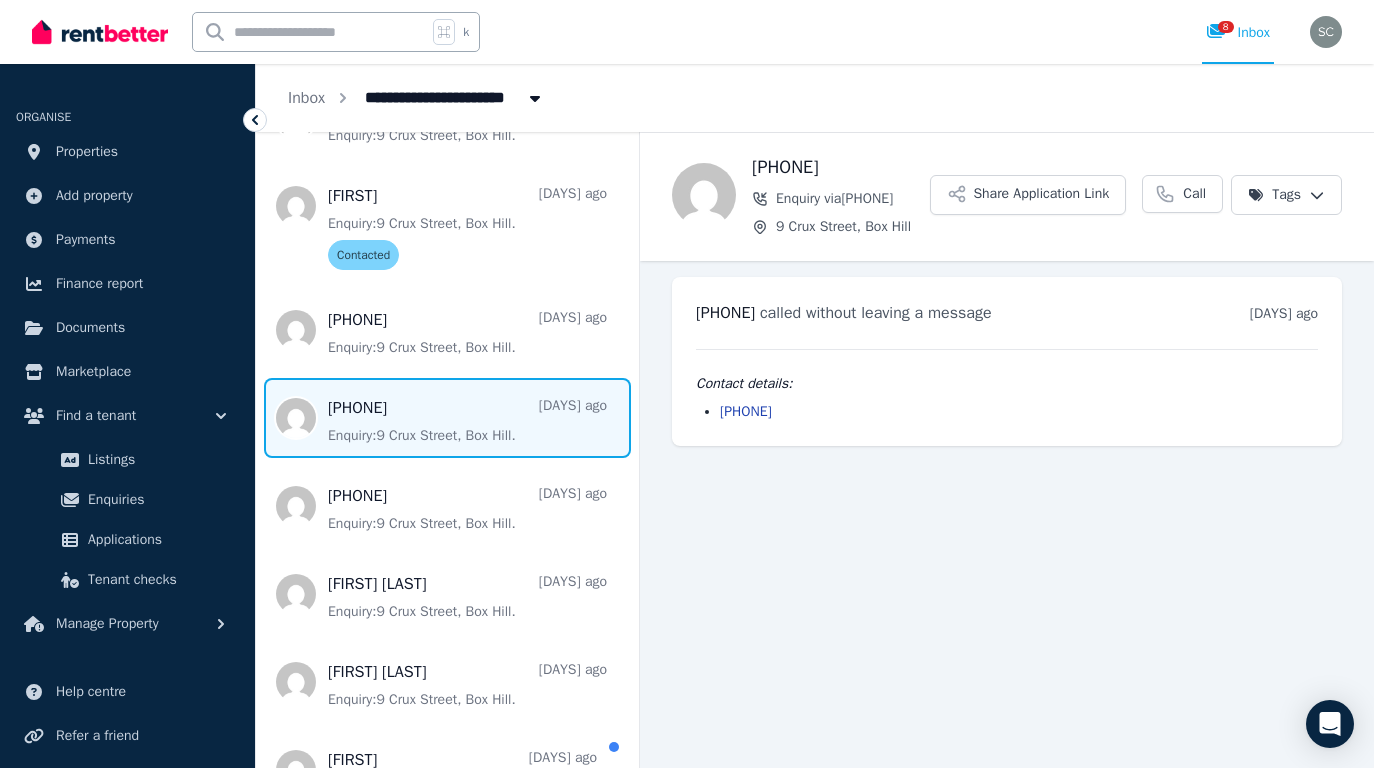 scroll, scrollTop: 1051, scrollLeft: 0, axis: vertical 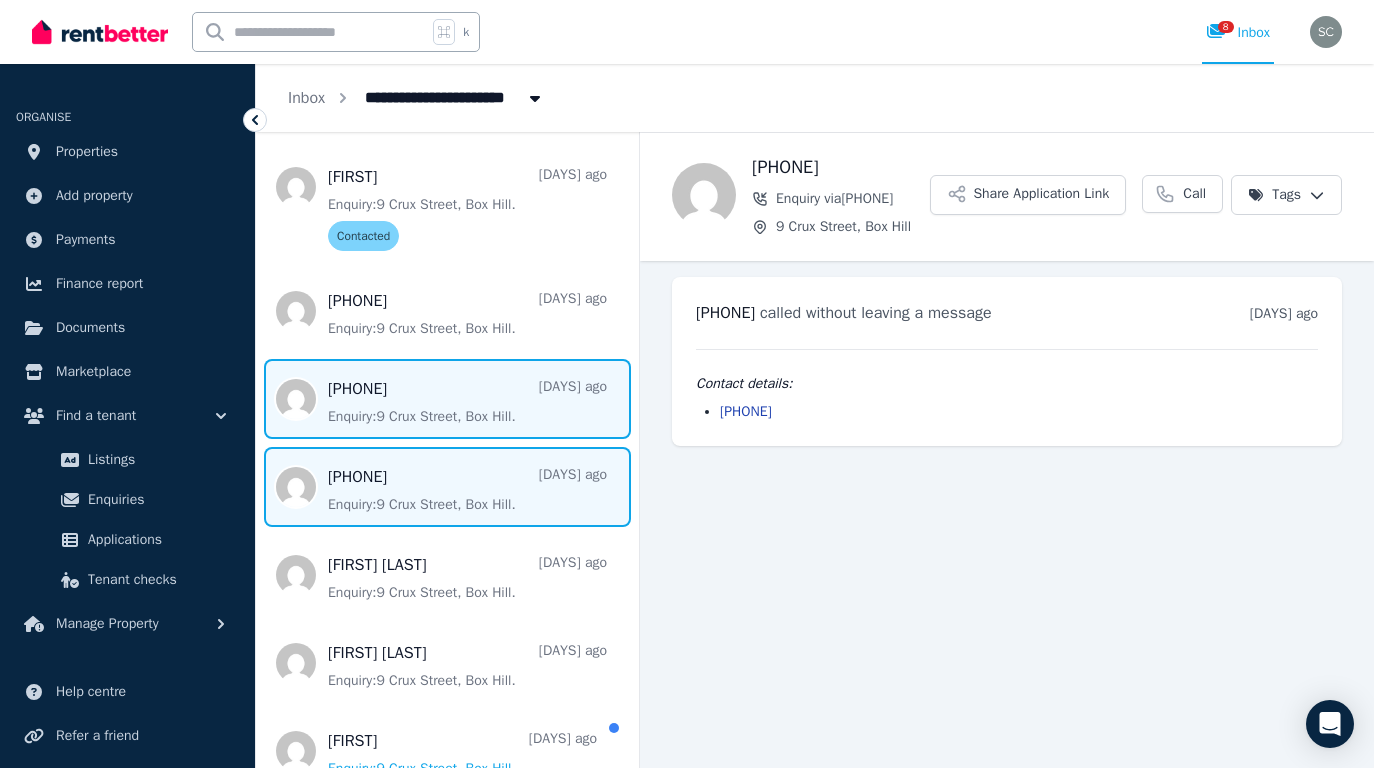 click at bounding box center [447, 487] 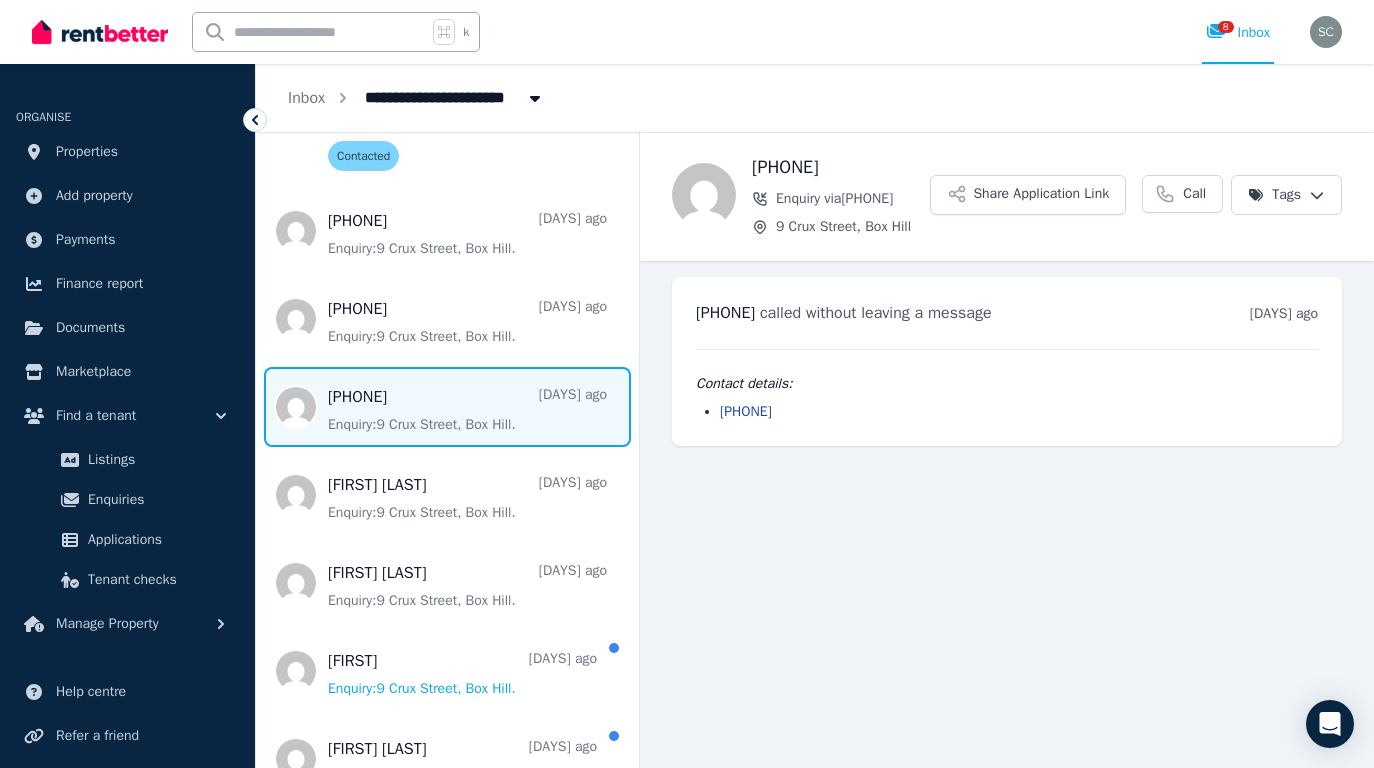 scroll, scrollTop: 1170, scrollLeft: 0, axis: vertical 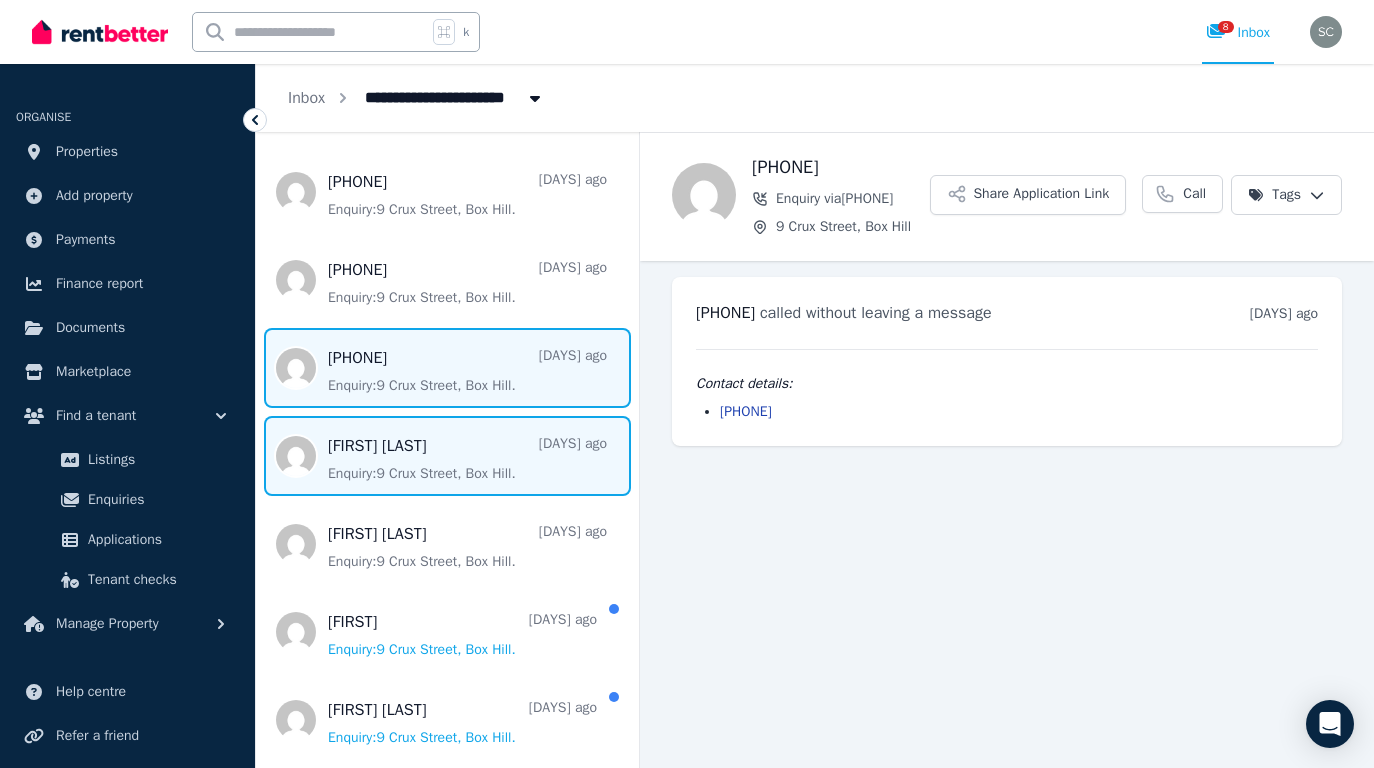 click at bounding box center (447, 456) 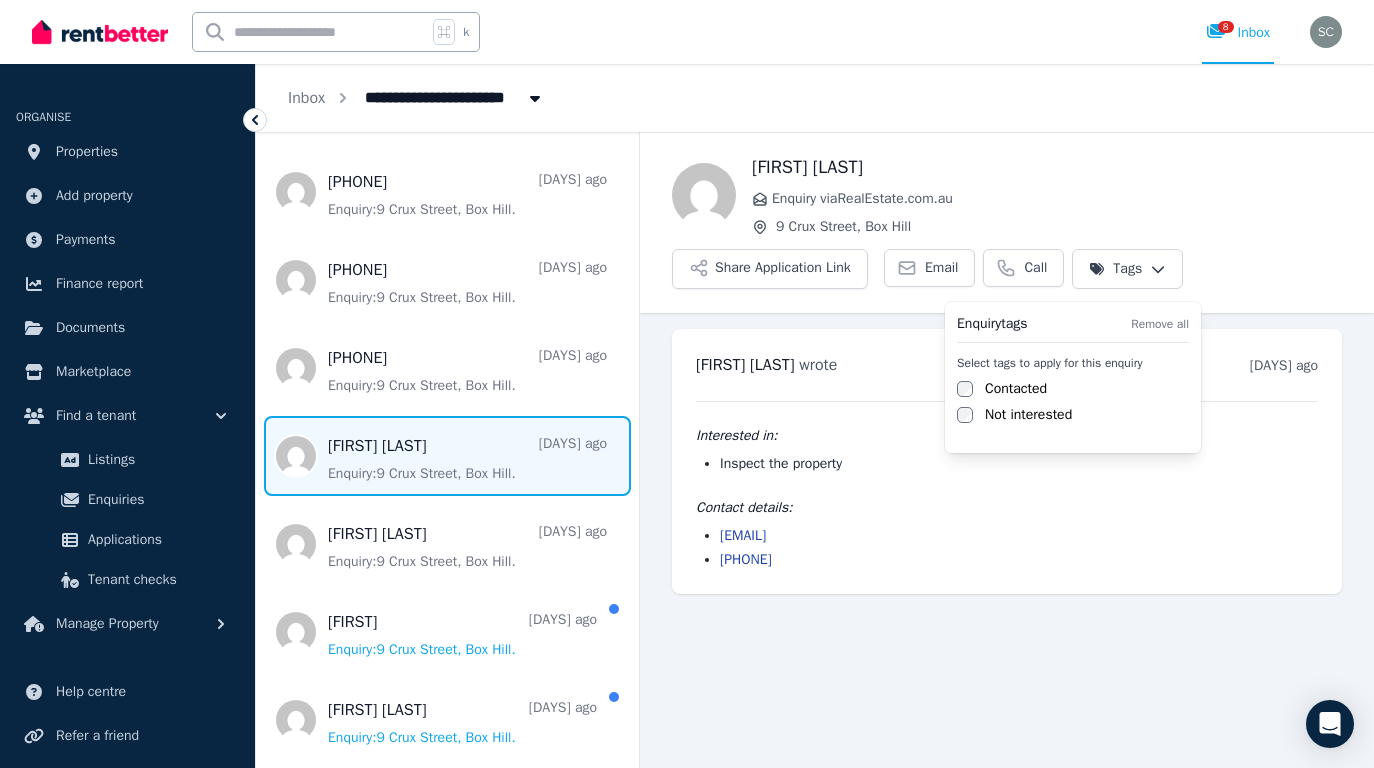 click on "**********" at bounding box center [687, 384] 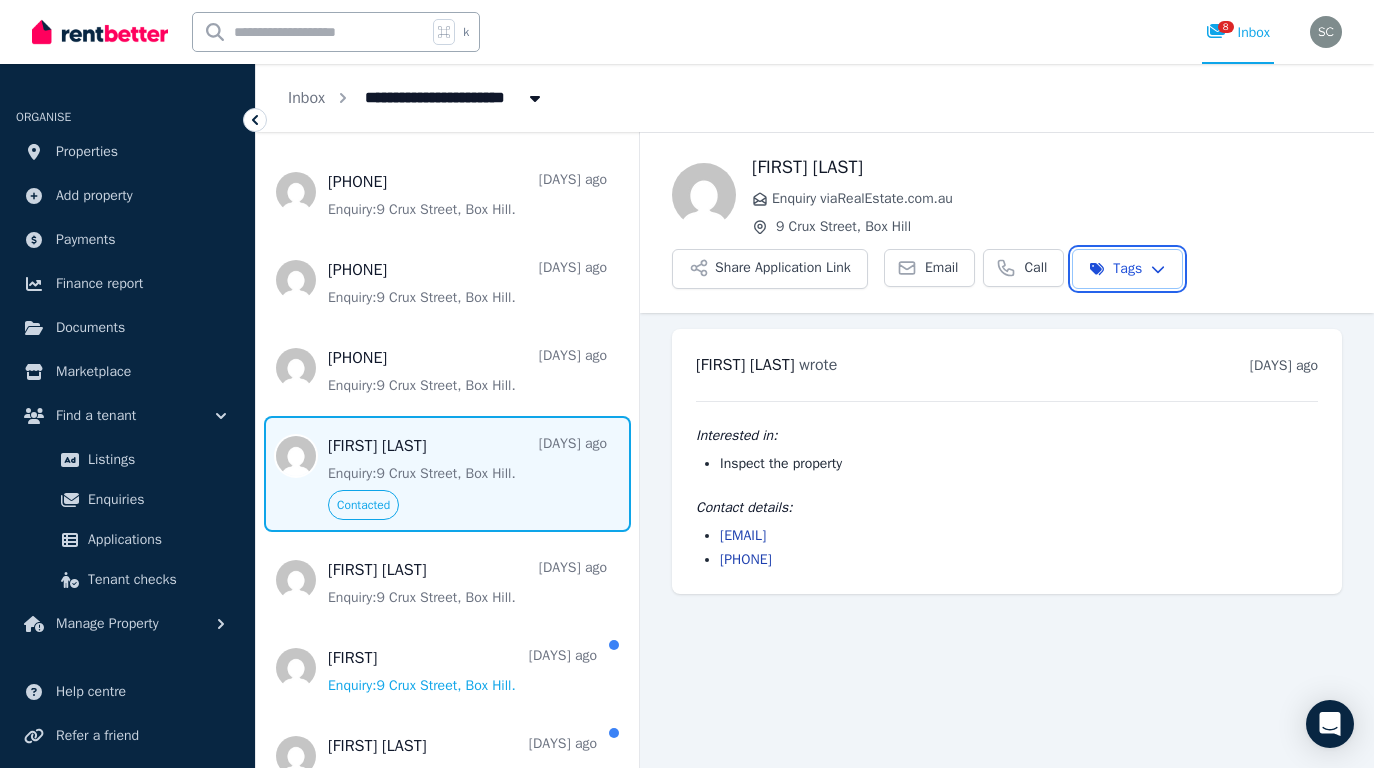 click on "**********" at bounding box center [687, 384] 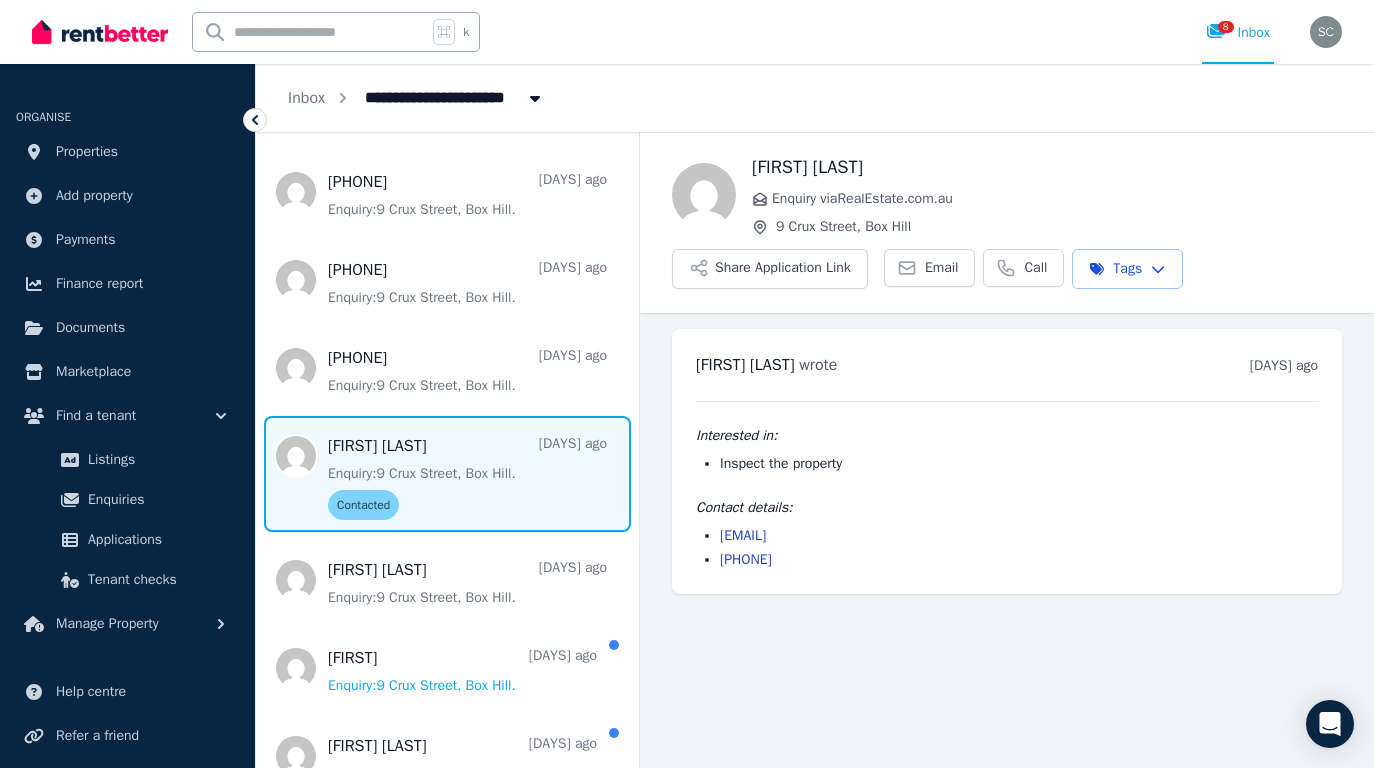 click on "Interested in: Inspect the property Contact details: [EMAIL] [PHONE]" at bounding box center (1007, 485) 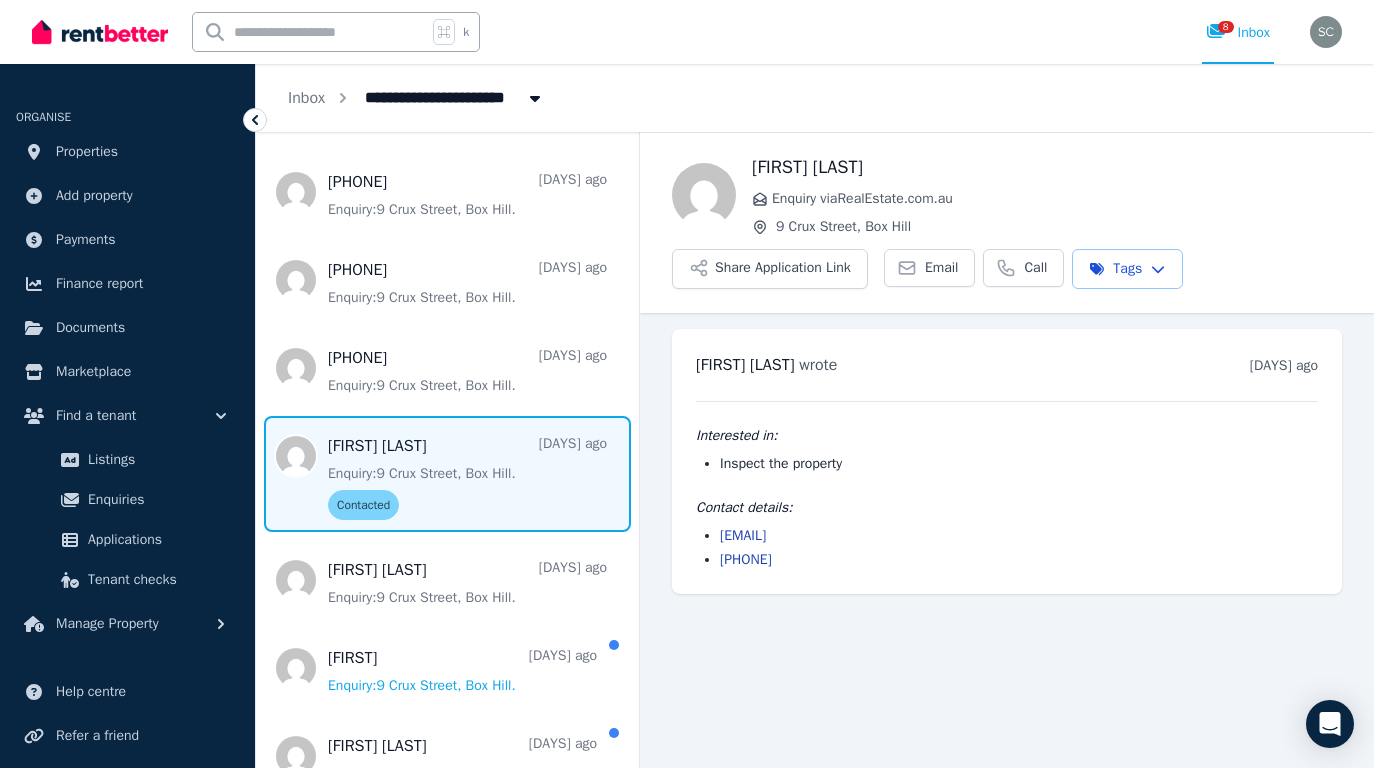 click on "[EMAIL]" at bounding box center [1019, 536] 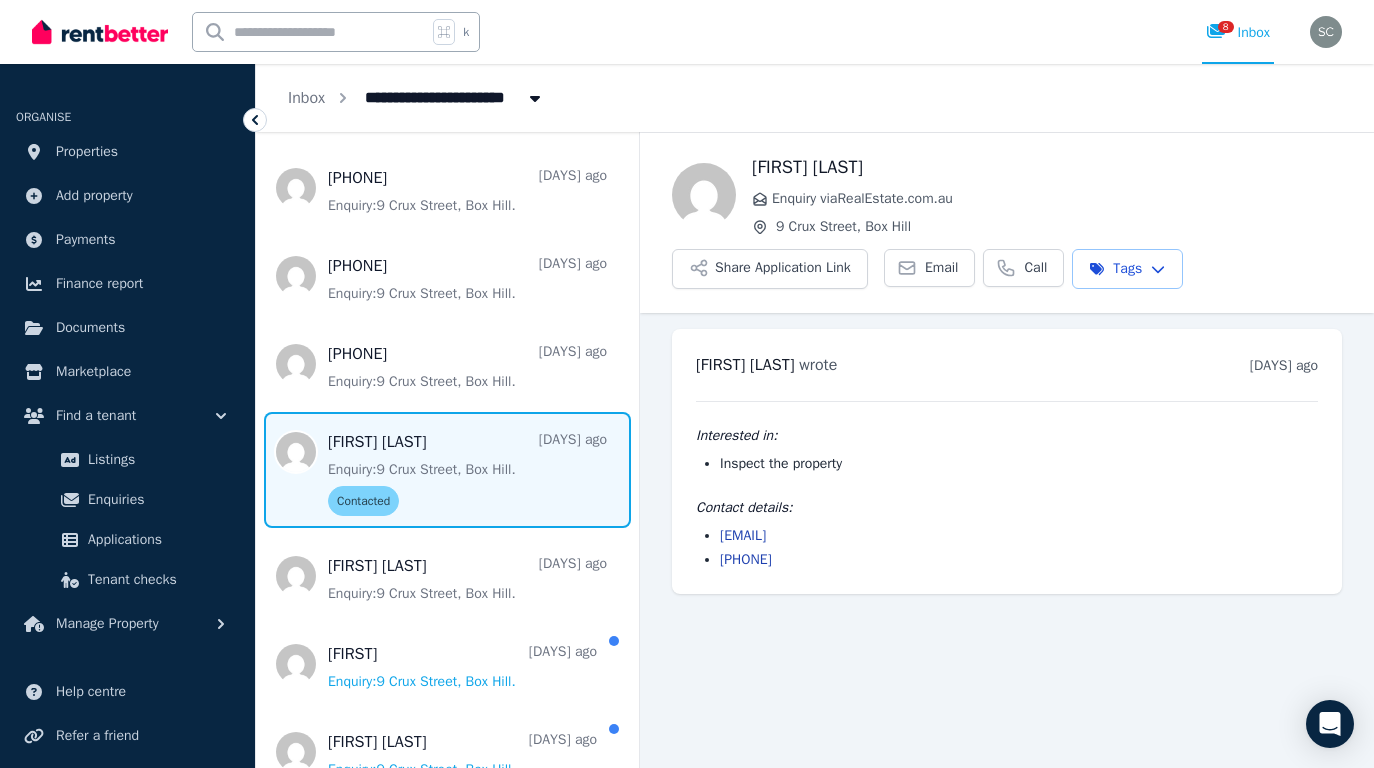 scroll, scrollTop: 1154, scrollLeft: 0, axis: vertical 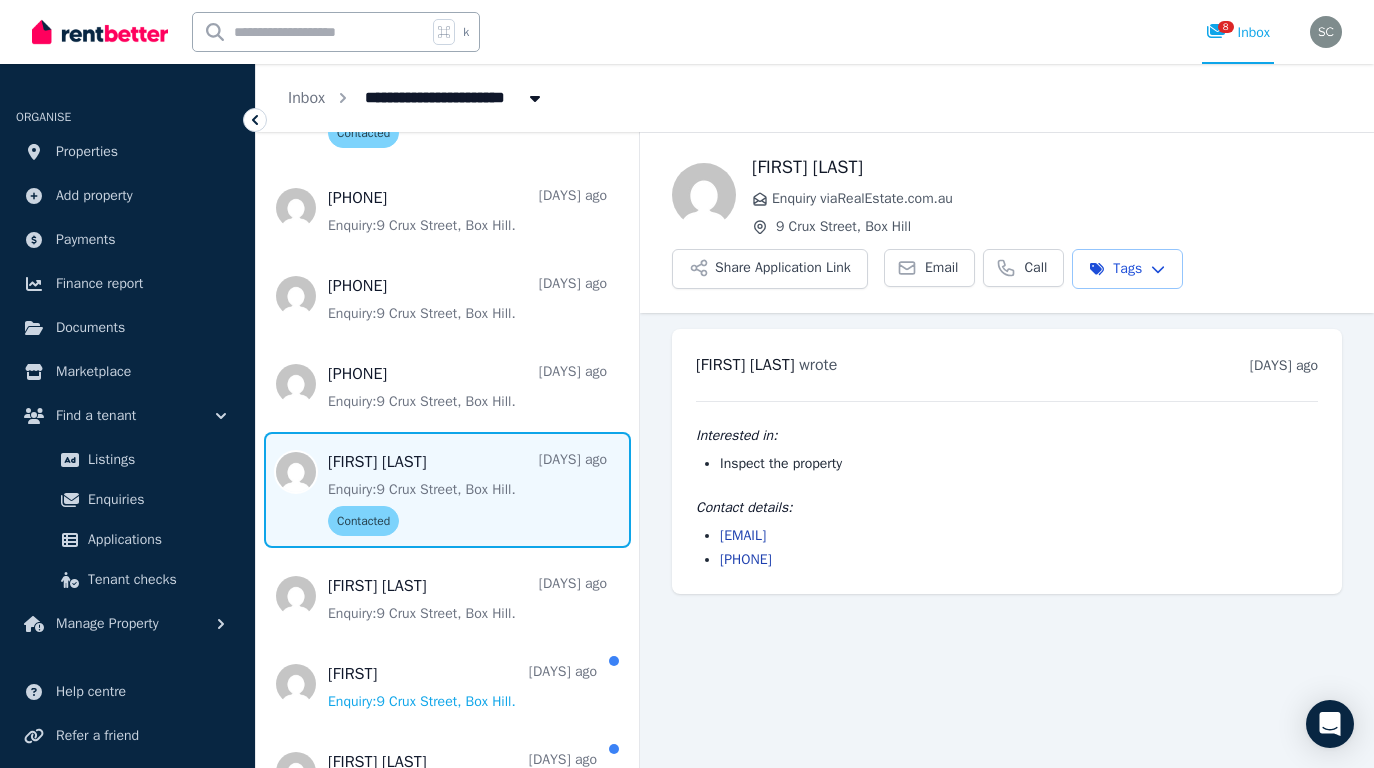 copy on "[EMAIL]" 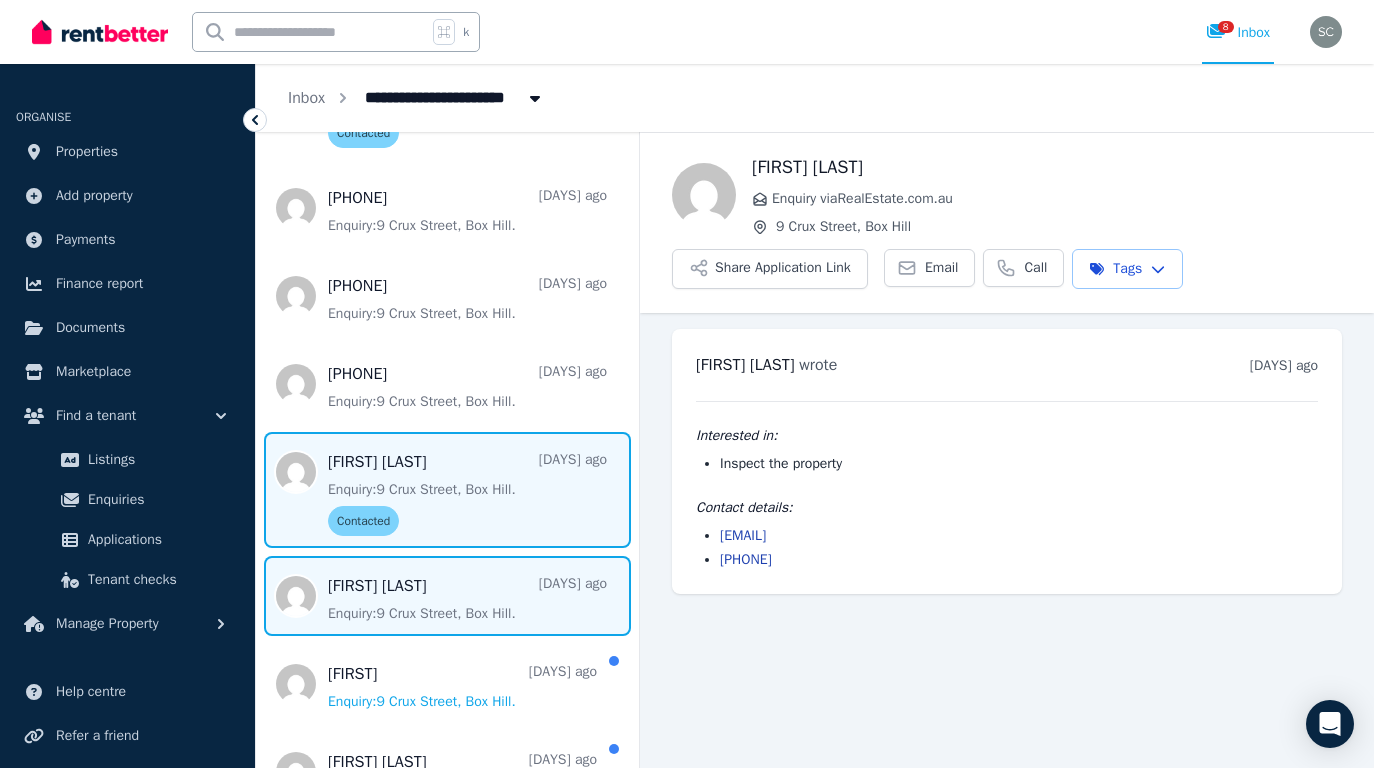 click at bounding box center [447, 596] 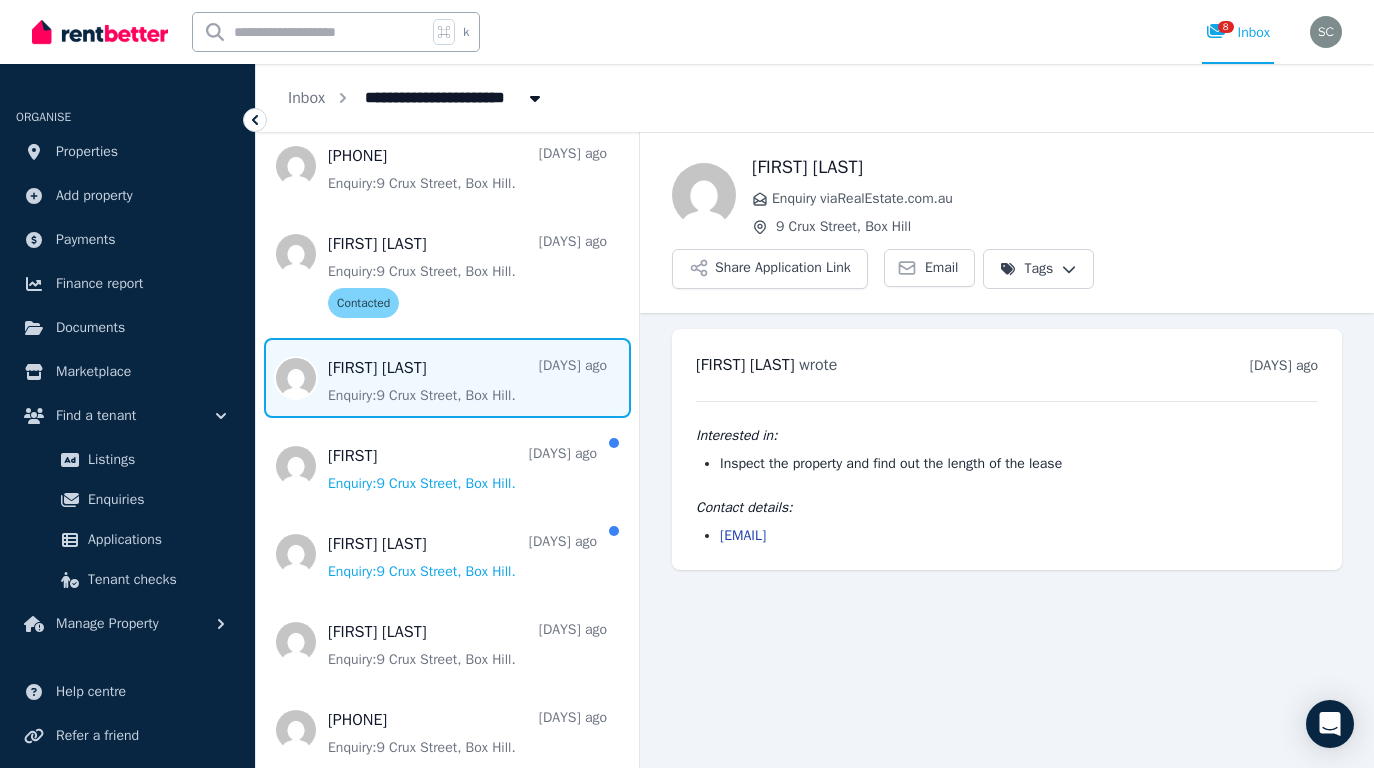 scroll, scrollTop: 1387, scrollLeft: 0, axis: vertical 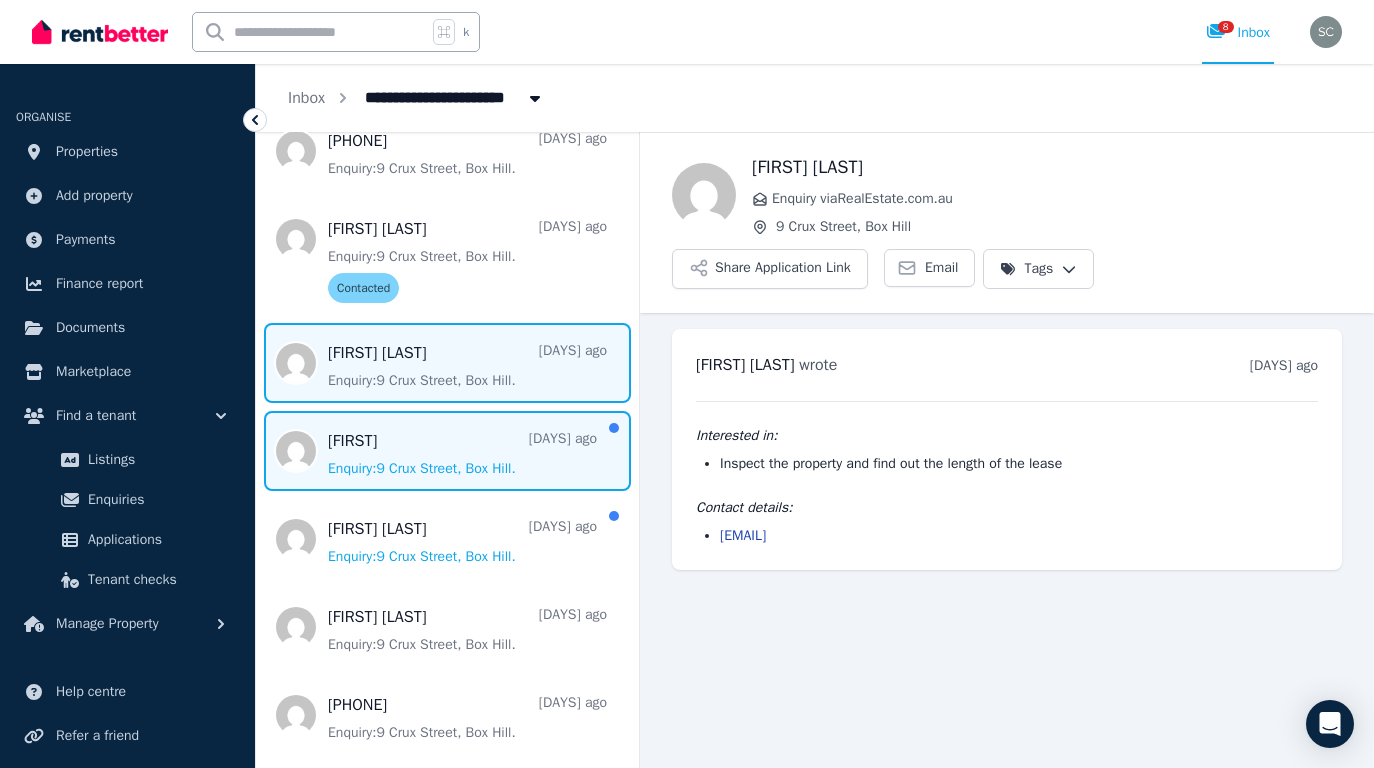 click at bounding box center (447, 451) 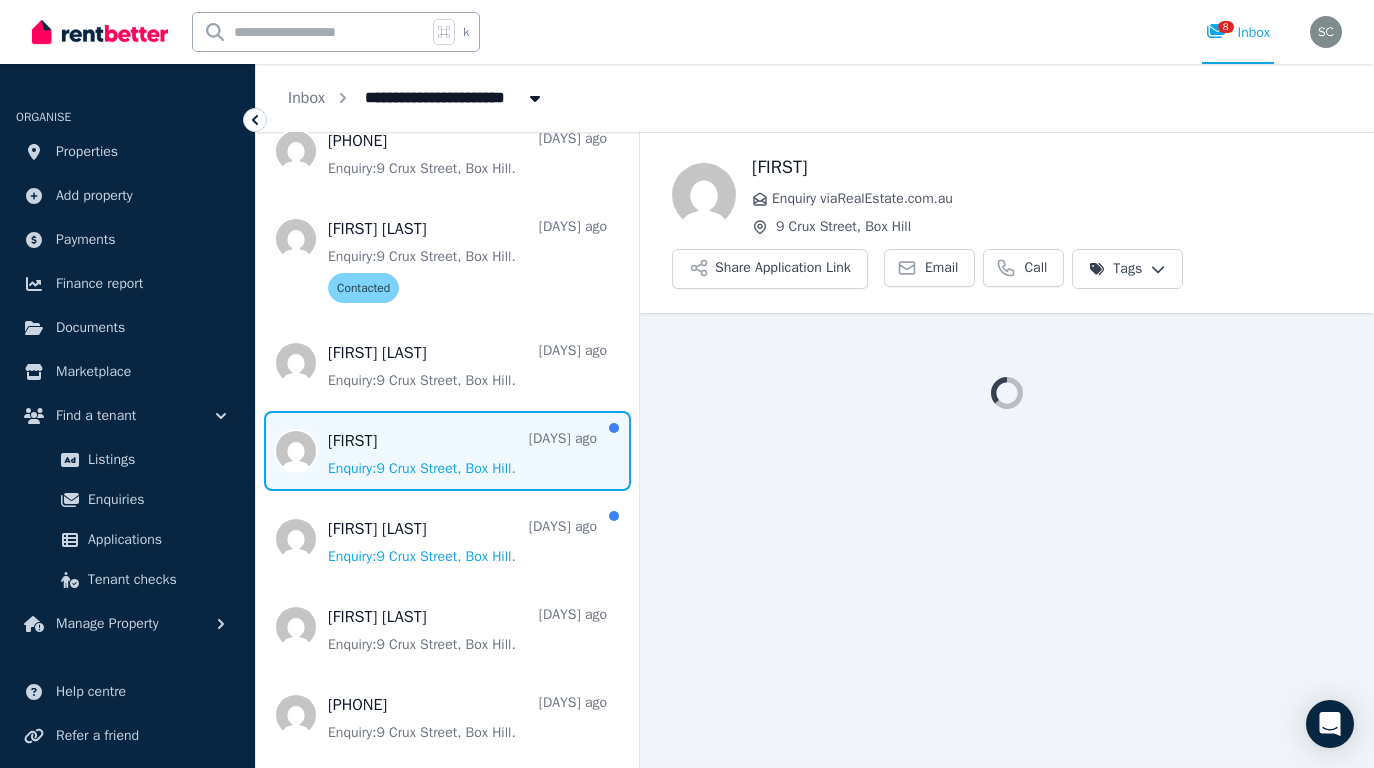 click on "**********" at bounding box center (687, 384) 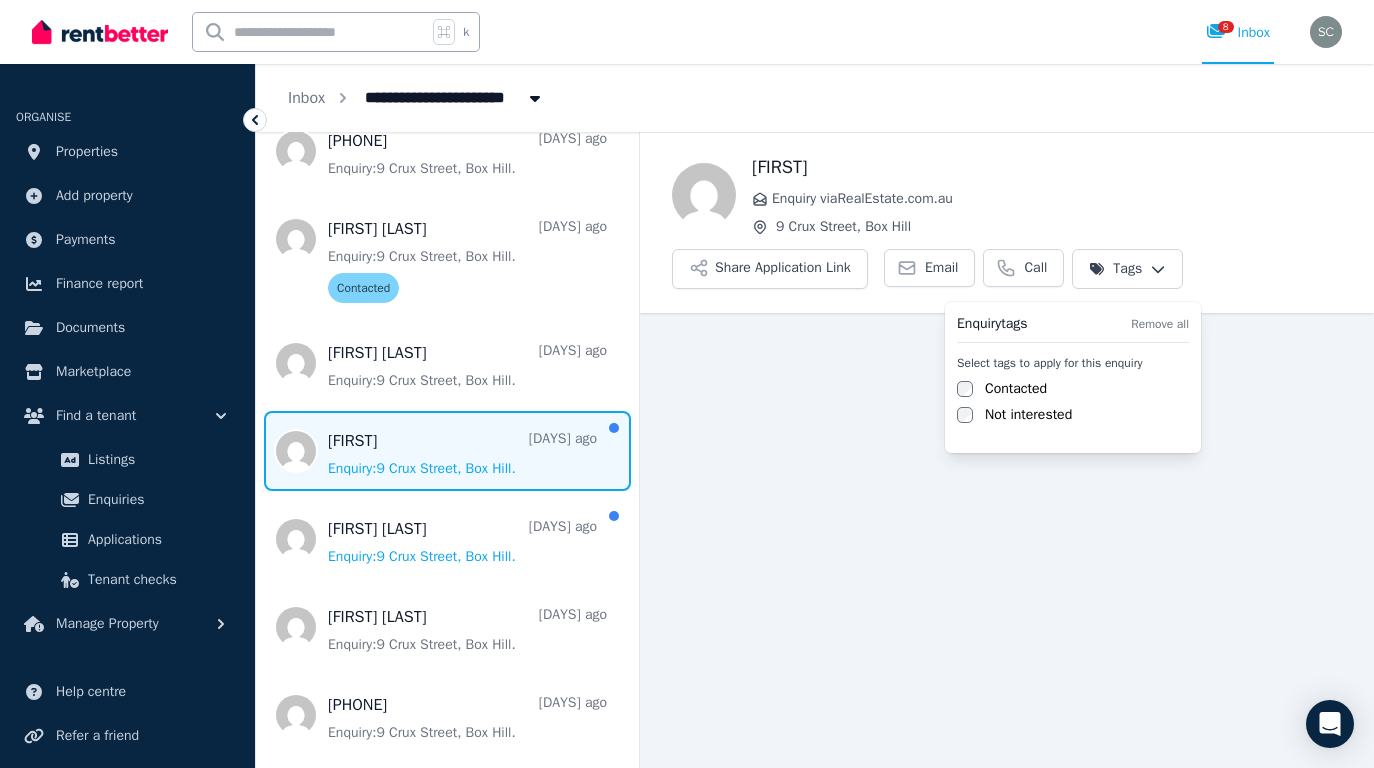 click on "Not interested" at bounding box center [1028, 415] 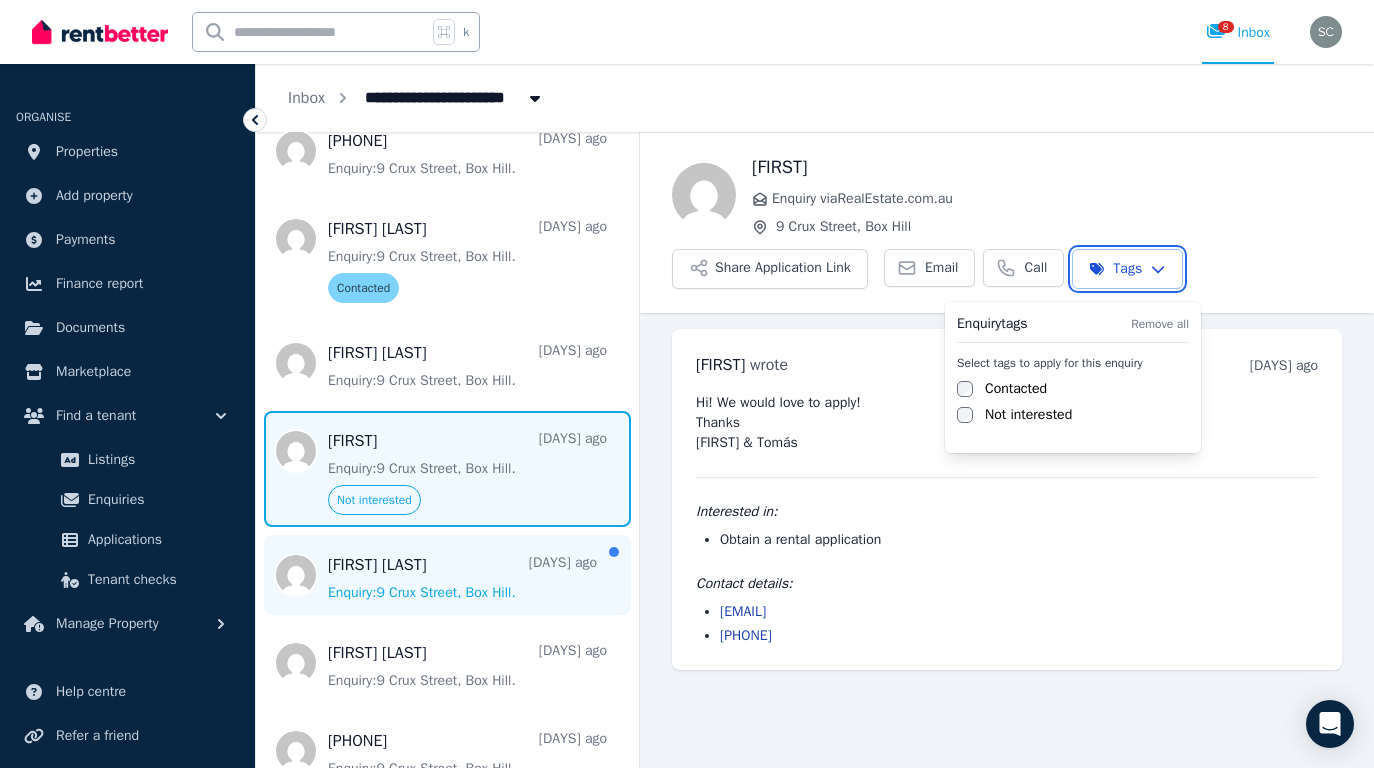 click on "**********" at bounding box center (687, 384) 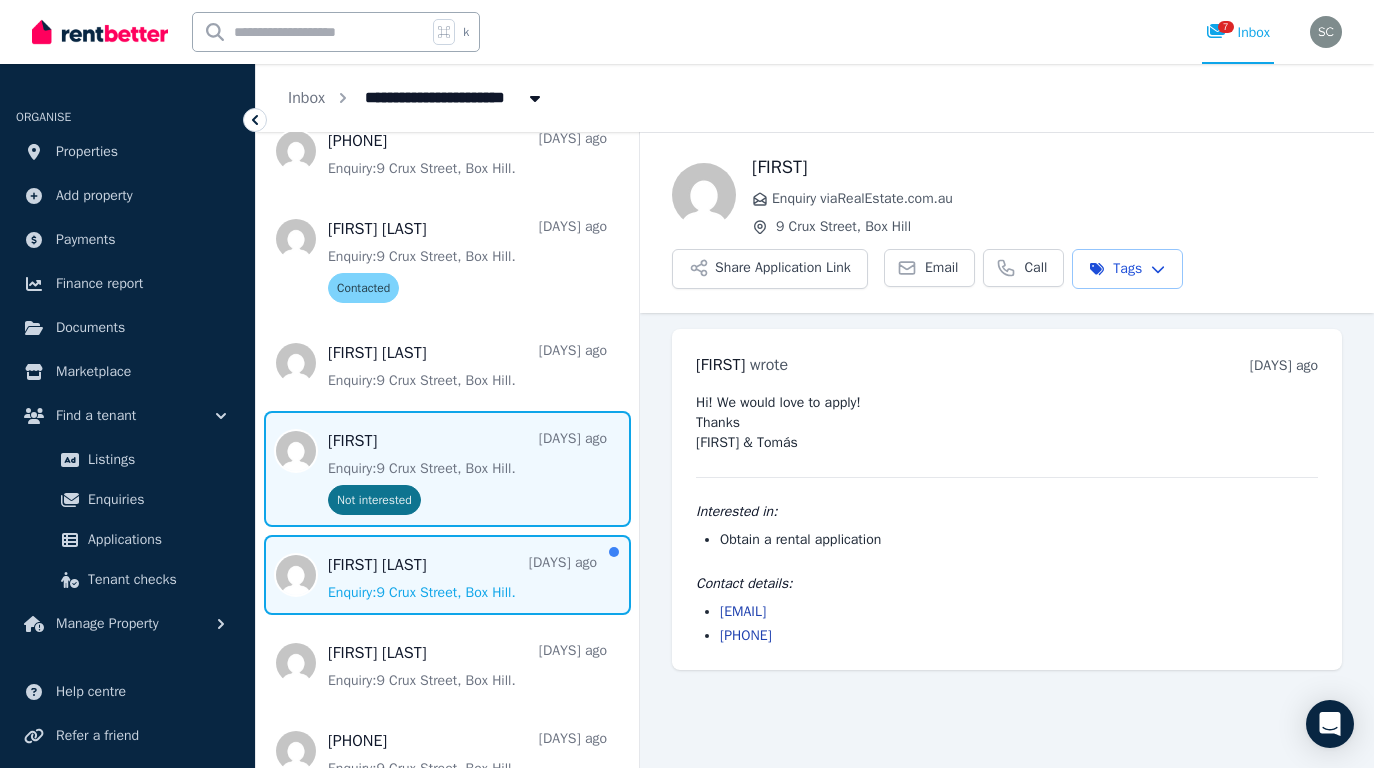 click at bounding box center (447, 575) 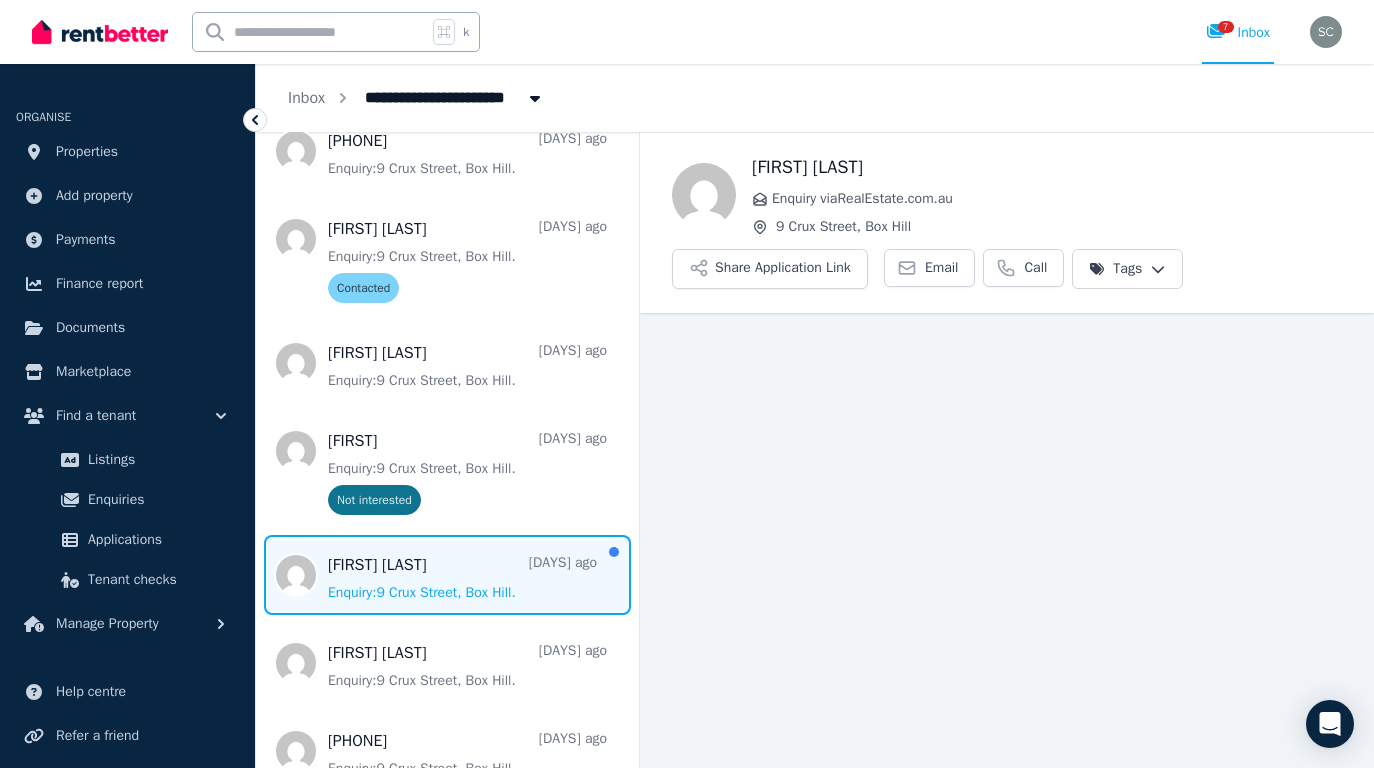 click on "[FIRST] [LAST] Enquiry via  RealEstate.com.au [NUMBER] [STREET], [CITY] Share Application Link Email Call Tags" at bounding box center (1007, 223) 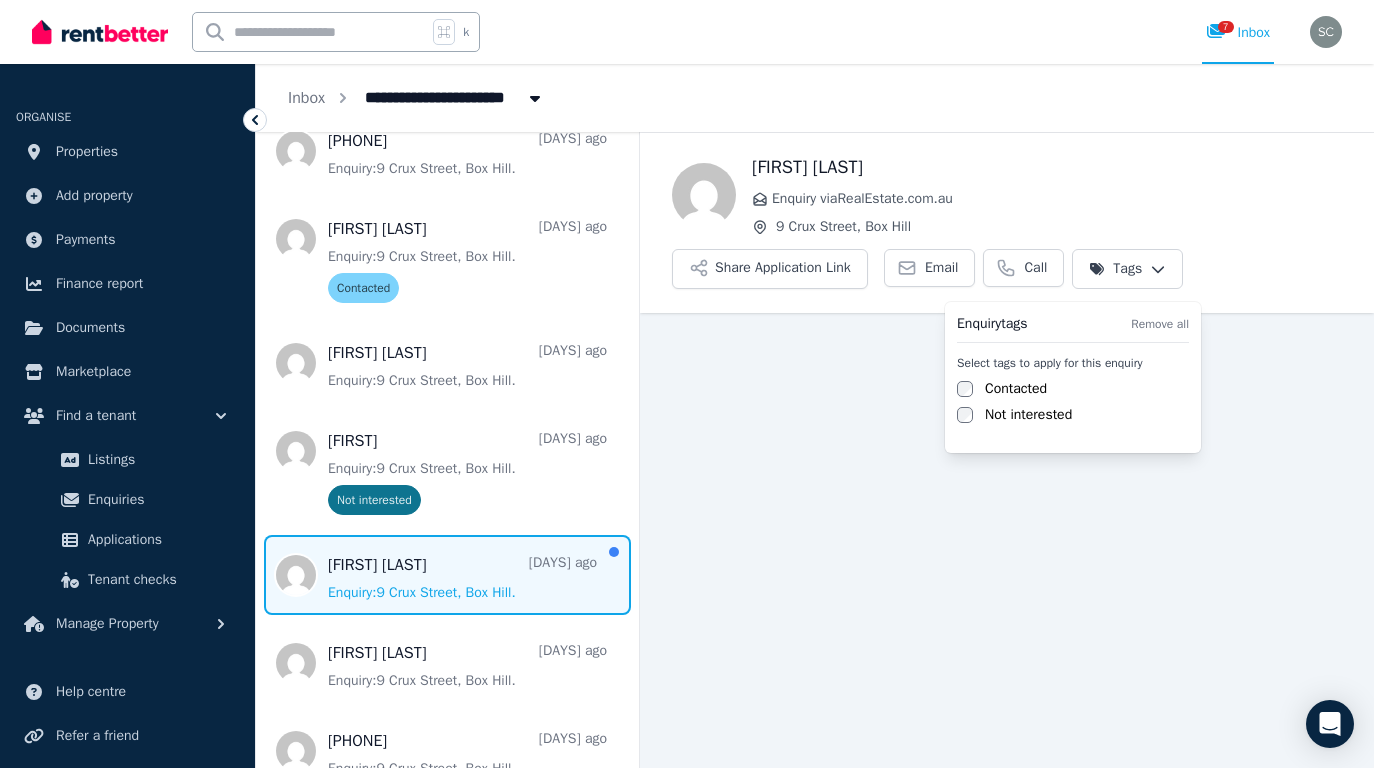 click on "**********" at bounding box center [687, 384] 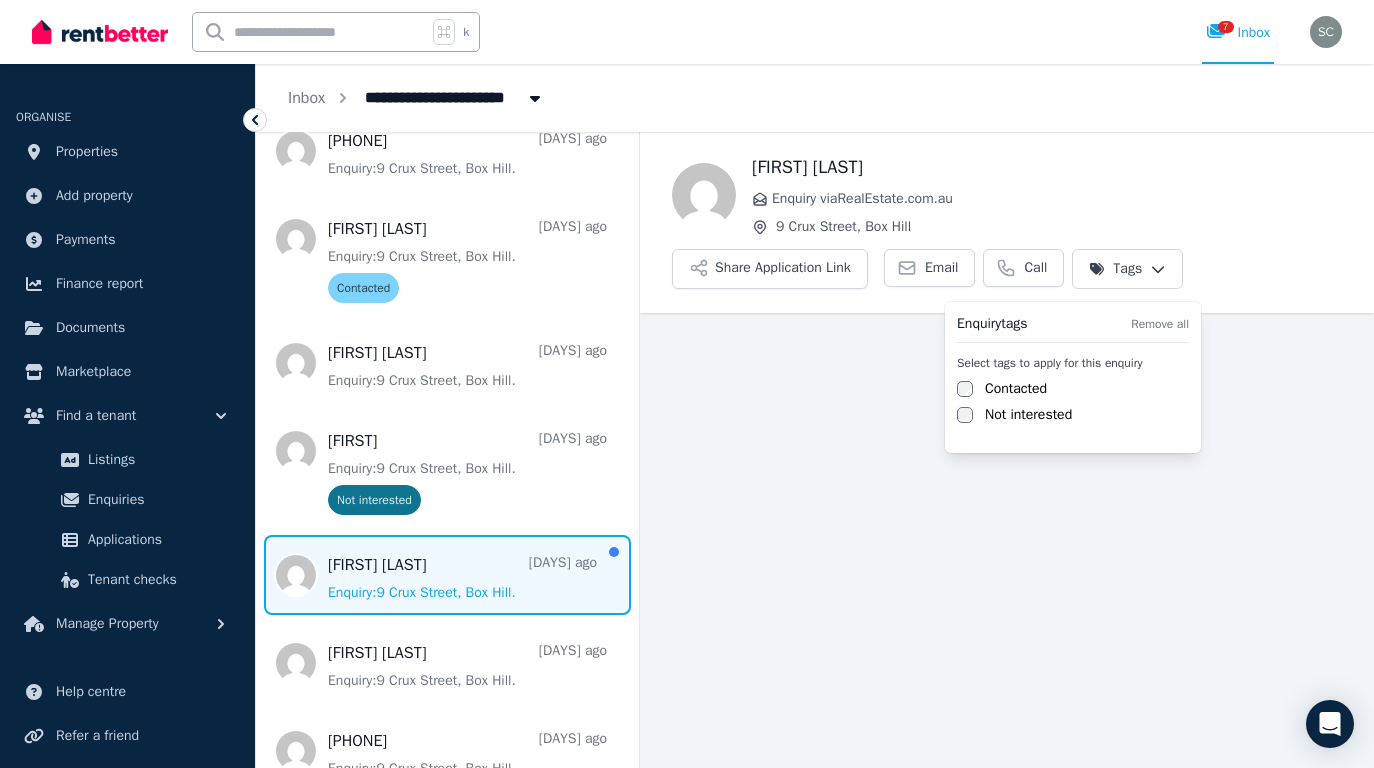 click on "Not interested" at bounding box center (1028, 415) 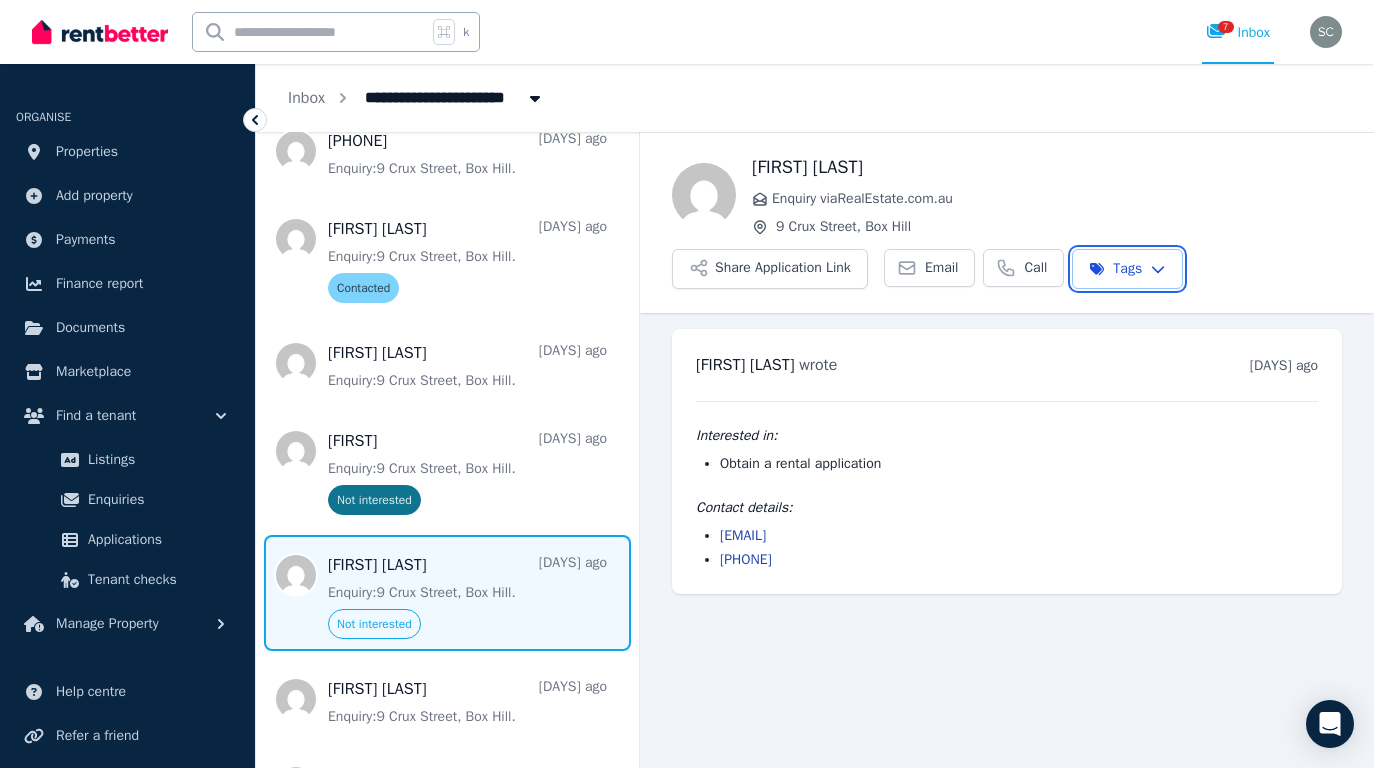 click on "**********" at bounding box center (687, 384) 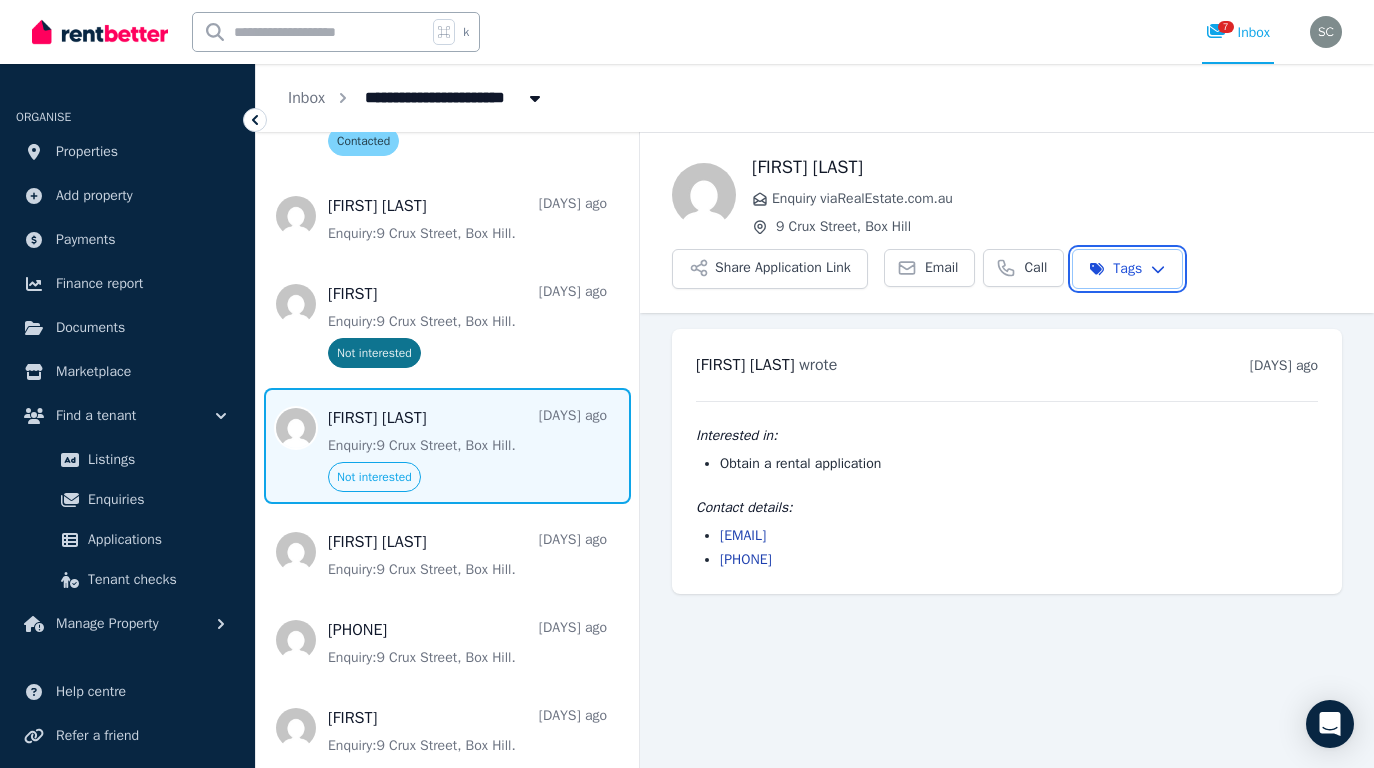 scroll, scrollTop: 1552, scrollLeft: 0, axis: vertical 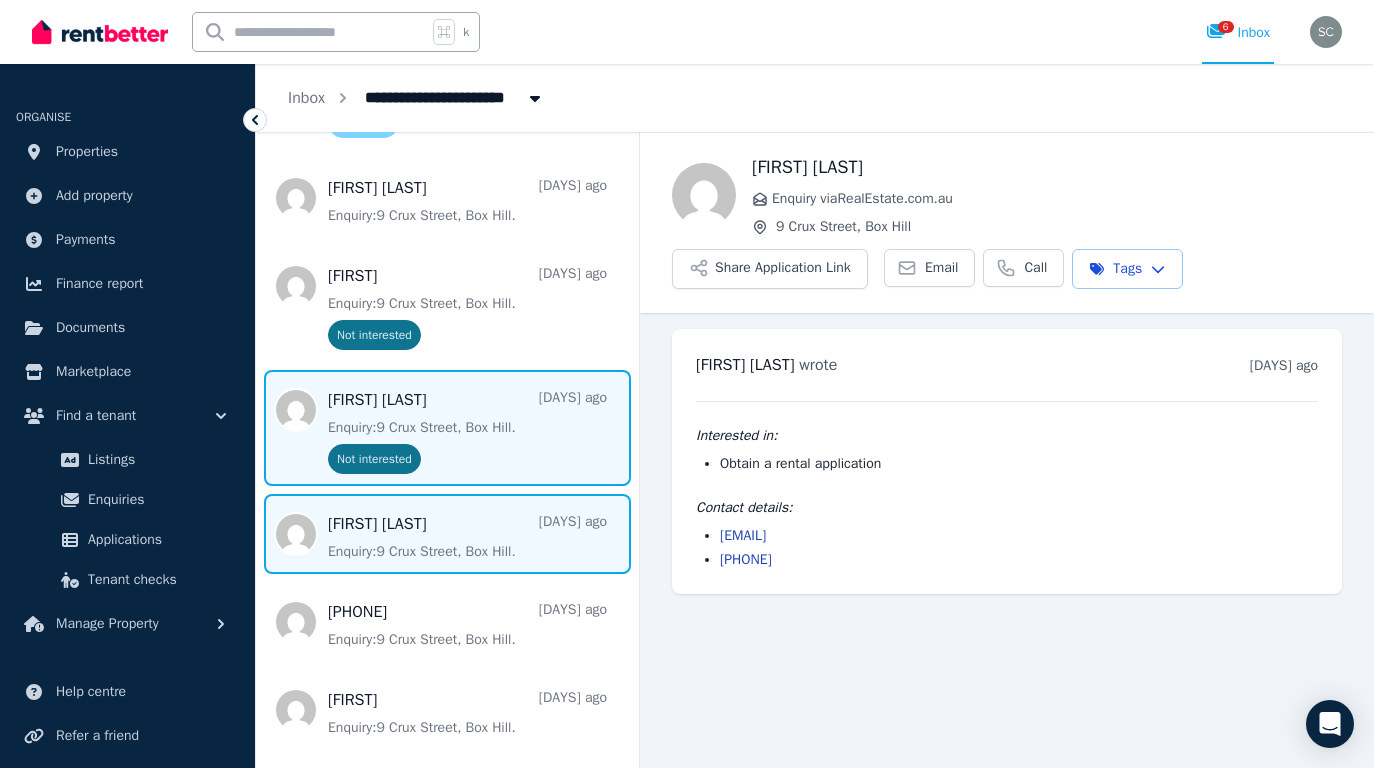 click at bounding box center [447, 534] 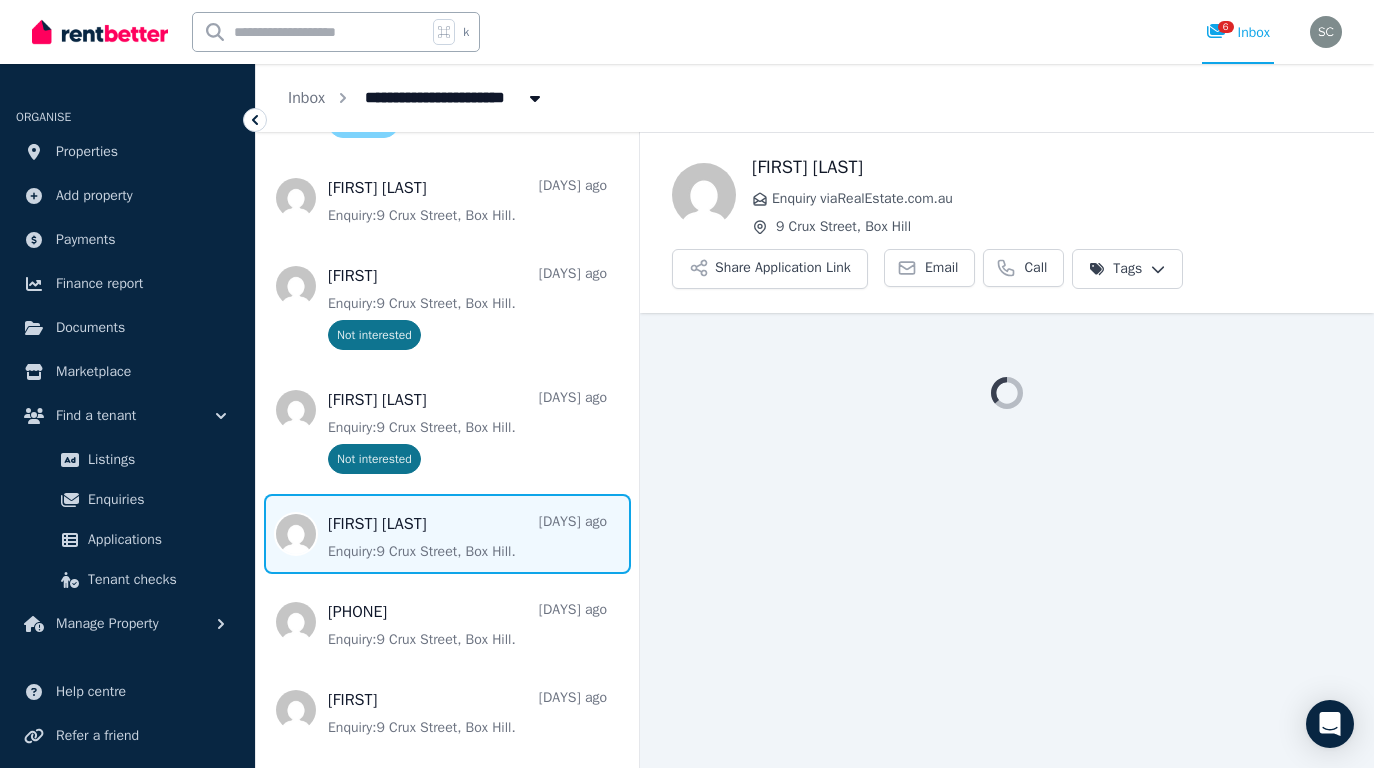 click on "**********" at bounding box center [687, 384] 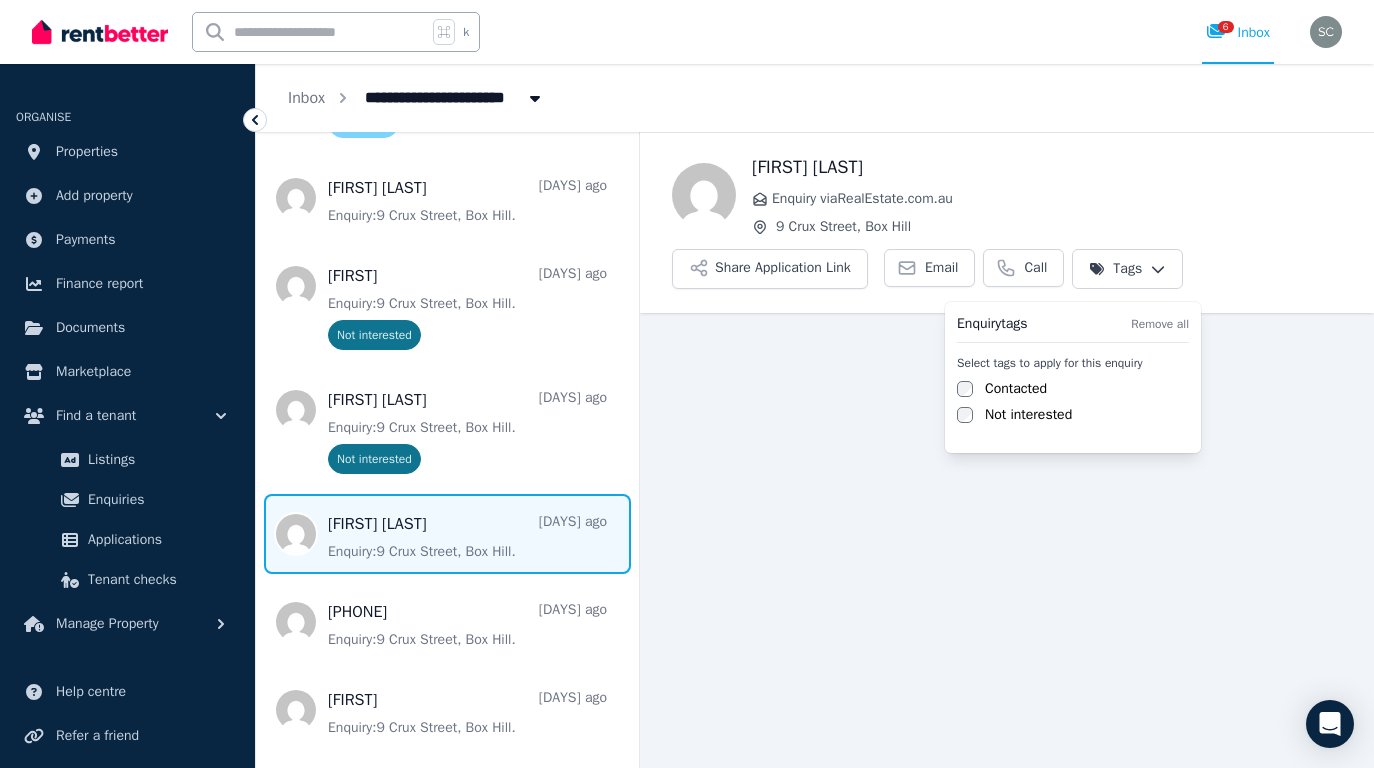 click on "Contacted" at bounding box center (1016, 389) 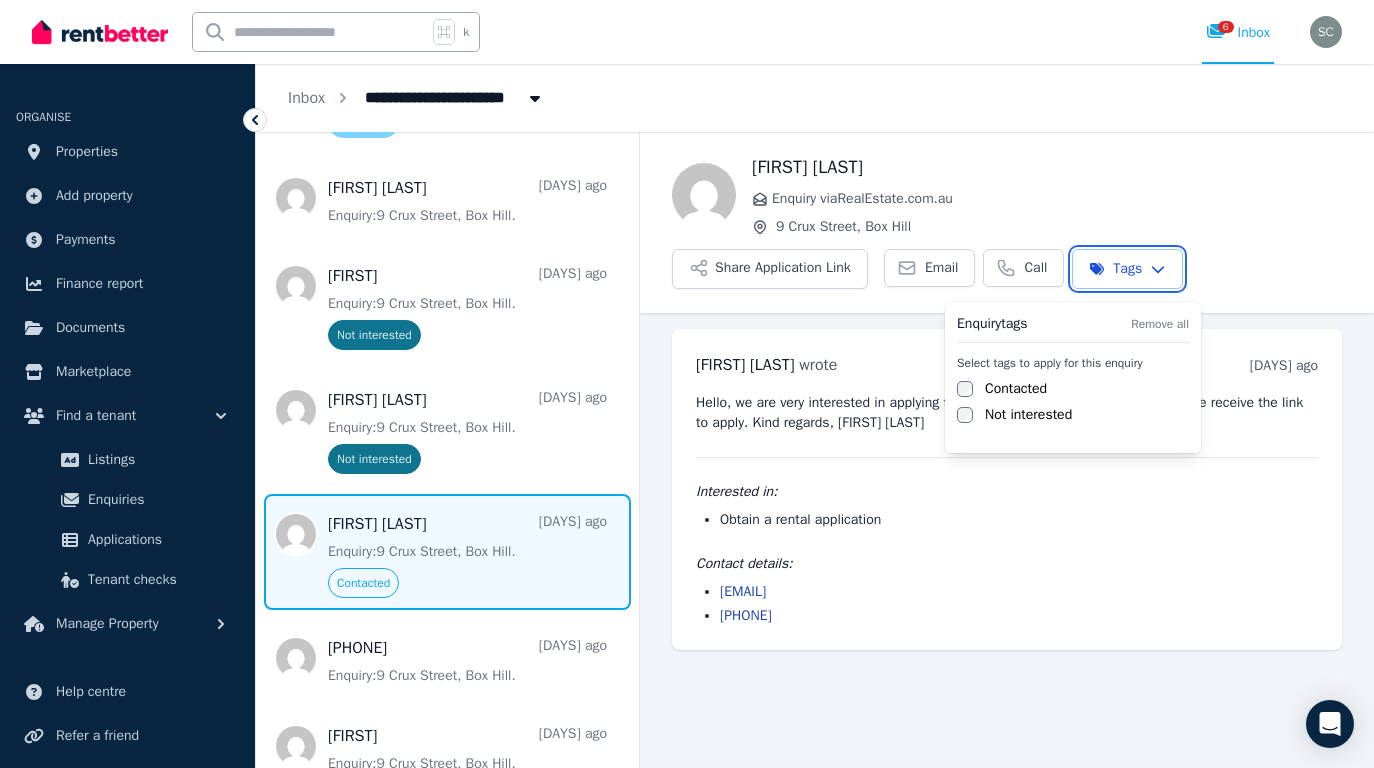 click on "**********" at bounding box center [687, 384] 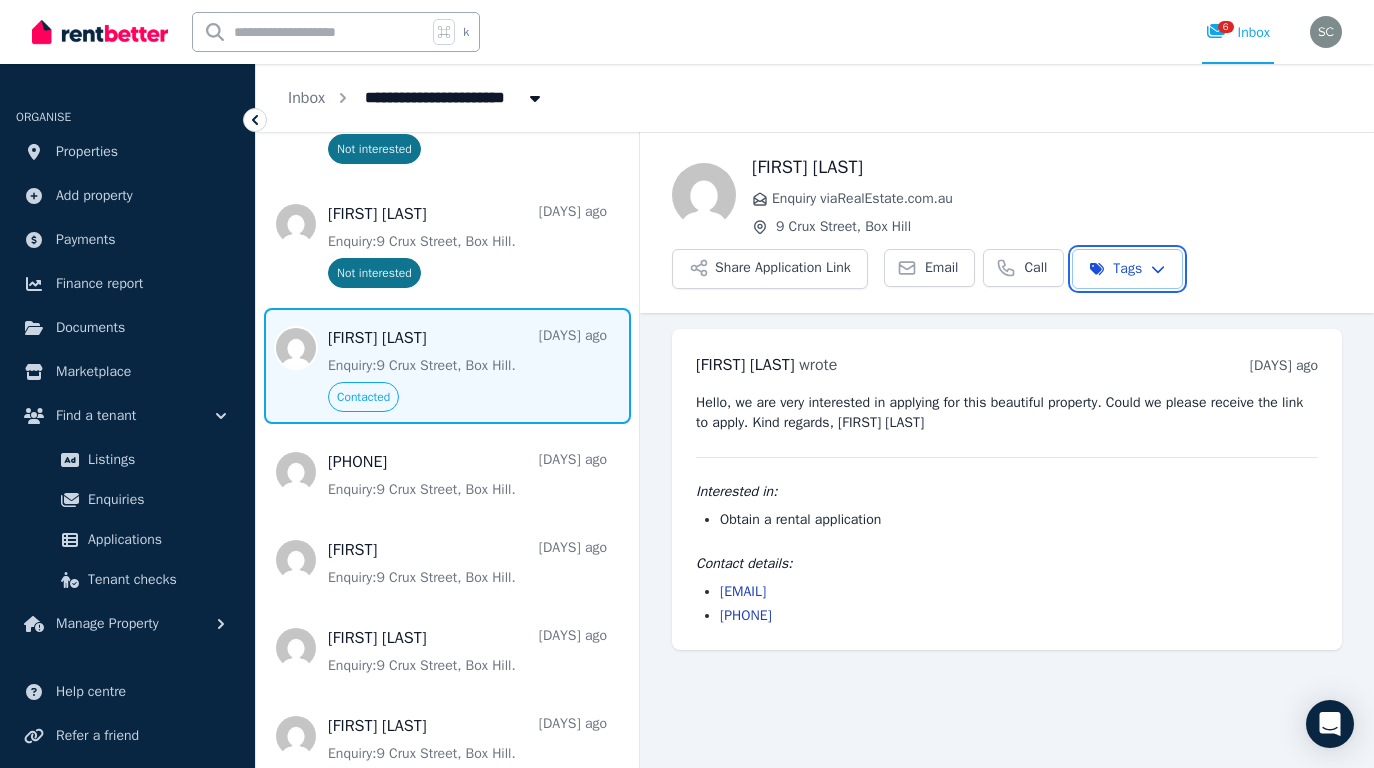 scroll, scrollTop: 1780, scrollLeft: 0, axis: vertical 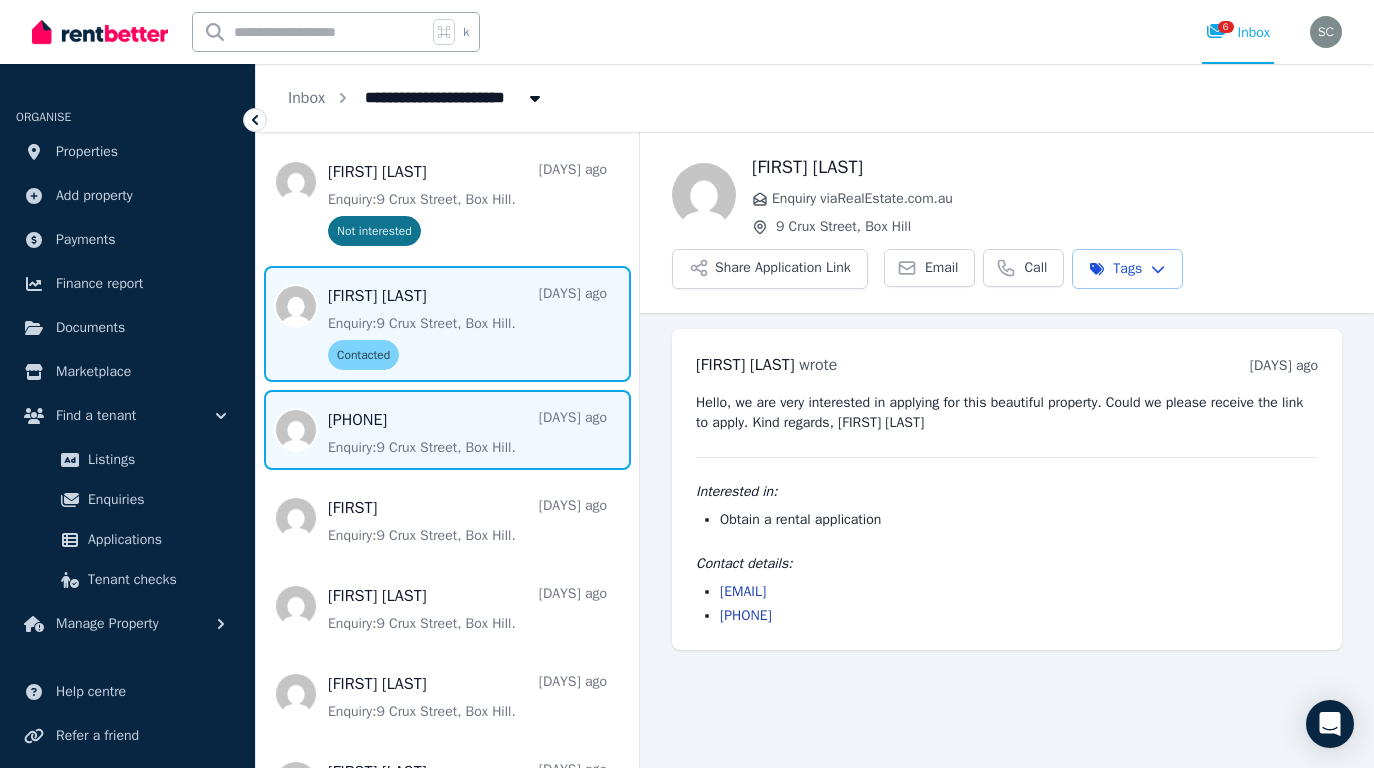 click at bounding box center [447, 430] 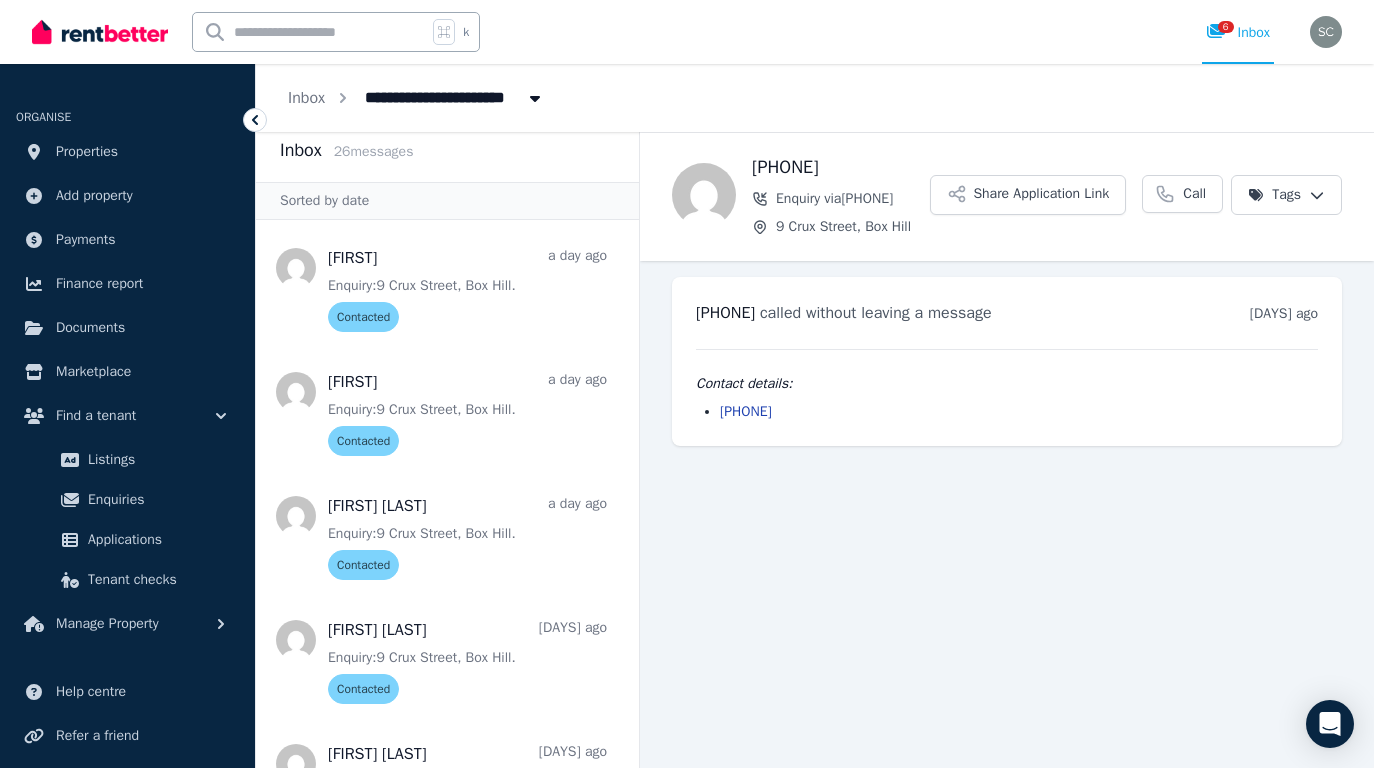 scroll, scrollTop: 0, scrollLeft: 0, axis: both 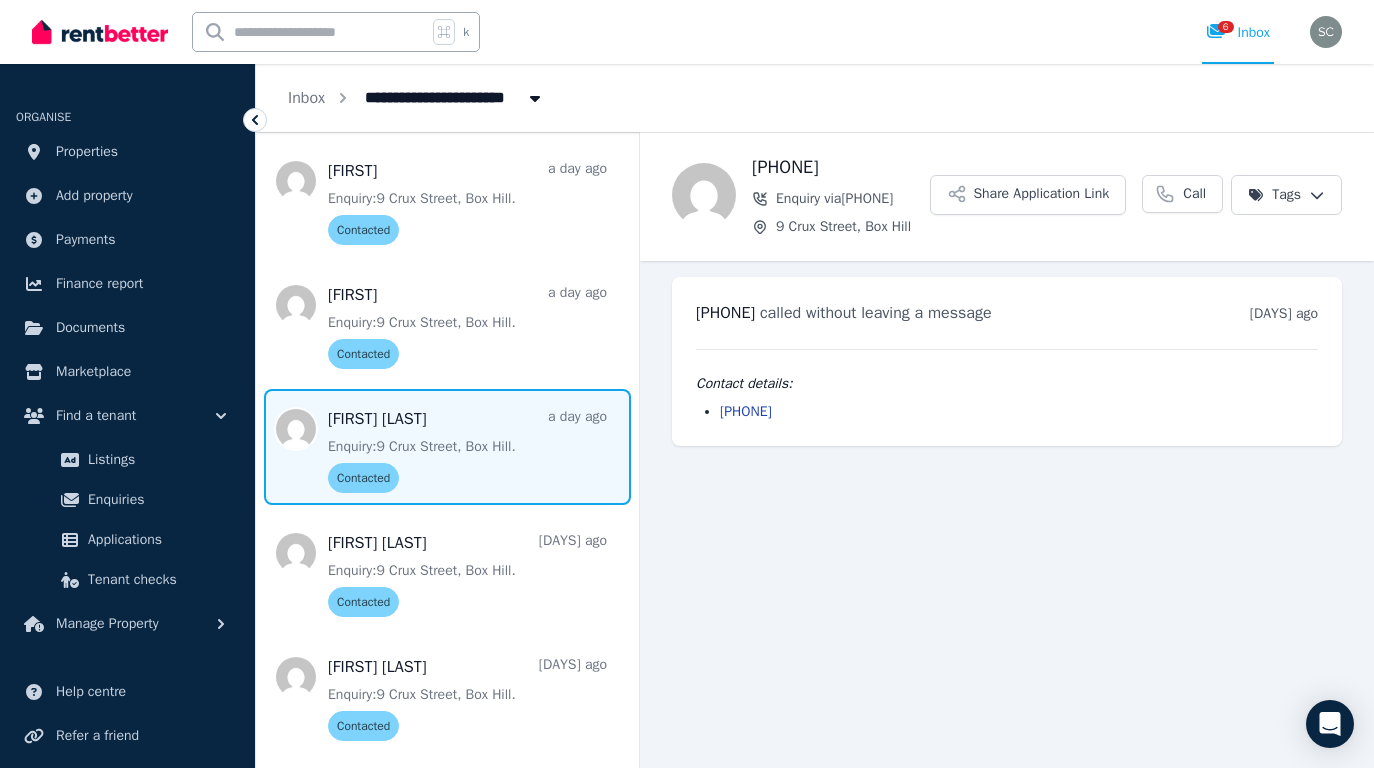 click at bounding box center [447, 447] 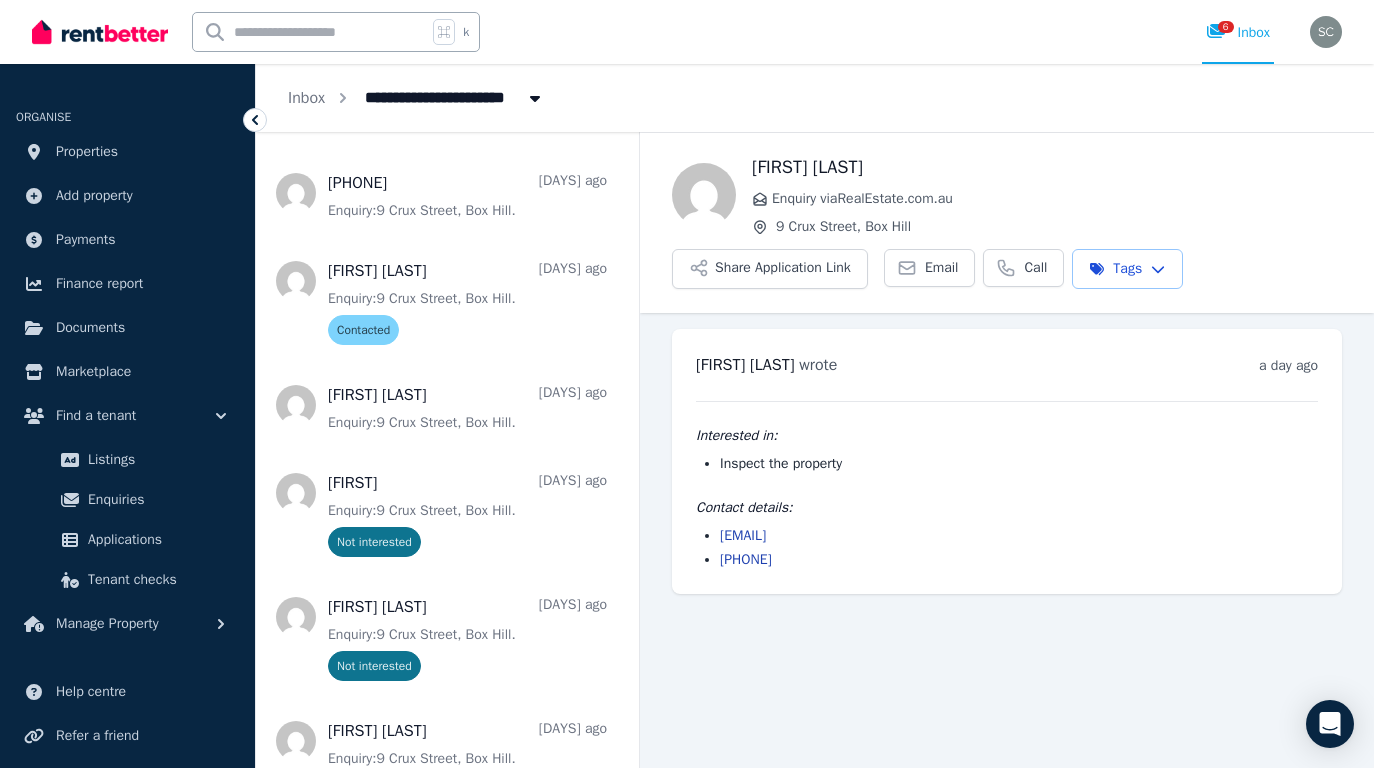 scroll, scrollTop: 1353, scrollLeft: 0, axis: vertical 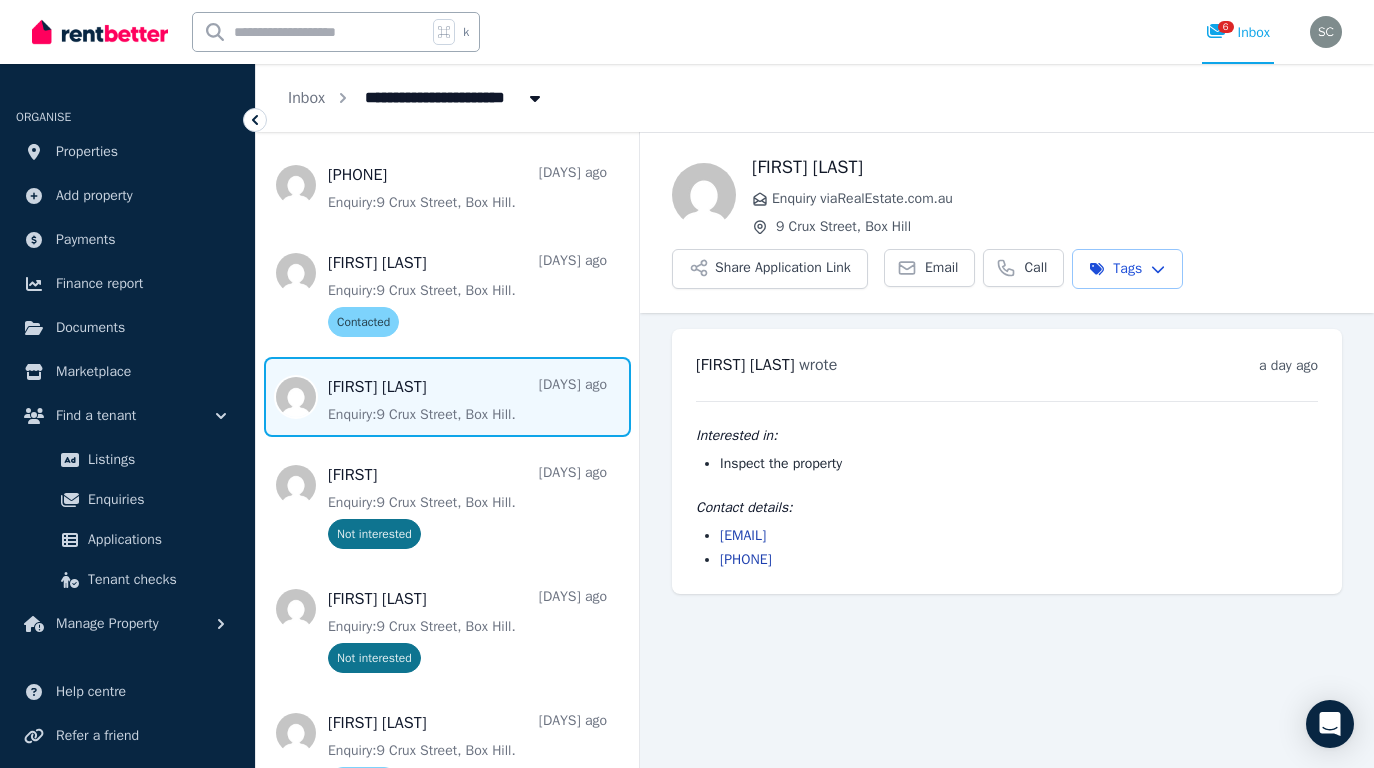 click at bounding box center [447, 397] 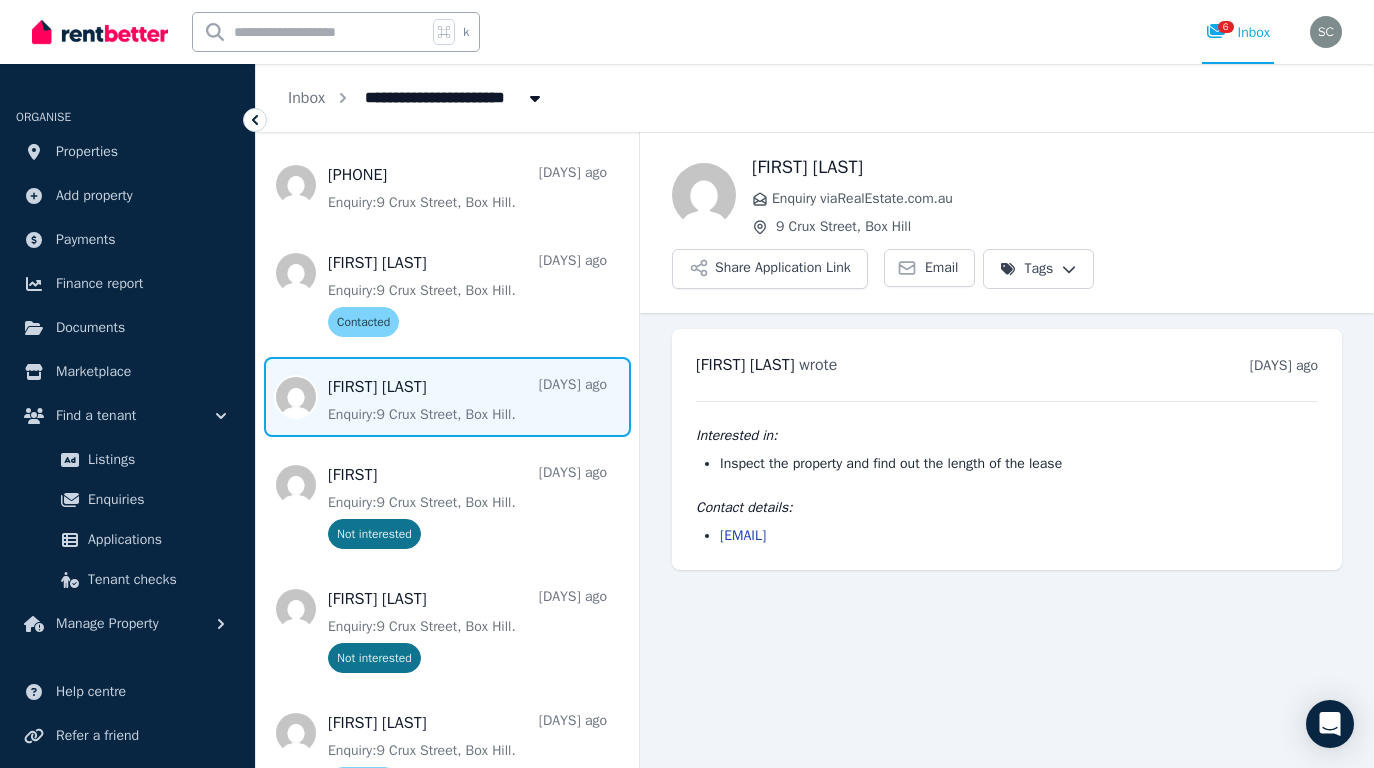 drag, startPoint x: 944, startPoint y: 542, endPoint x: 724, endPoint y: 539, distance: 220.02045 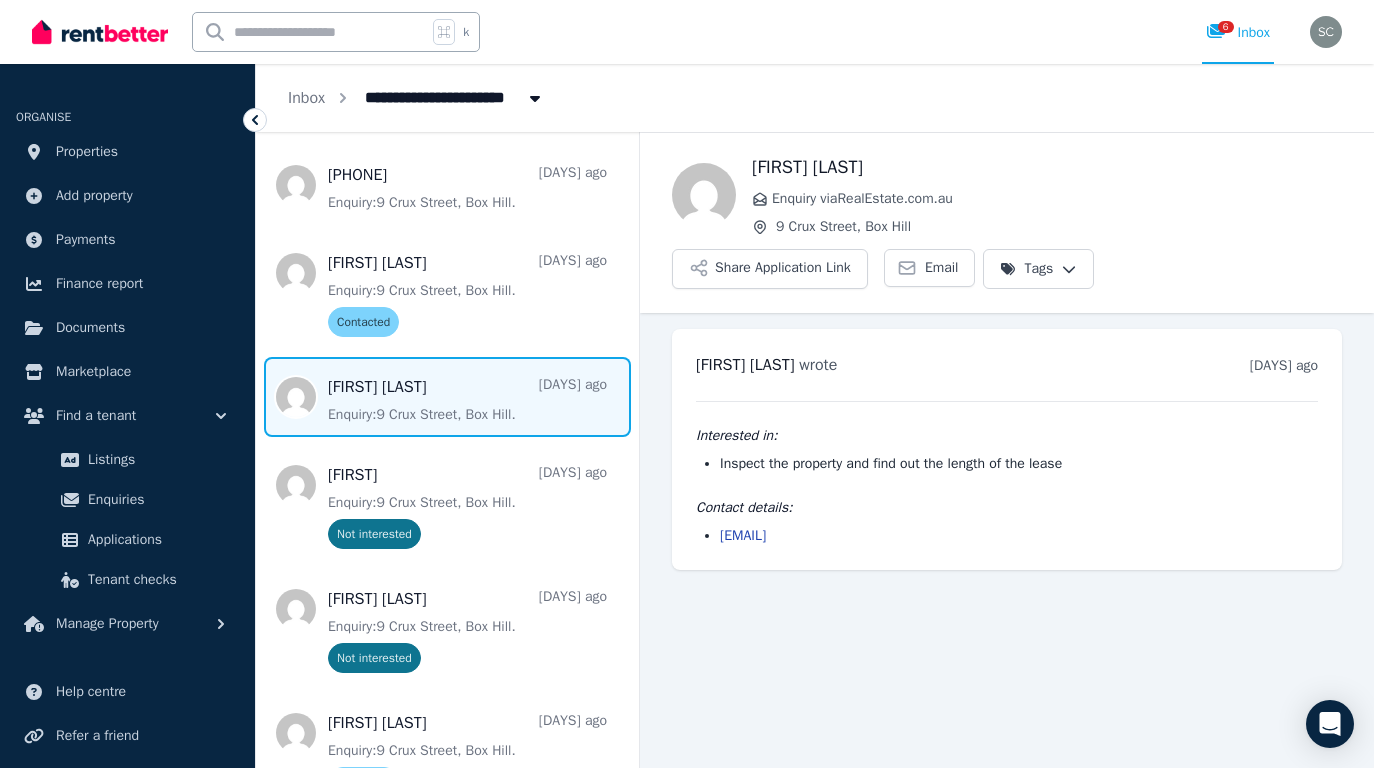 click on "[EMAIL]" at bounding box center [1019, 536] 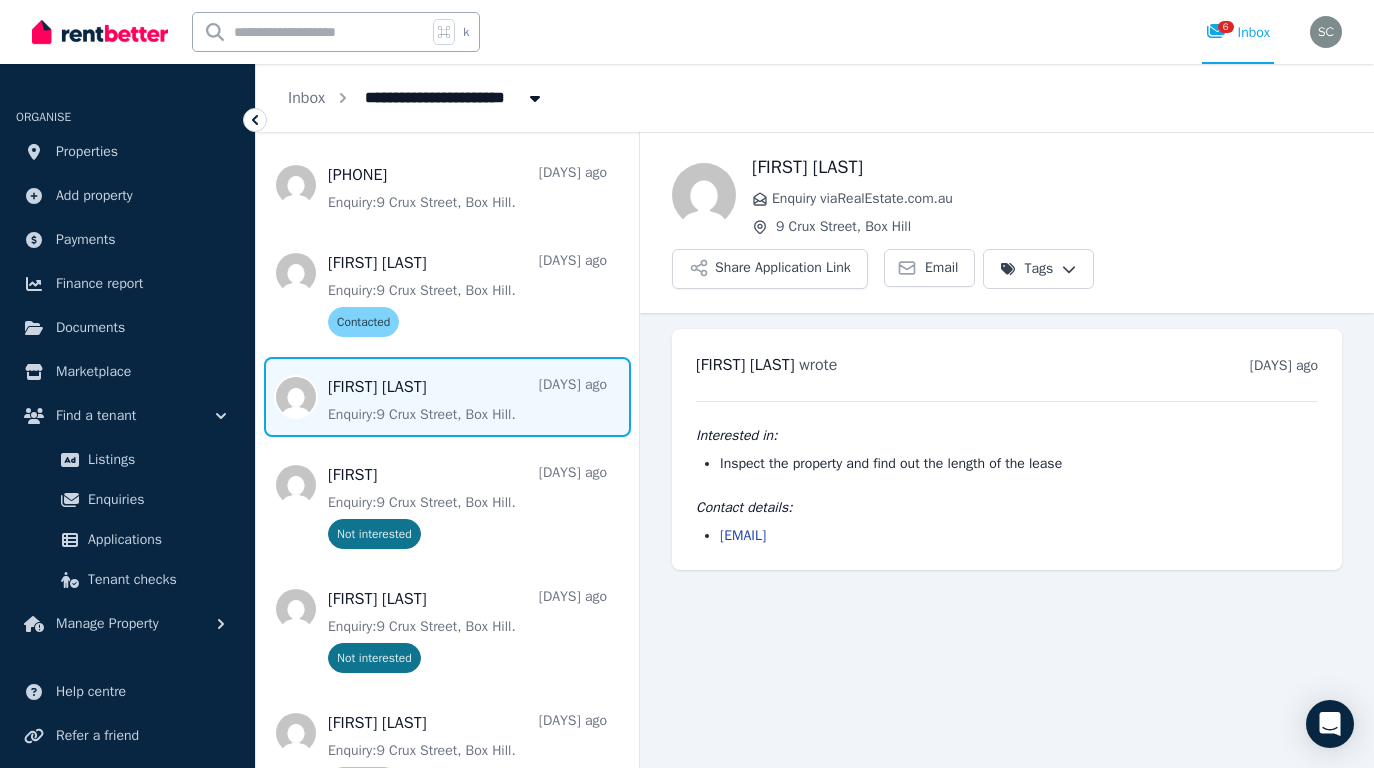 drag, startPoint x: 965, startPoint y: 528, endPoint x: 722, endPoint y: 532, distance: 243.03291 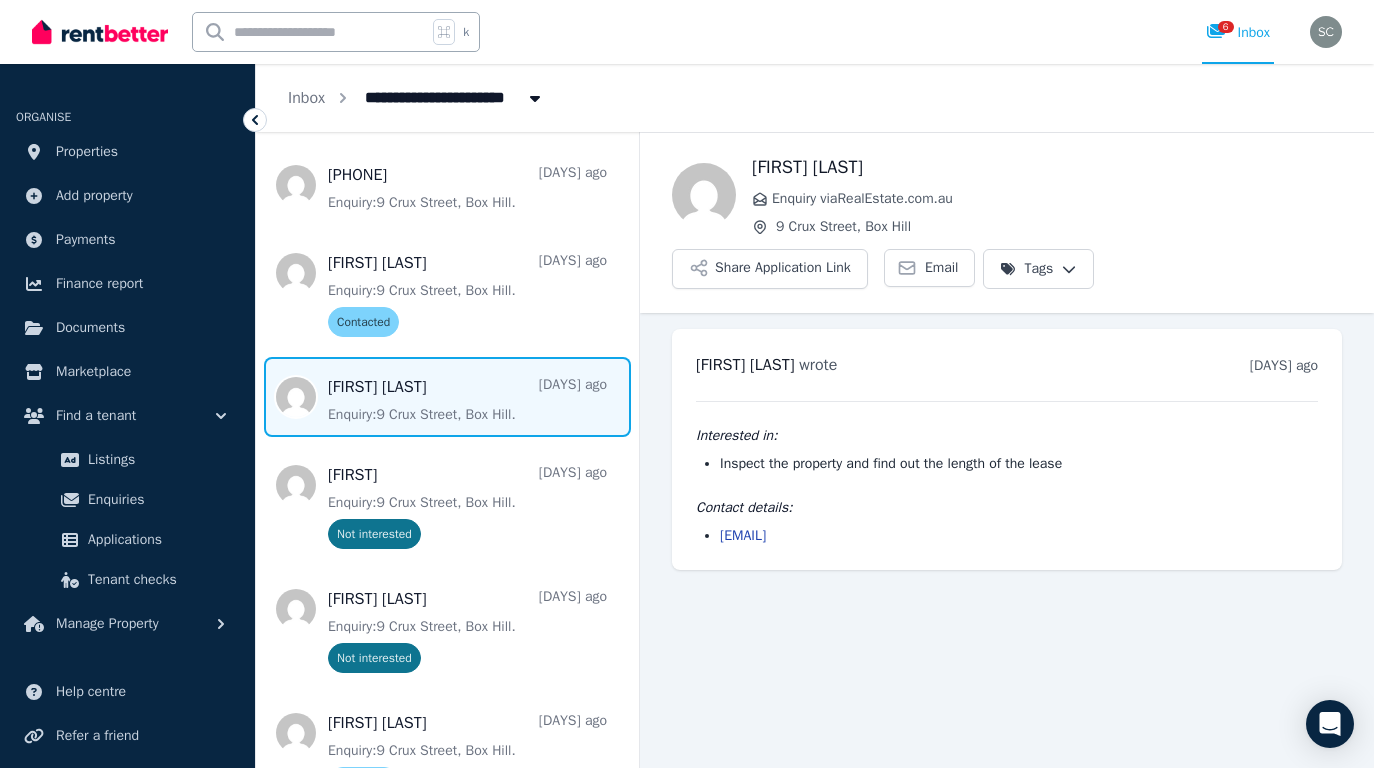 click on "[EMAIL]" at bounding box center [1019, 536] 